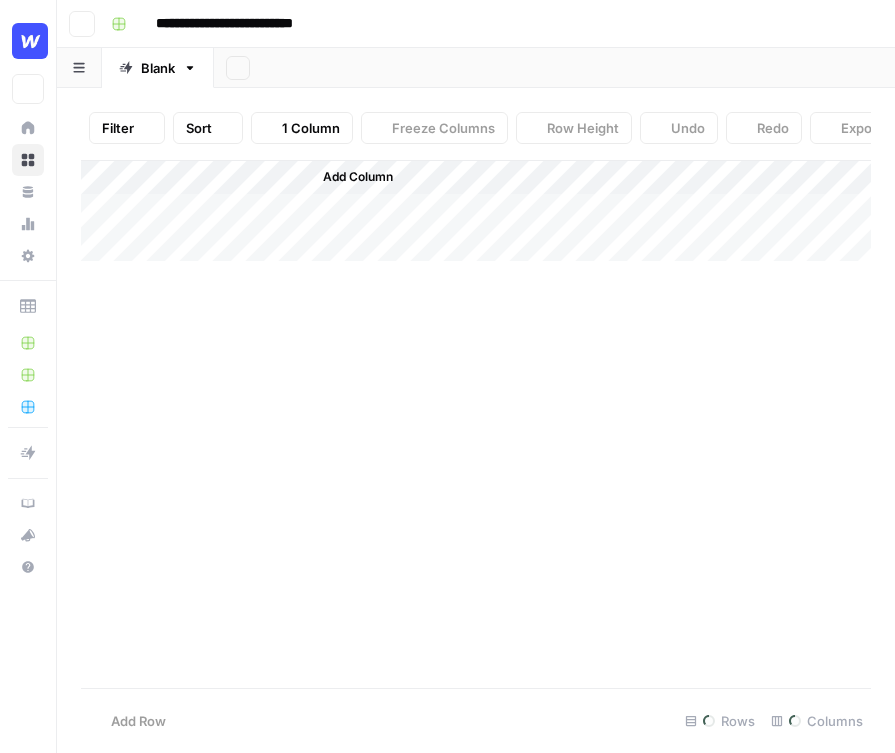 scroll, scrollTop: 0, scrollLeft: 0, axis: both 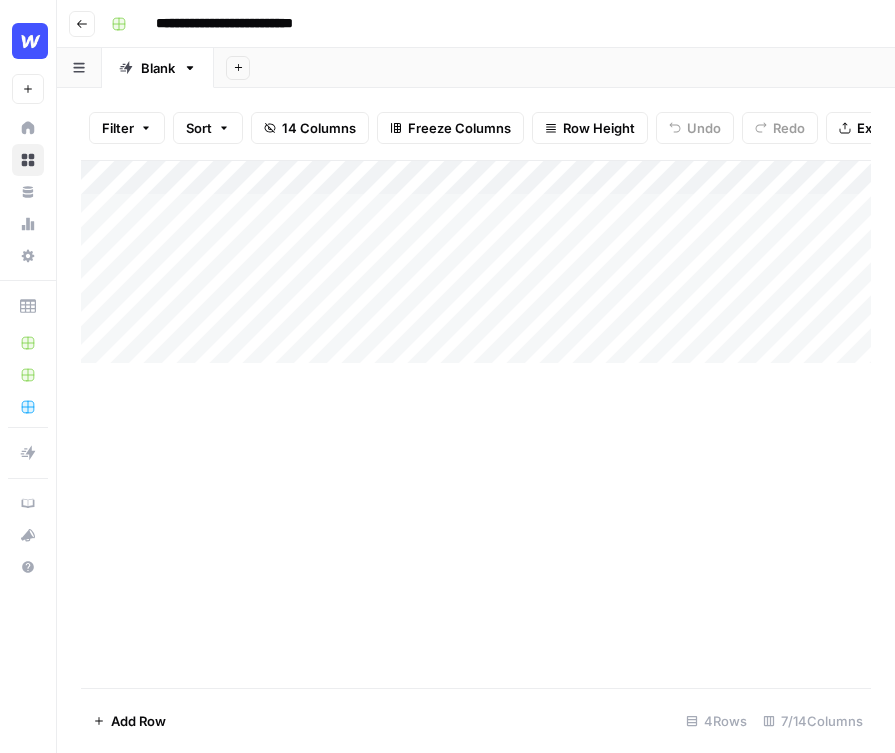 click on "Add Column" at bounding box center (476, 262) 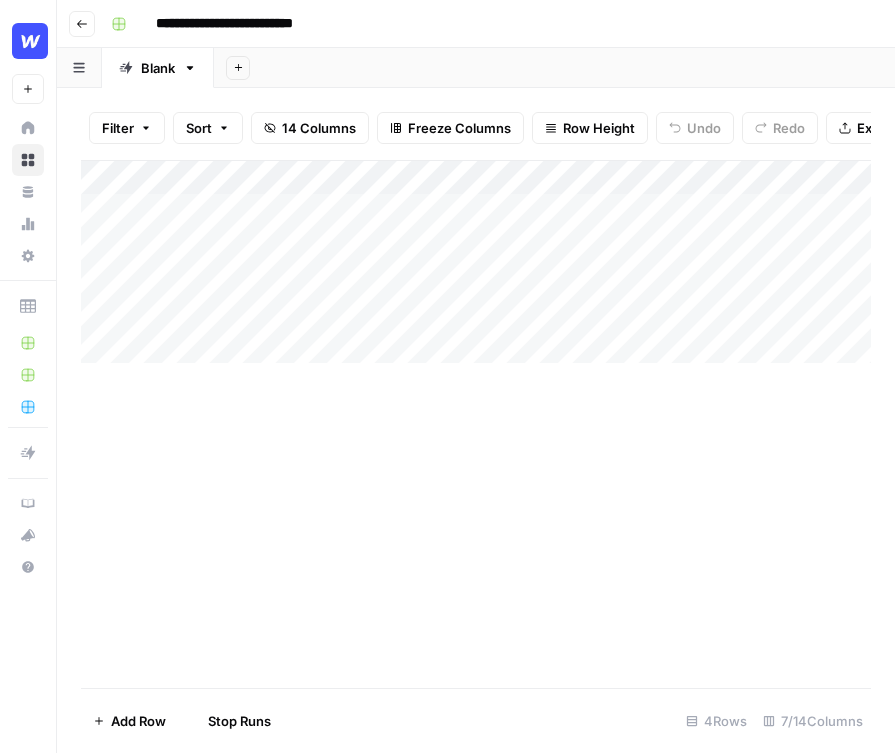 click on "Add Column" at bounding box center (476, 262) 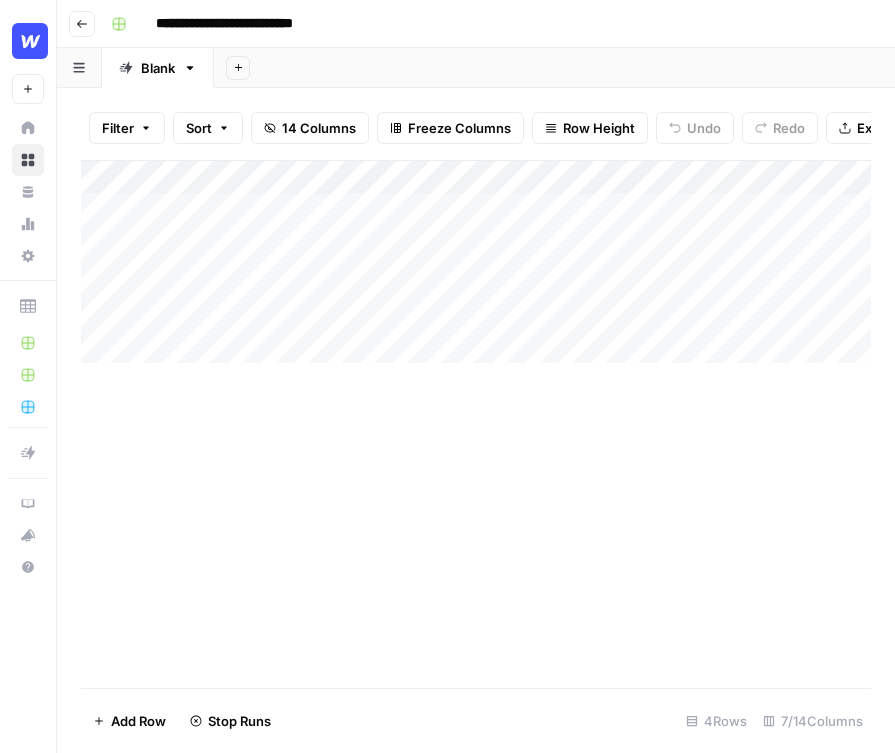 click on "Add Column" at bounding box center [476, 262] 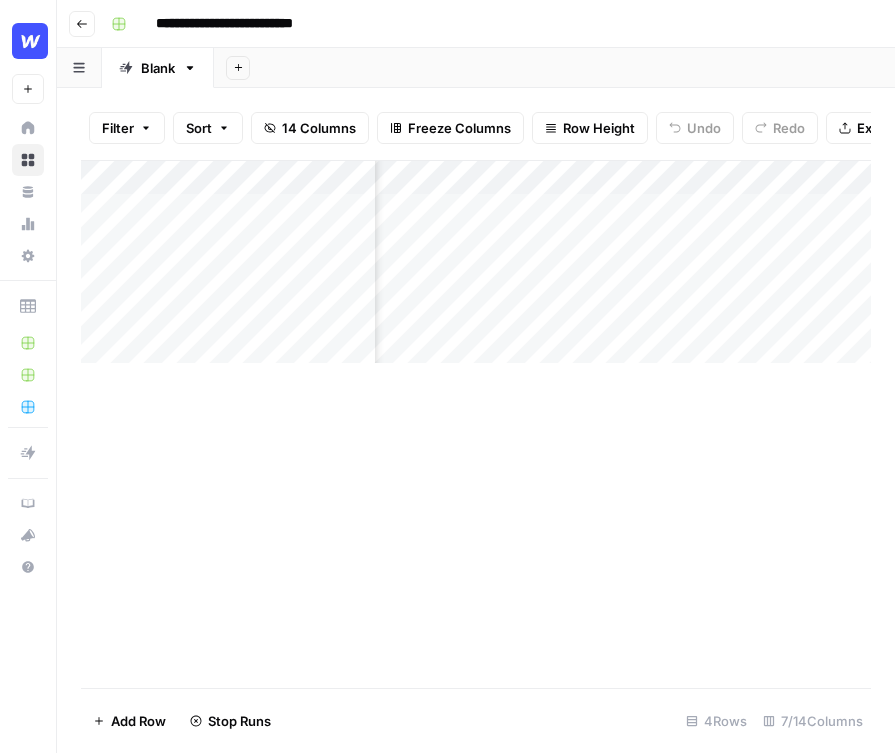 scroll, scrollTop: 0, scrollLeft: 1022, axis: horizontal 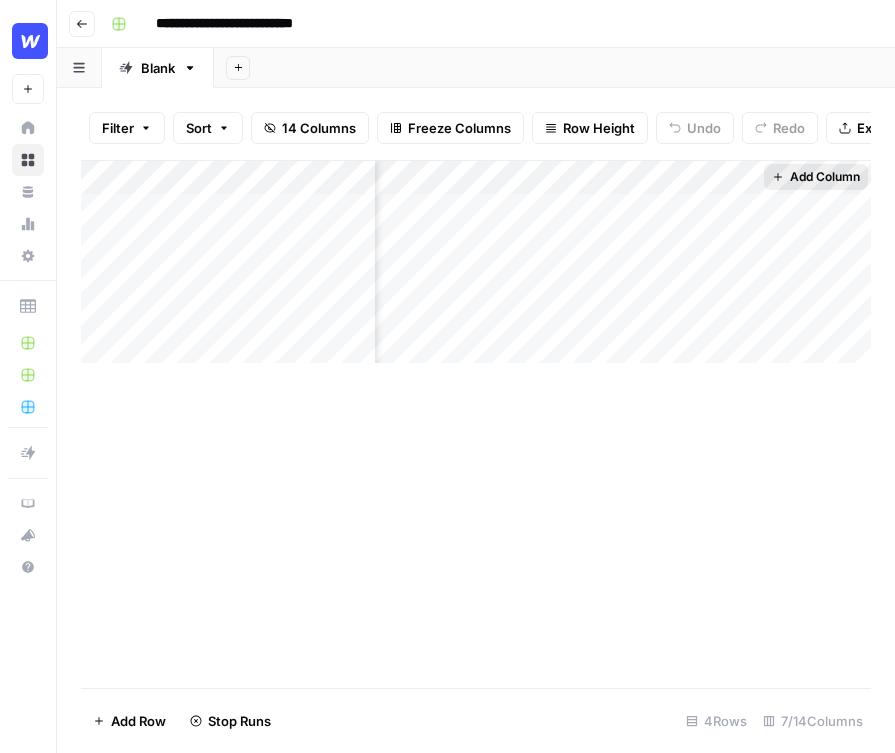 click on "Add Column" at bounding box center [825, 177] 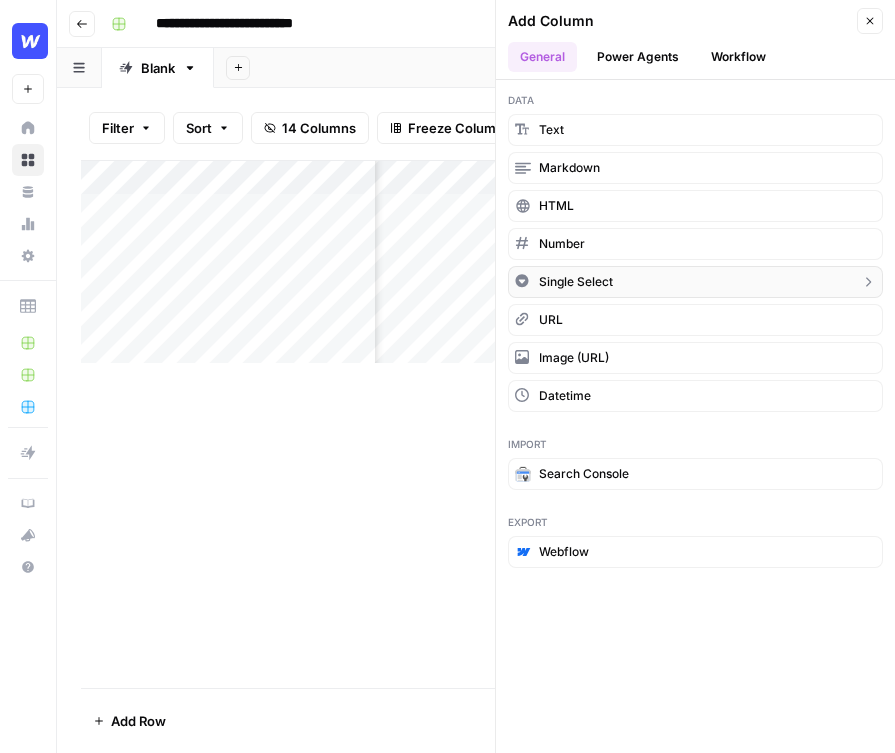 click on "Single Select" at bounding box center [576, 282] 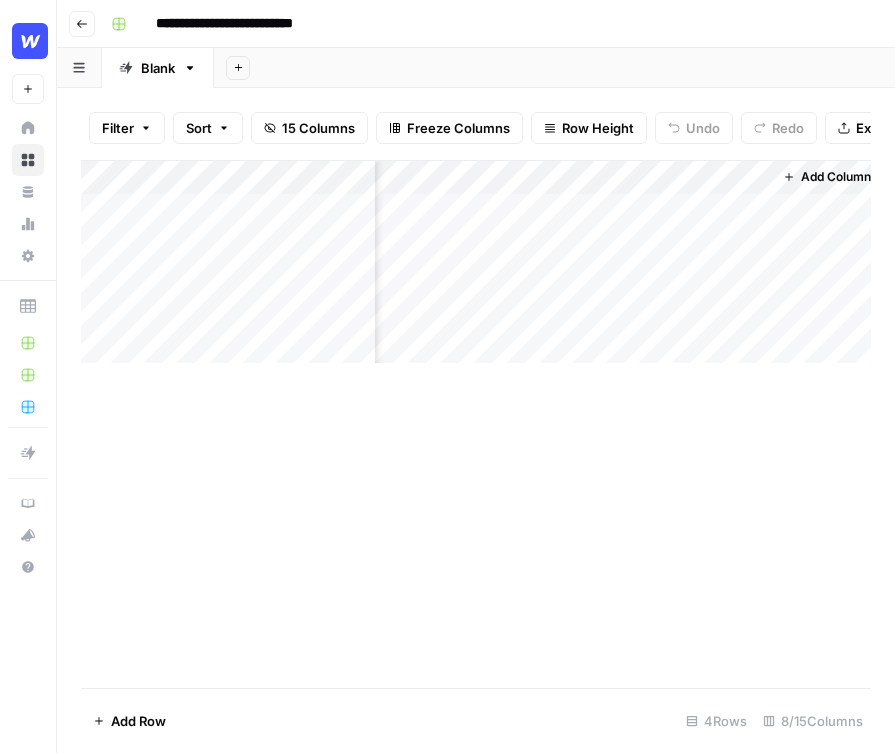 scroll, scrollTop: 0, scrollLeft: 1202, axis: horizontal 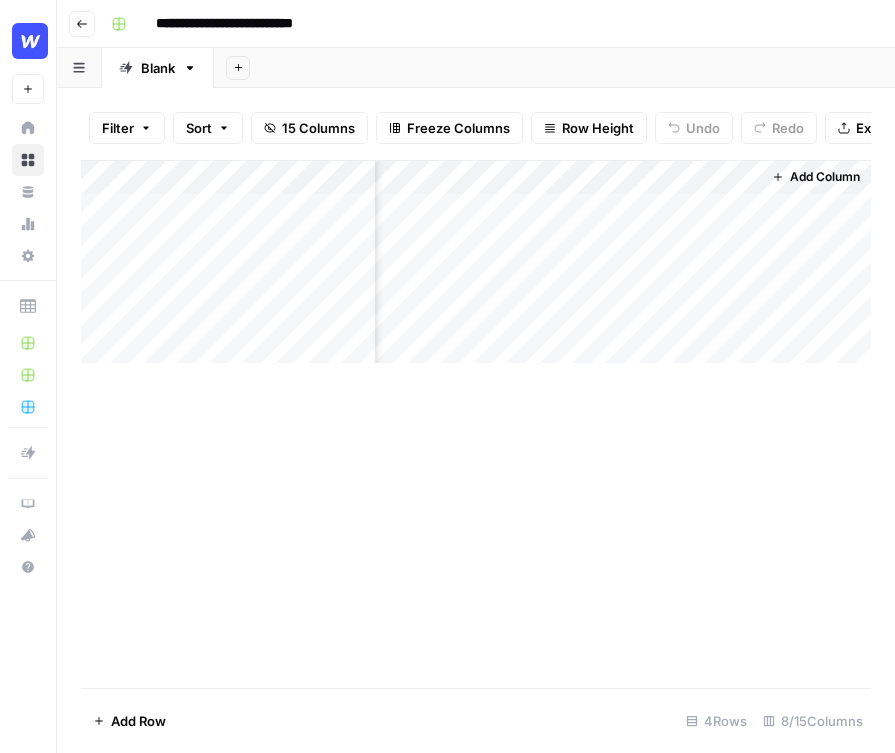 drag, startPoint x: 678, startPoint y: 184, endPoint x: 482, endPoint y: 186, distance: 196.01021 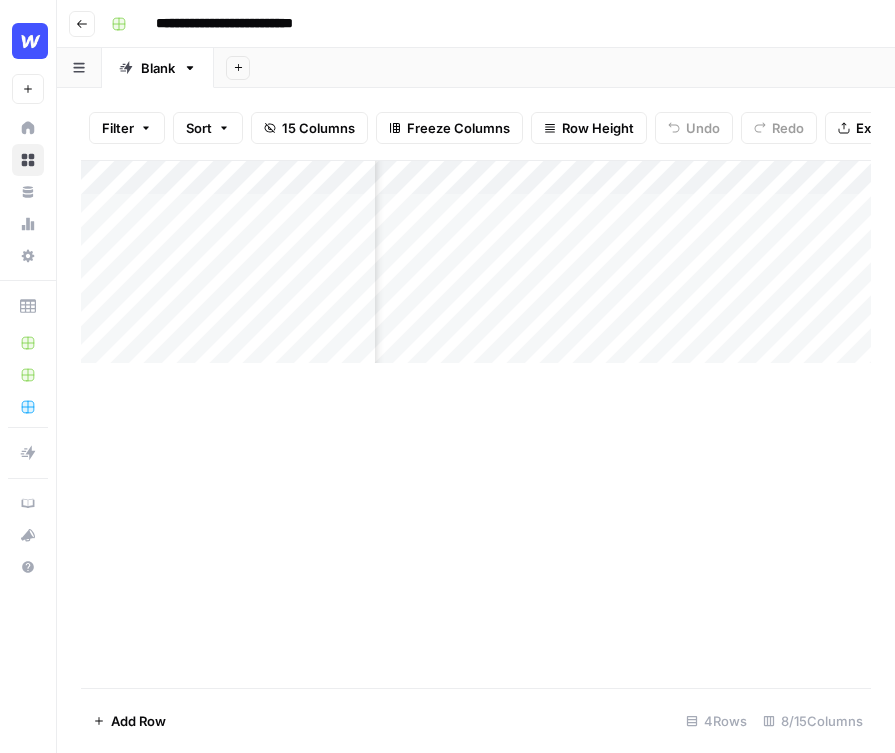 scroll, scrollTop: 0, scrollLeft: 891, axis: horizontal 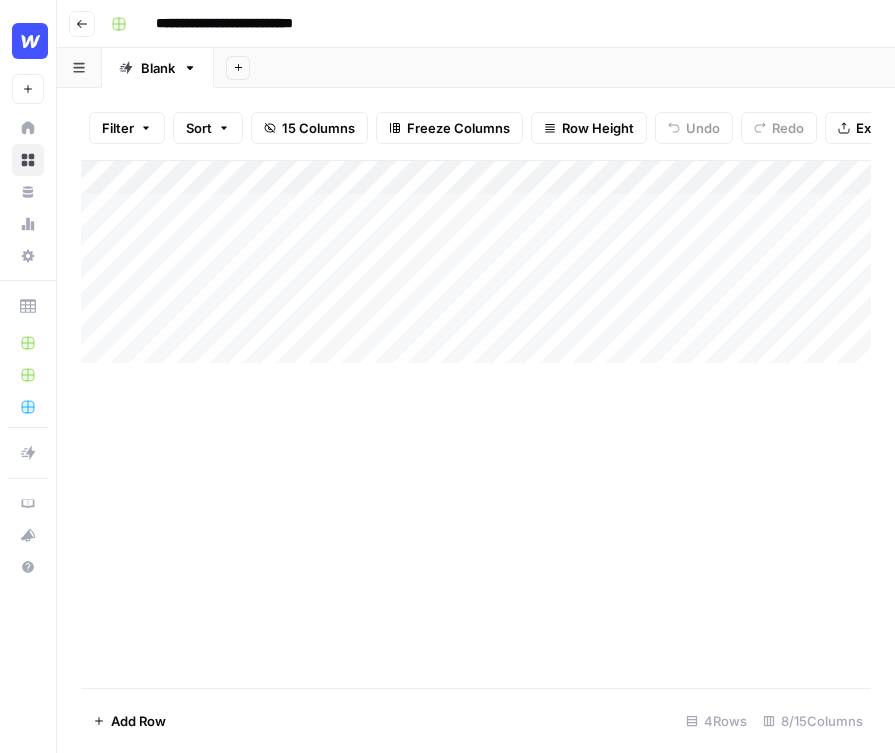 click on "Add Column" at bounding box center (476, 262) 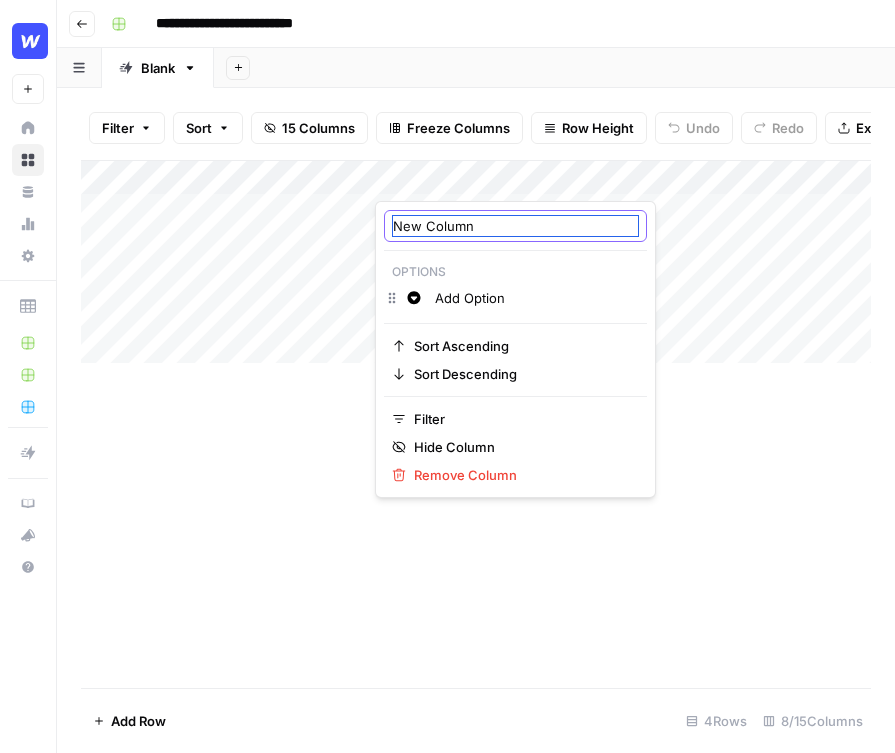 click on "New Column" at bounding box center [515, 226] 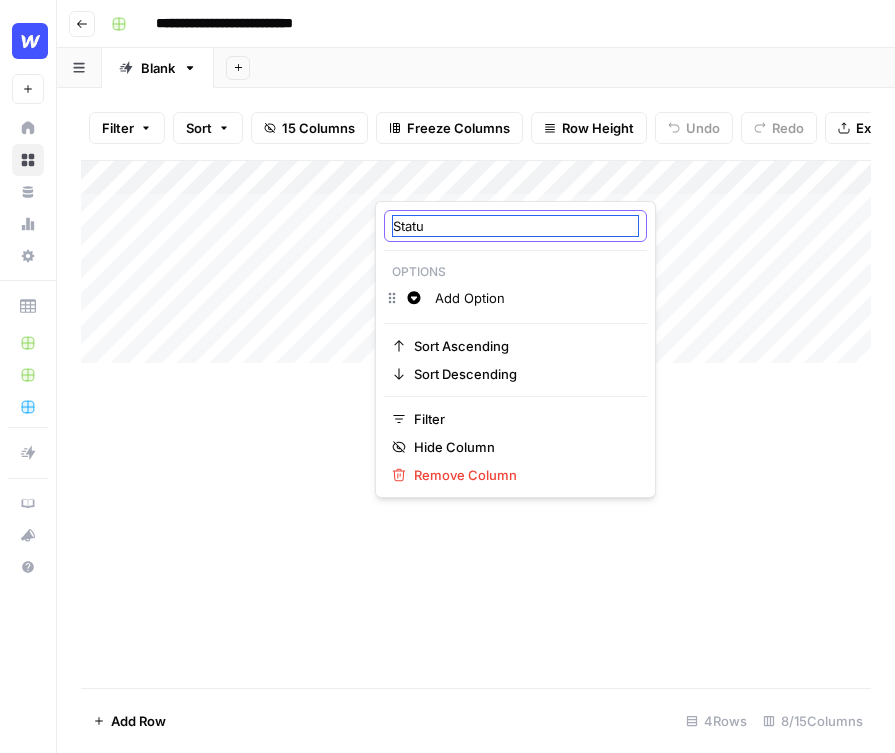 type on "Status" 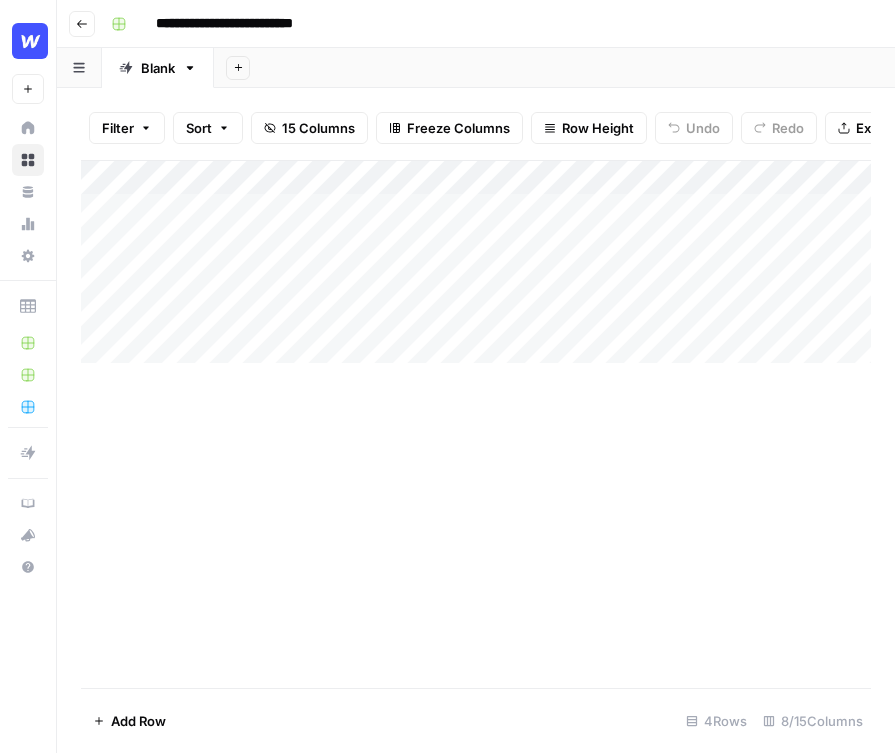 click on "Add Column" at bounding box center (476, 262) 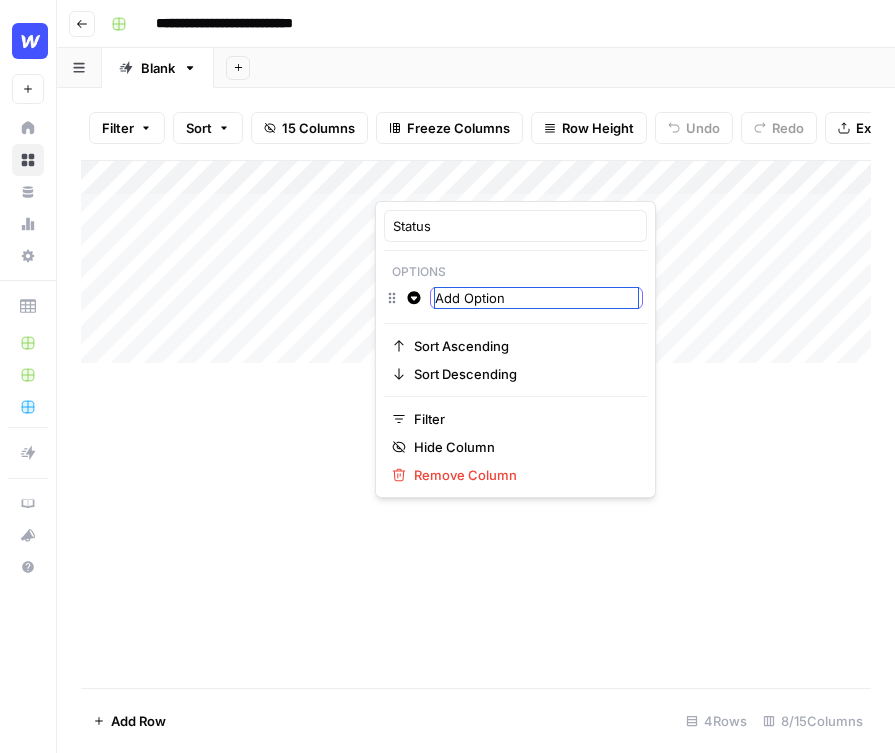 click on "Add Option" at bounding box center (536, 298) 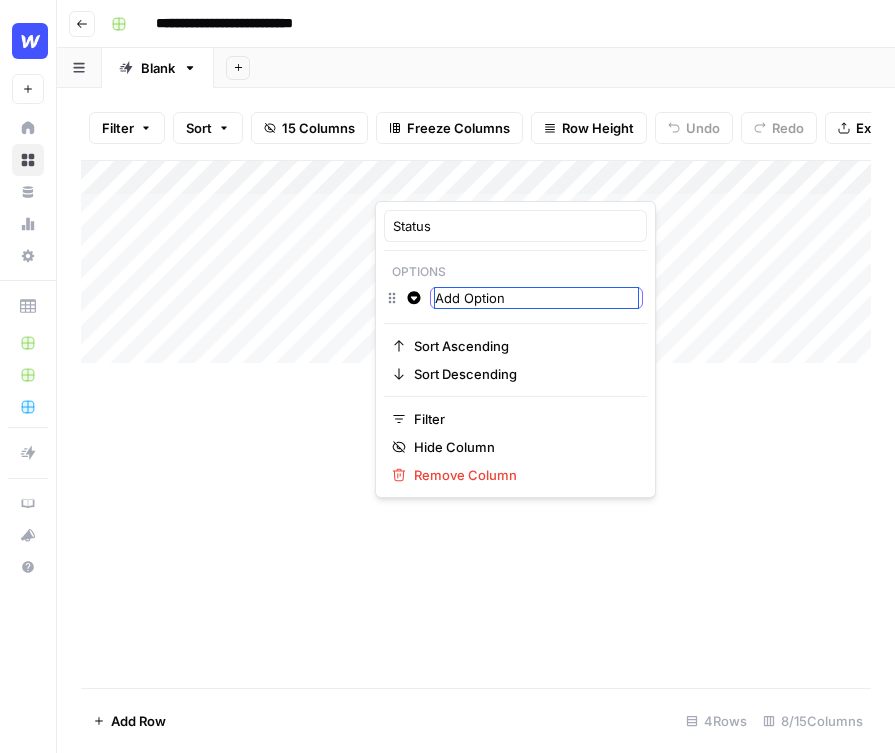 click on "Add Option" at bounding box center [536, 298] 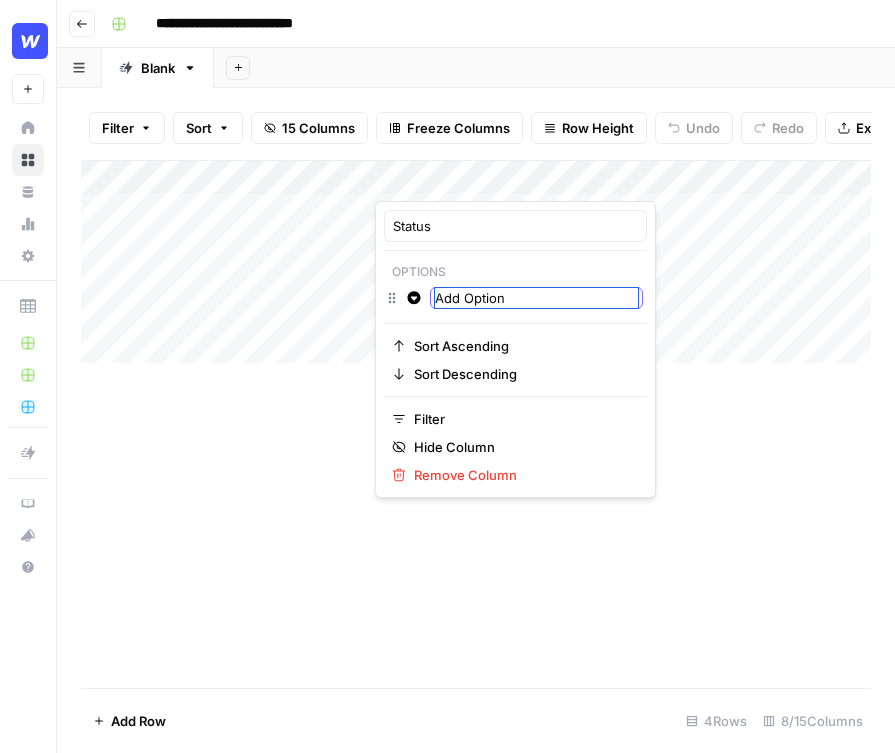 click on "Add Option" at bounding box center (536, 298) 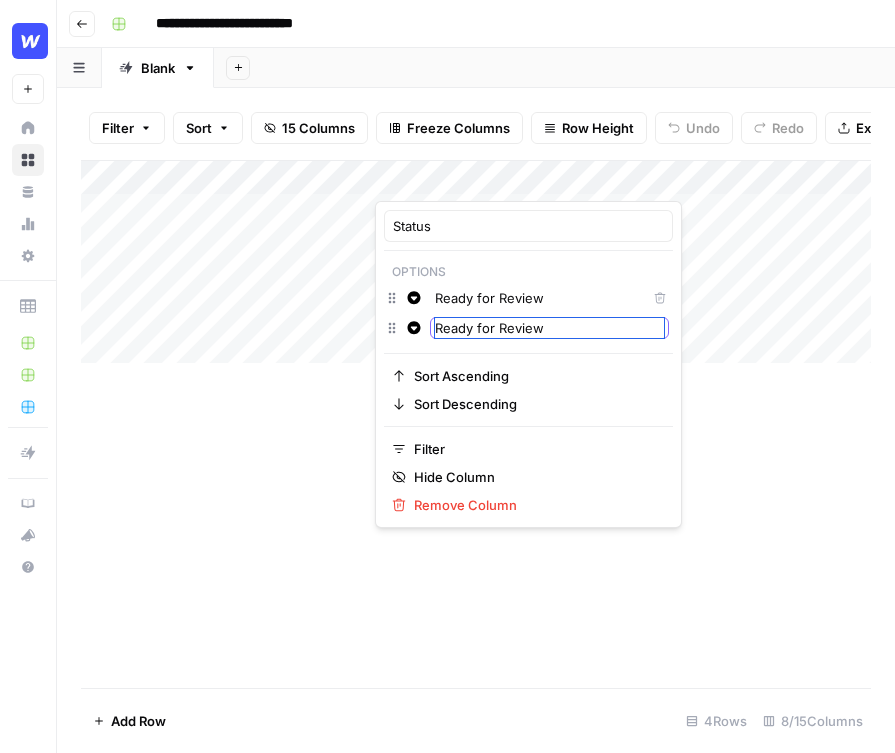 click on "Ready for Review" at bounding box center (549, 328) 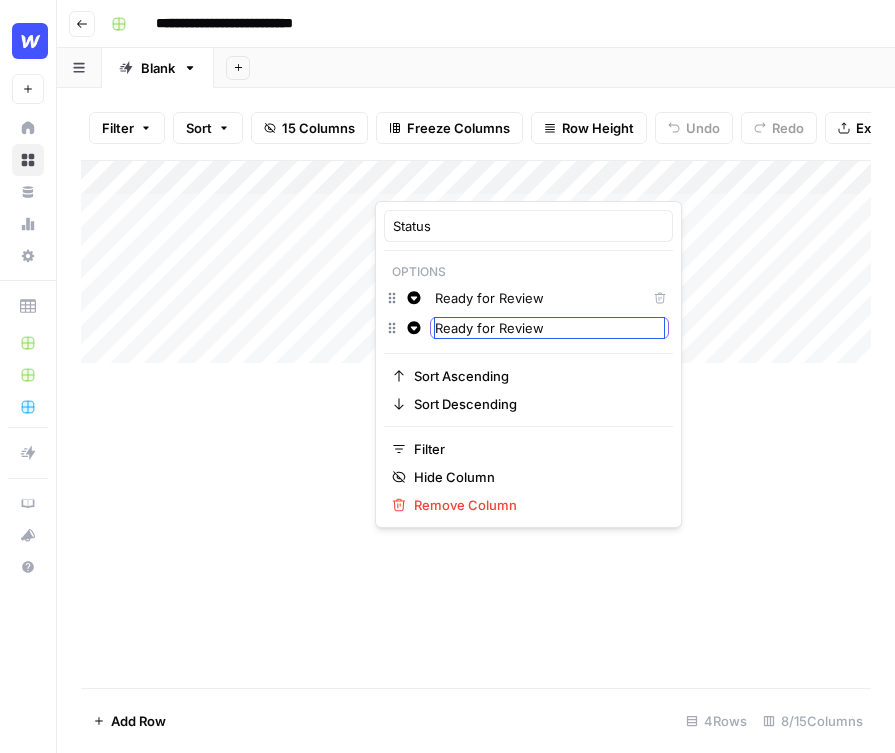 click on "Ready for Review" at bounding box center [549, 328] 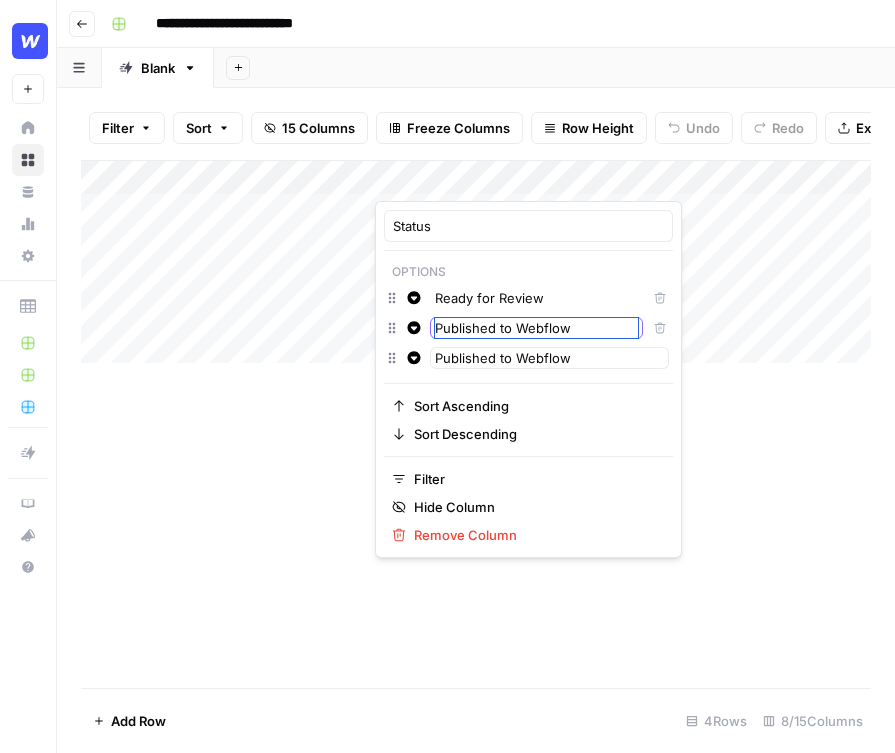 click on "Published to Webflow" at bounding box center [536, 328] 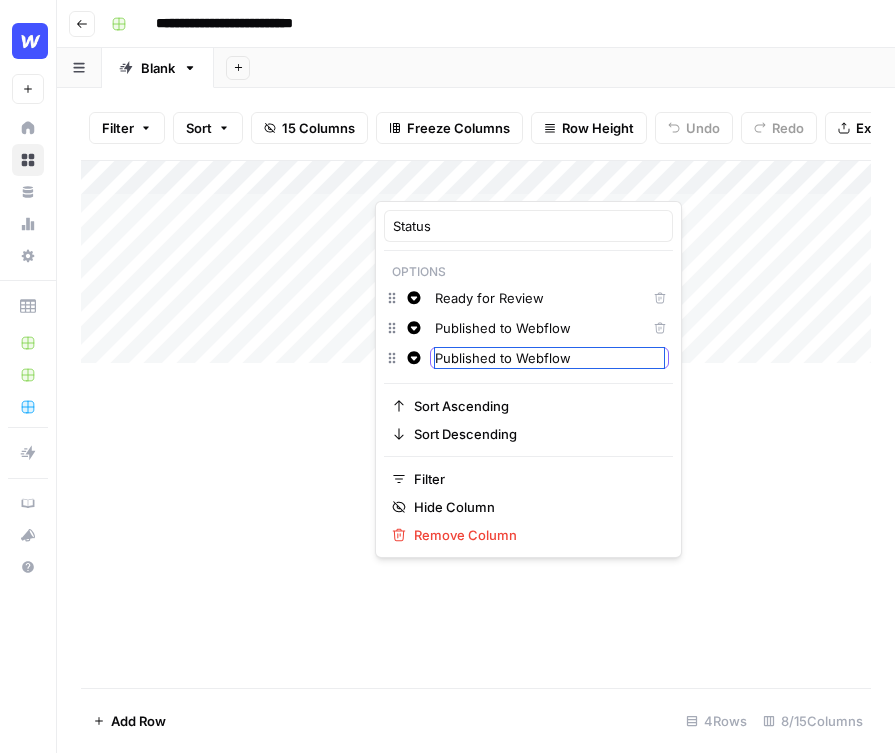 click on "Published to Webflow" at bounding box center (549, 358) 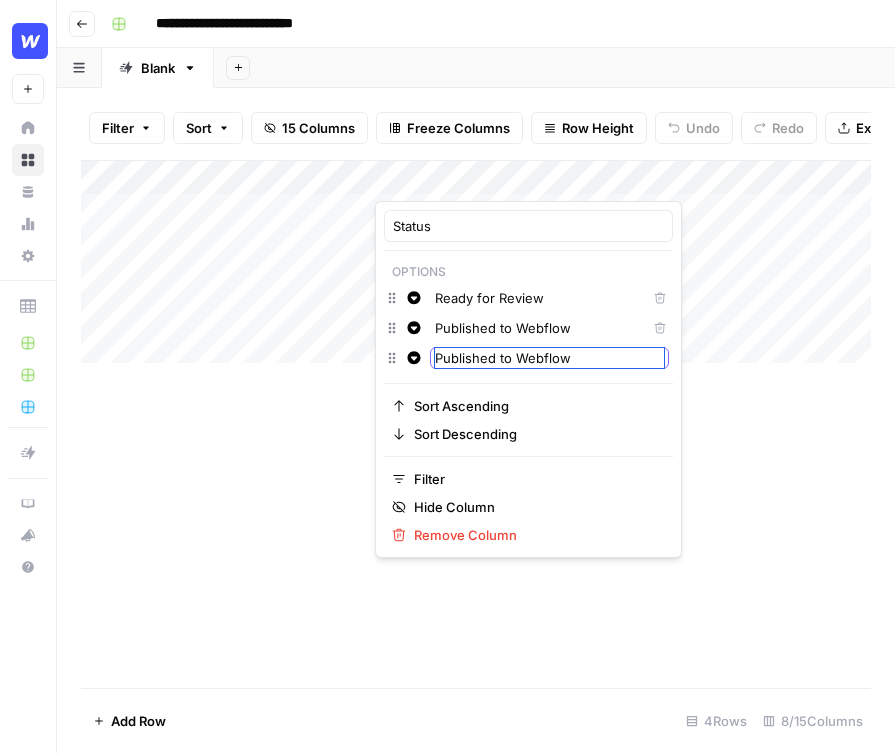 click on "Published to Webflow" at bounding box center [549, 358] 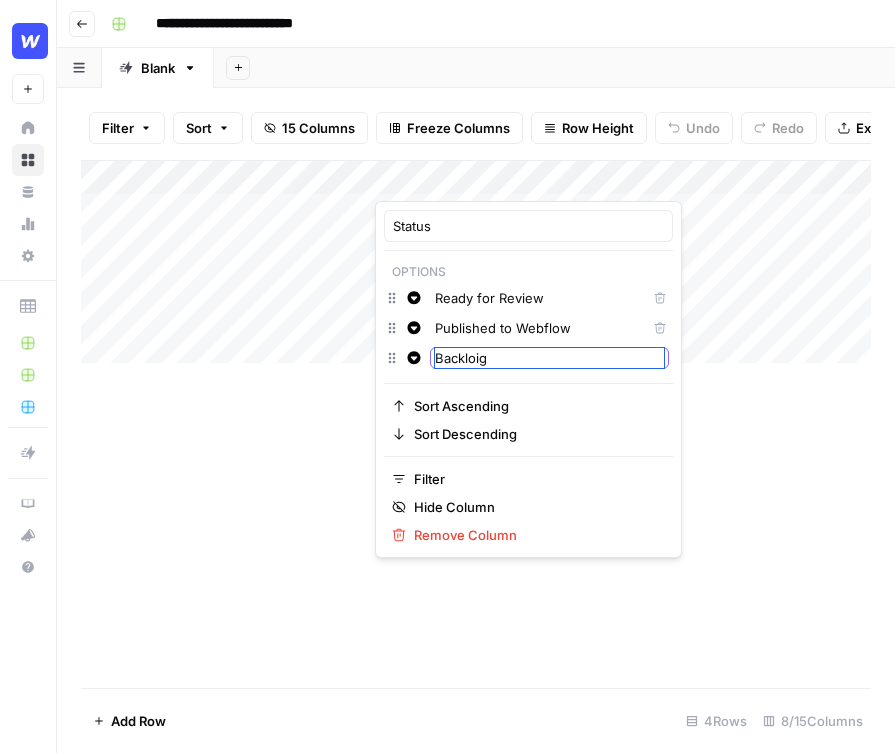 type on "Backloig" 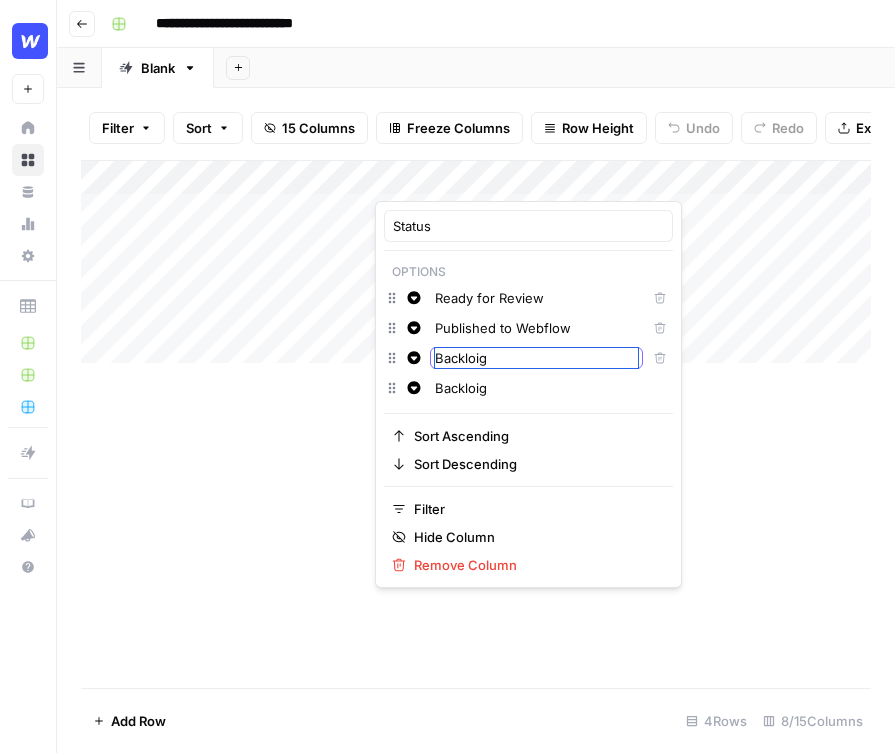 click on "Backloig" at bounding box center [536, 358] 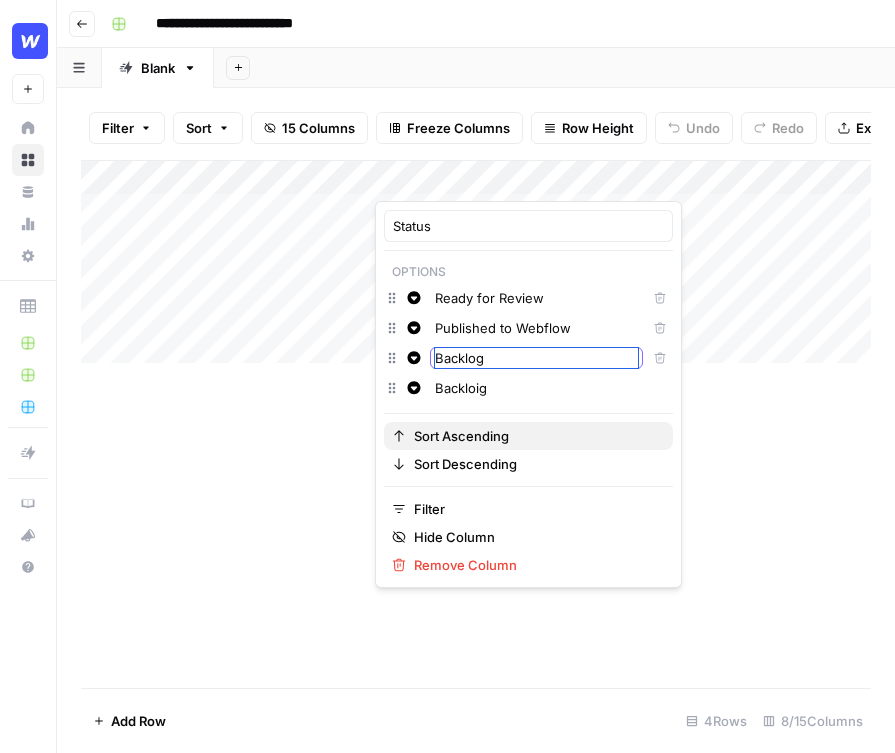 type on "Backlog" 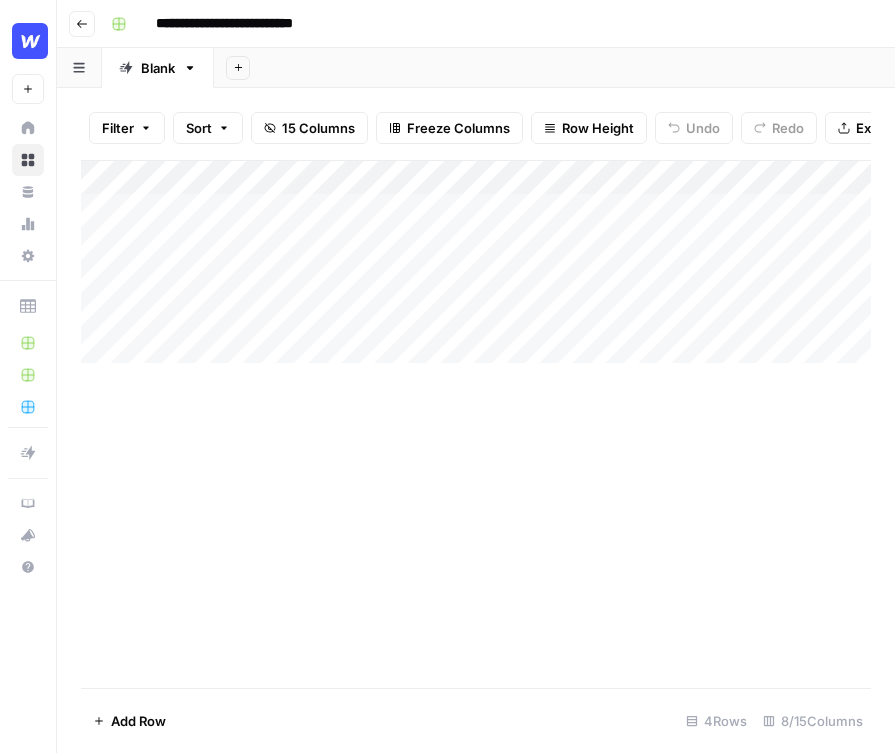click on "Add Column" at bounding box center (476, 424) 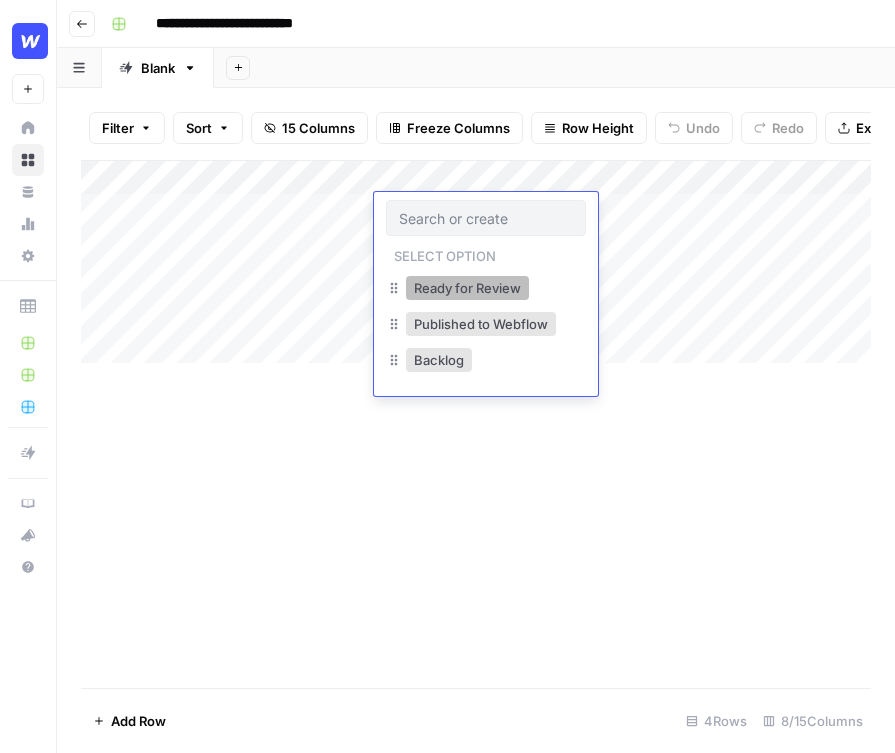 click on "Ready for Review" at bounding box center (467, 288) 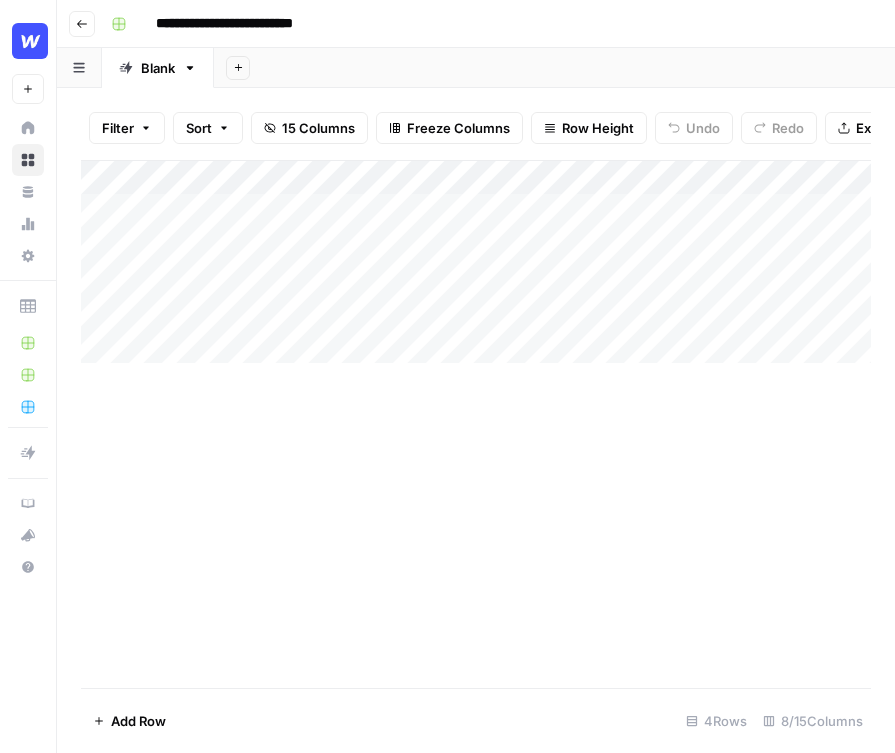 click on "Add Column" at bounding box center (476, 262) 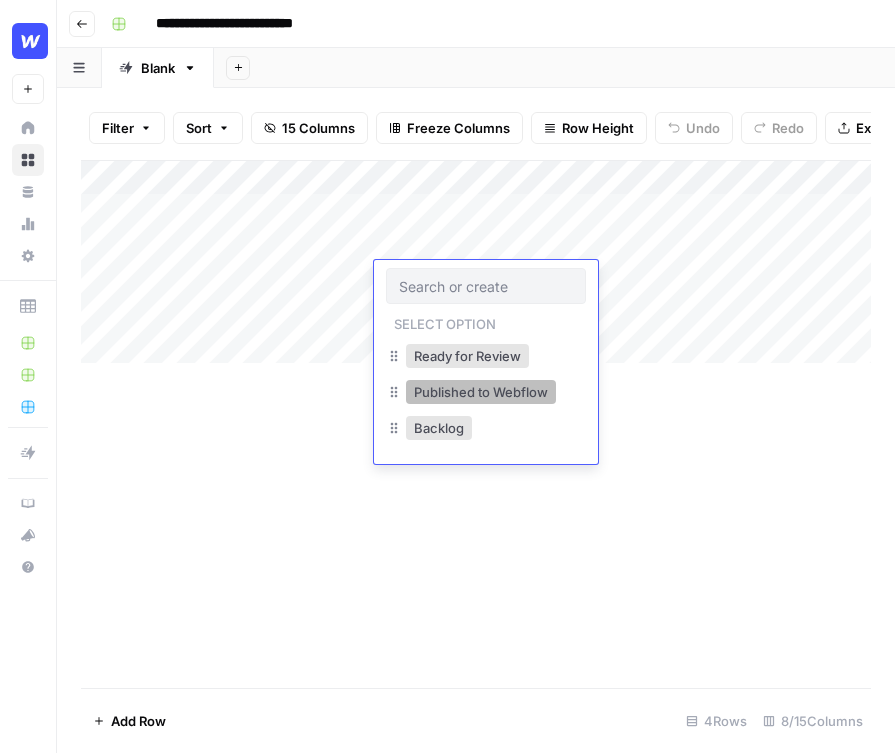 click on "Published to Webflow" at bounding box center [481, 392] 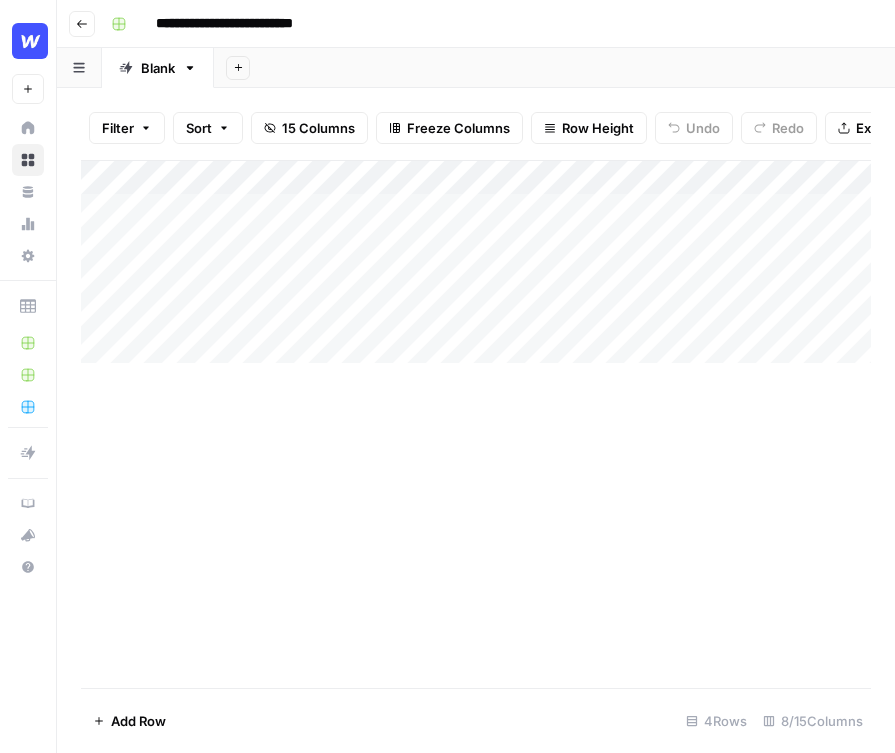 click on "Add Column" at bounding box center (476, 262) 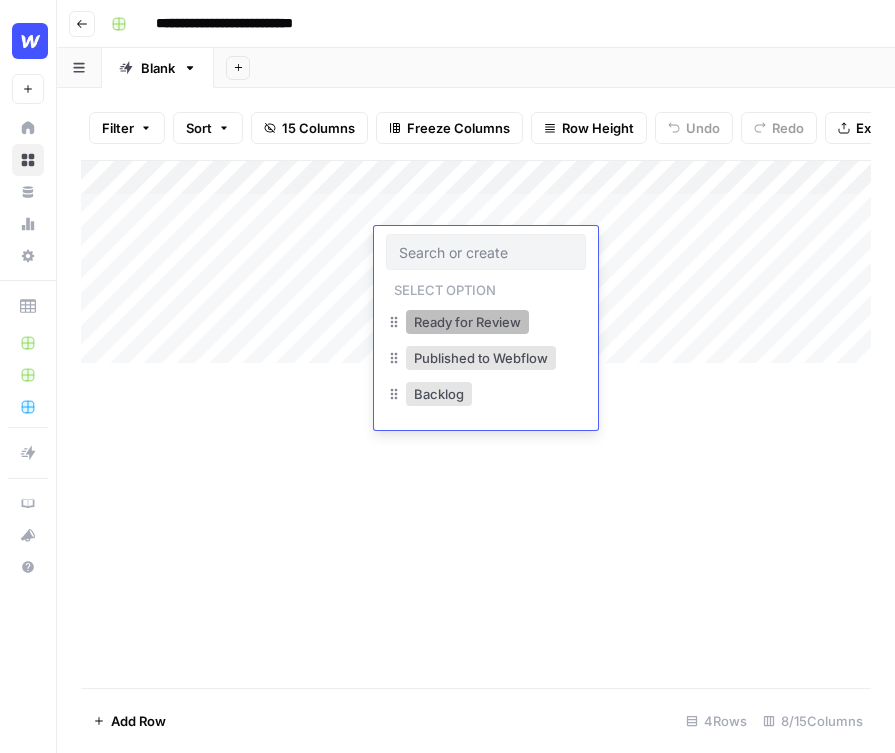 click on "Ready for Review" at bounding box center [467, 322] 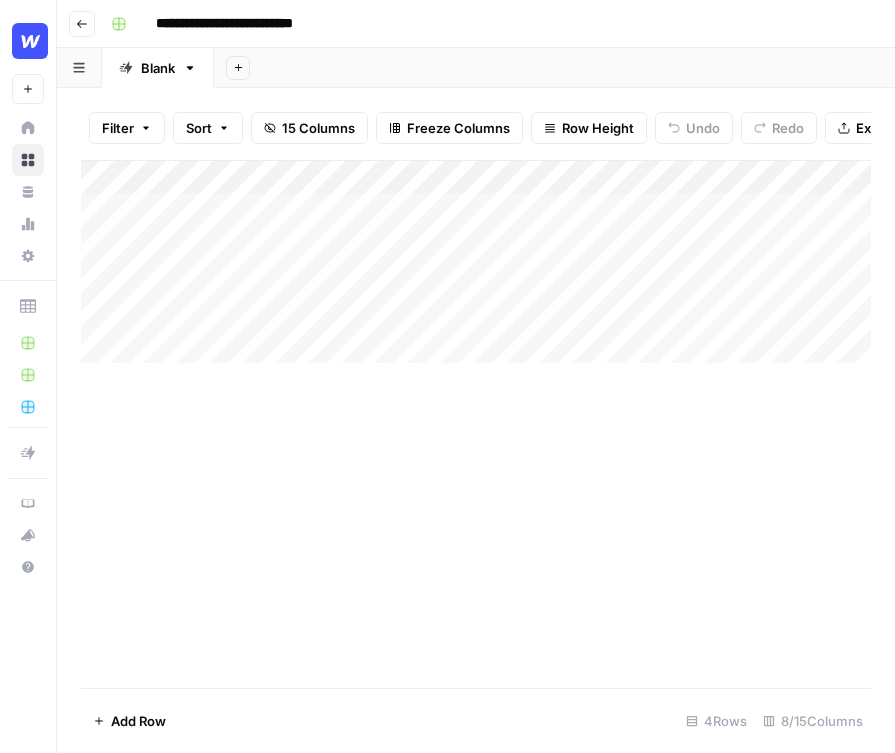 click on "Add Column" at bounding box center [476, 262] 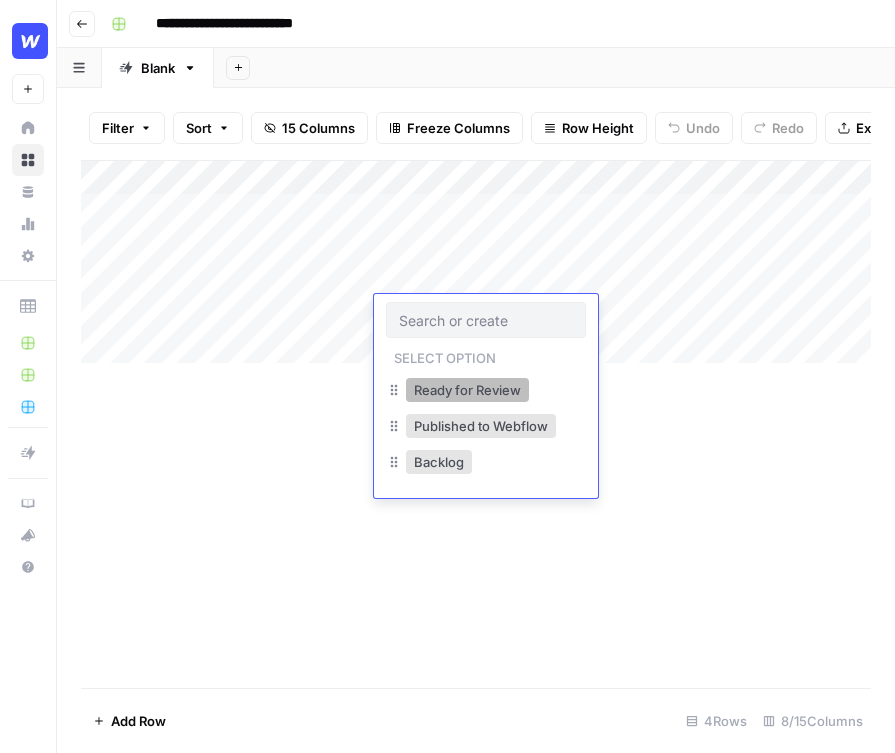 click on "Ready for Review" at bounding box center (467, 390) 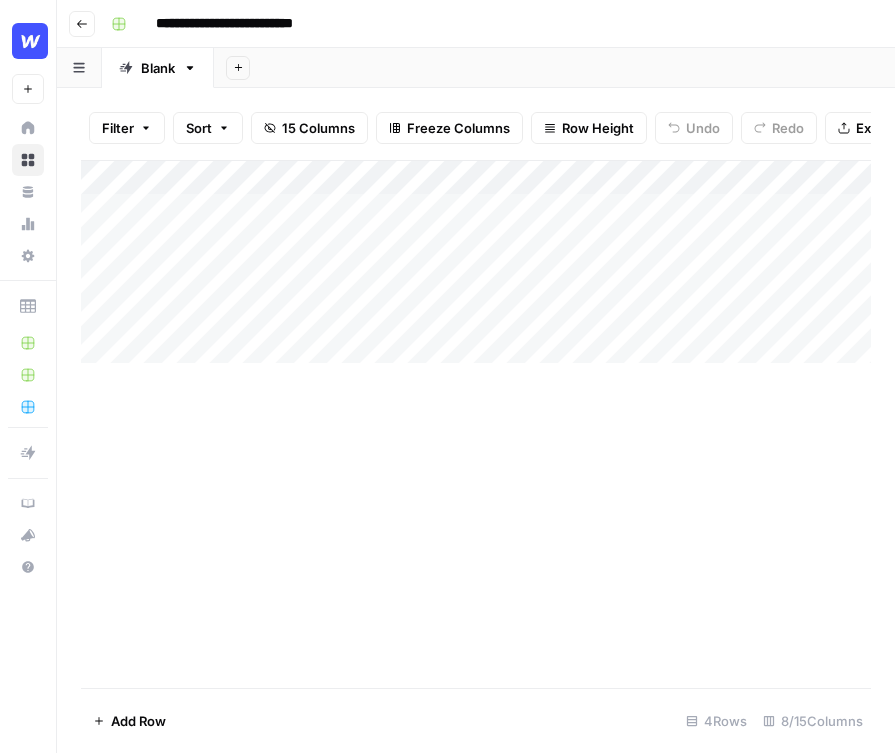 click on "Add Column" at bounding box center [476, 262] 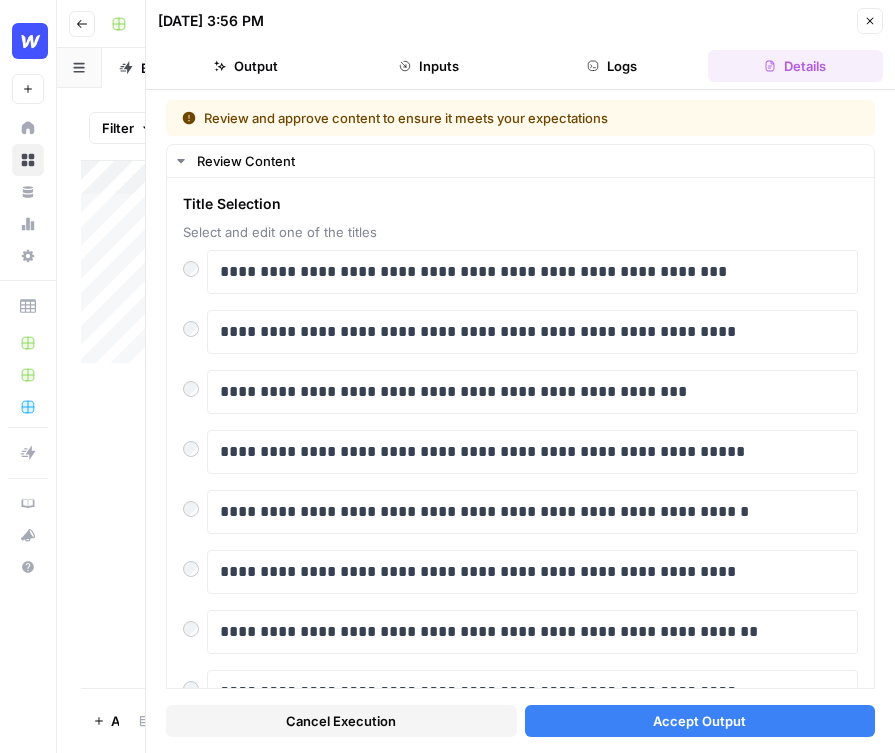 click on "Accept Output" at bounding box center [700, 721] 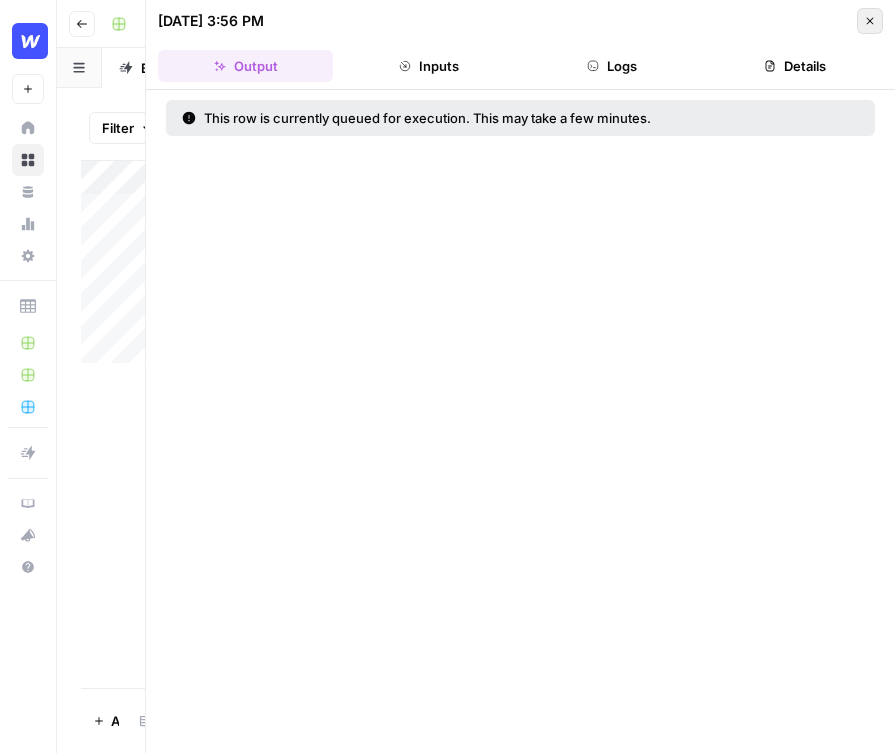 click 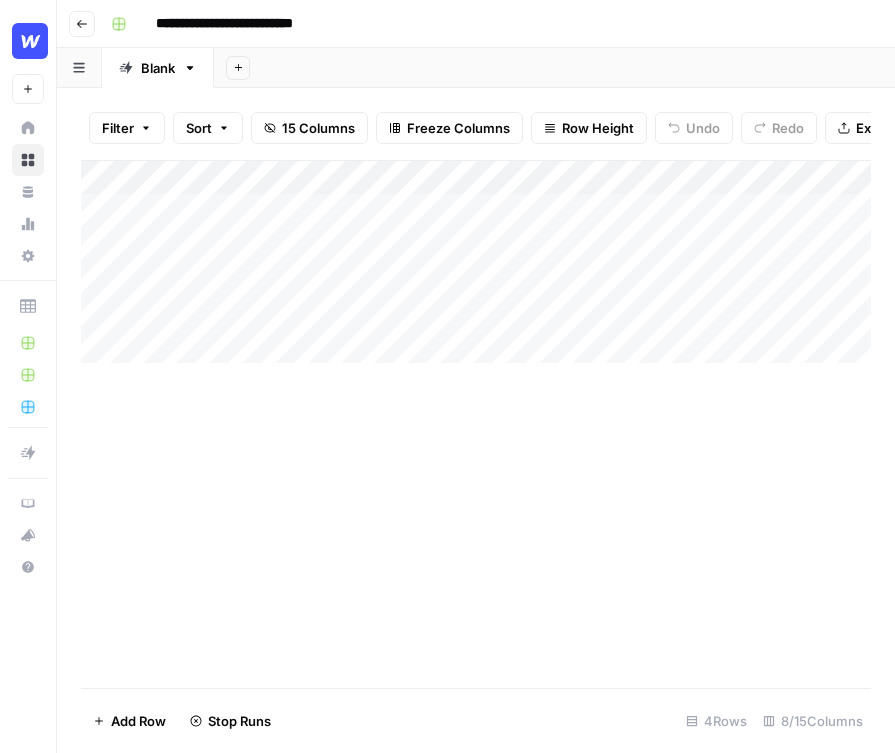 click on "Add Column" at bounding box center [476, 262] 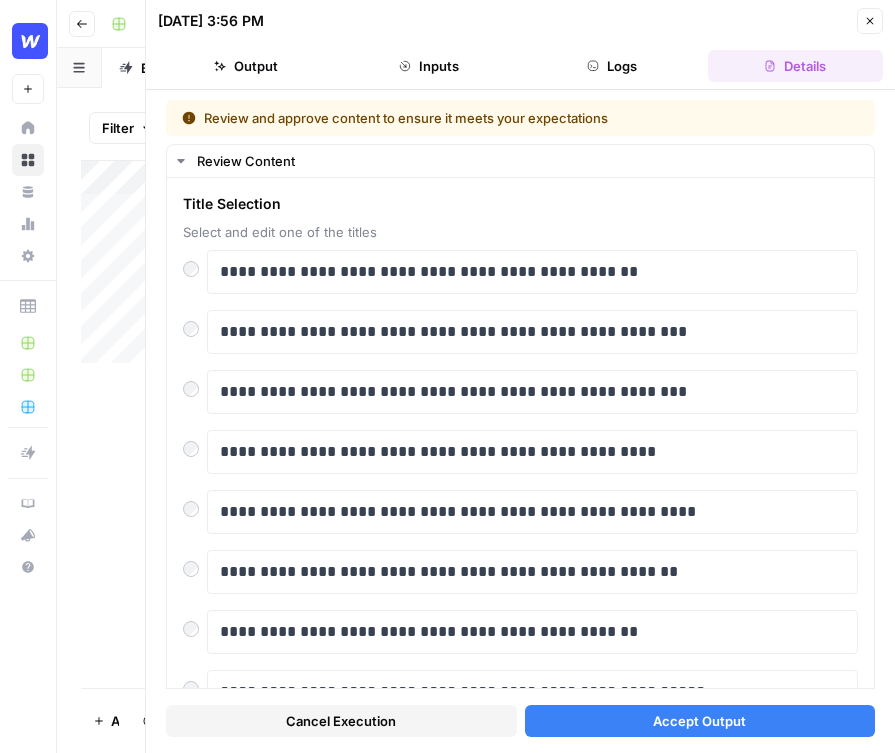 click on "Accept Output" at bounding box center [699, 721] 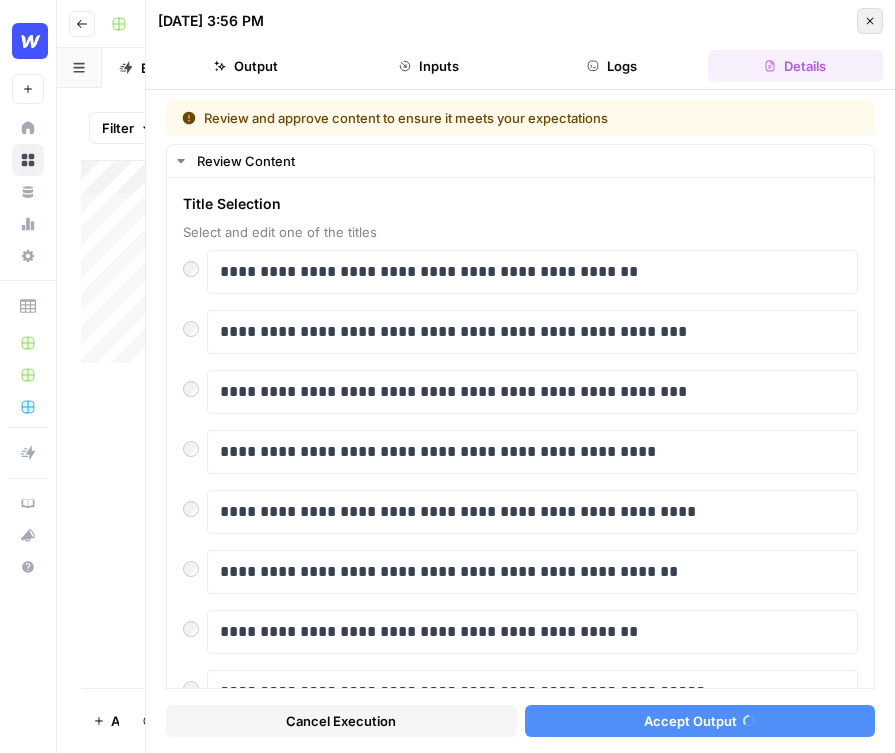 click on "Close" at bounding box center [870, 21] 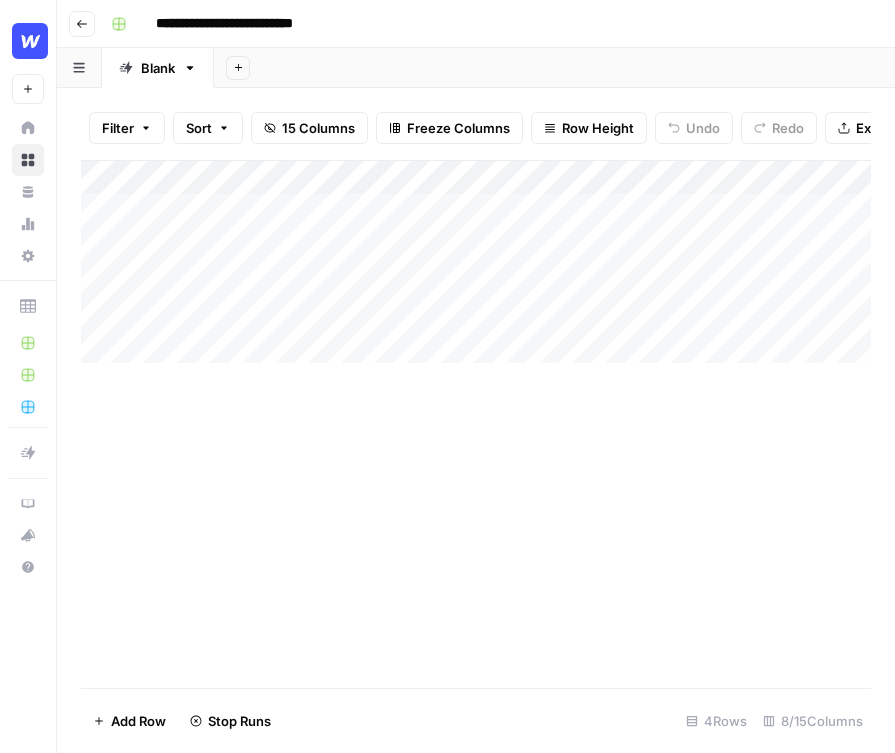 click on "Add Column" at bounding box center (476, 262) 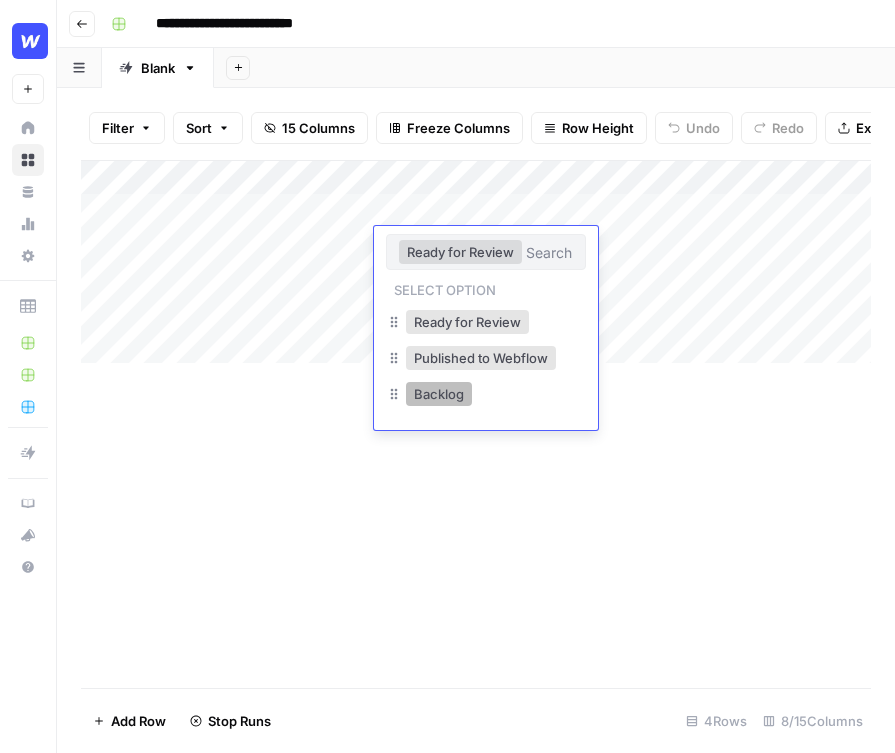 click on "Backlog" at bounding box center [439, 394] 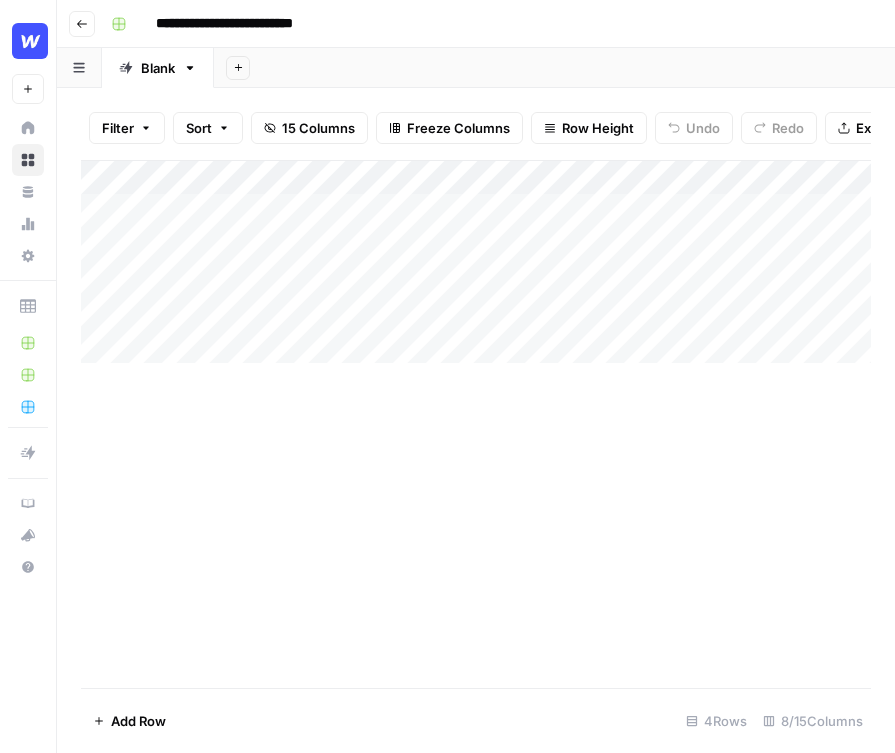 click on "Add Column" at bounding box center (476, 262) 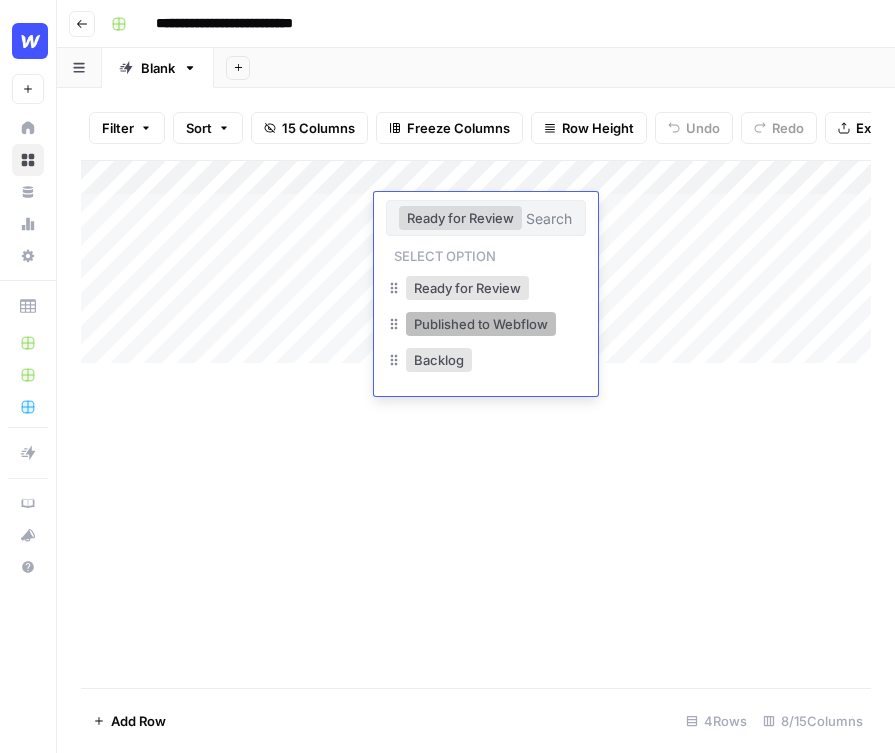 click on "Published to Webflow" at bounding box center [481, 324] 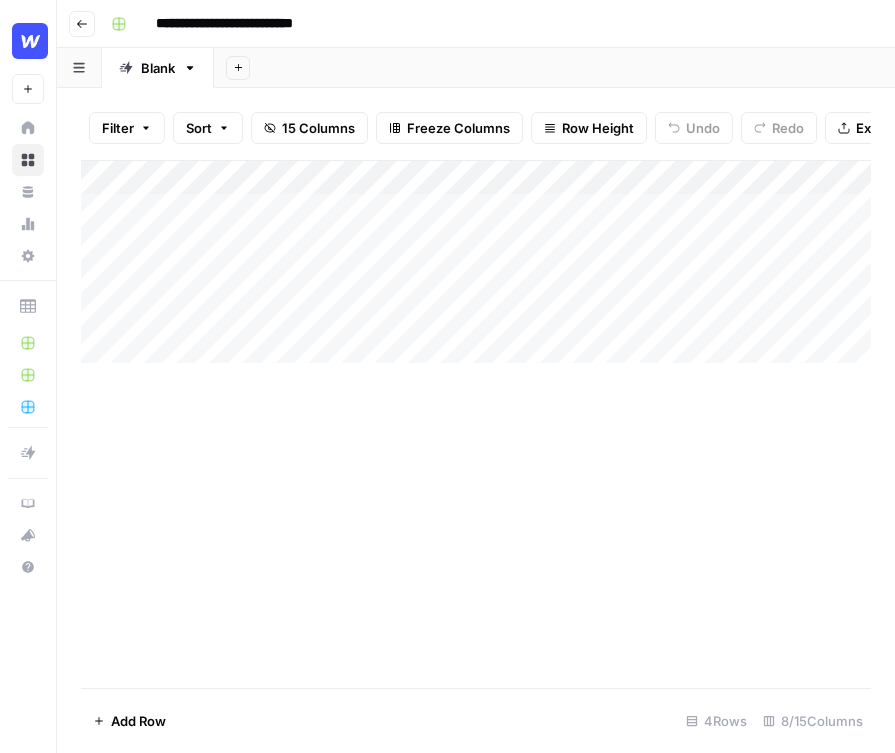 click on "Add Column" at bounding box center (476, 262) 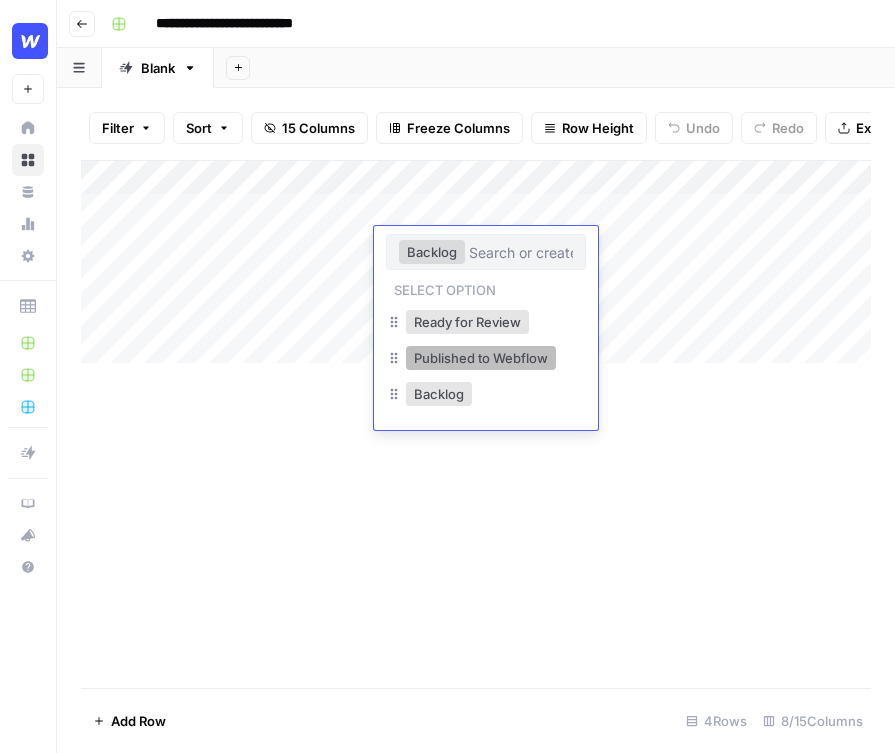 click on "Published to Webflow" at bounding box center [481, 358] 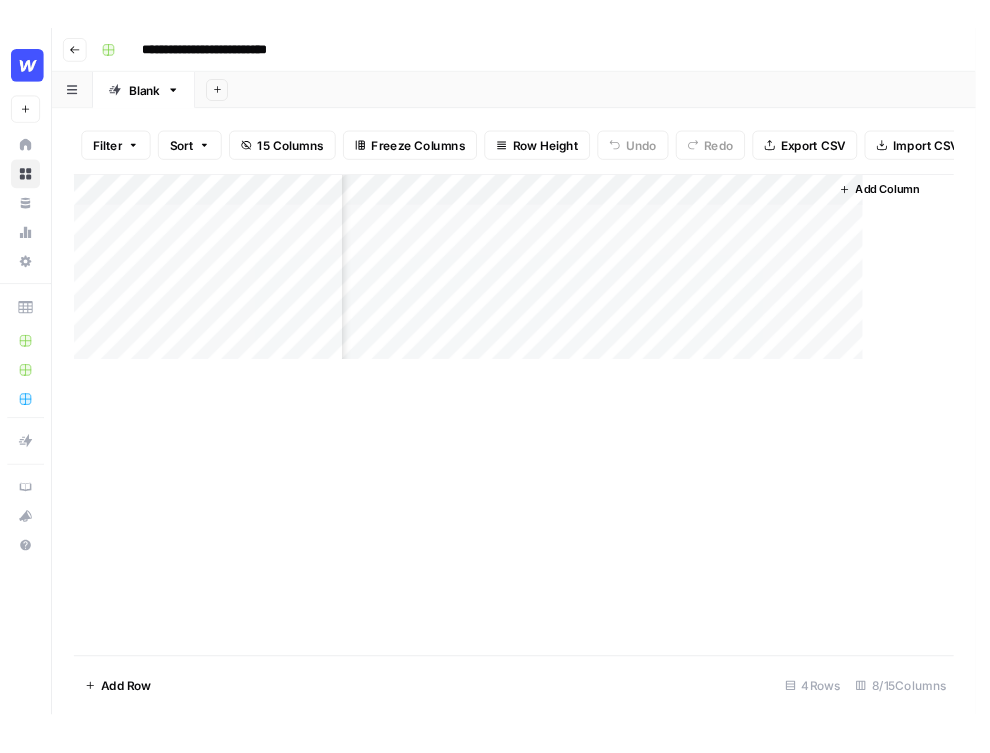 scroll, scrollTop: 0, scrollLeft: 1000, axis: horizontal 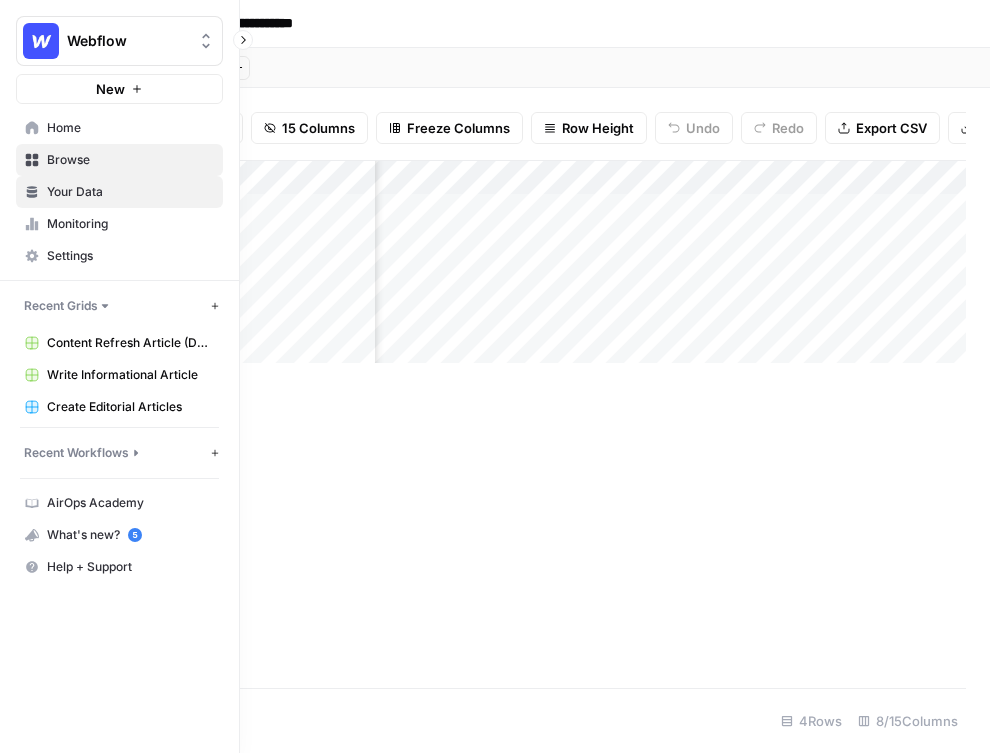 click on "Your Data" at bounding box center (119, 192) 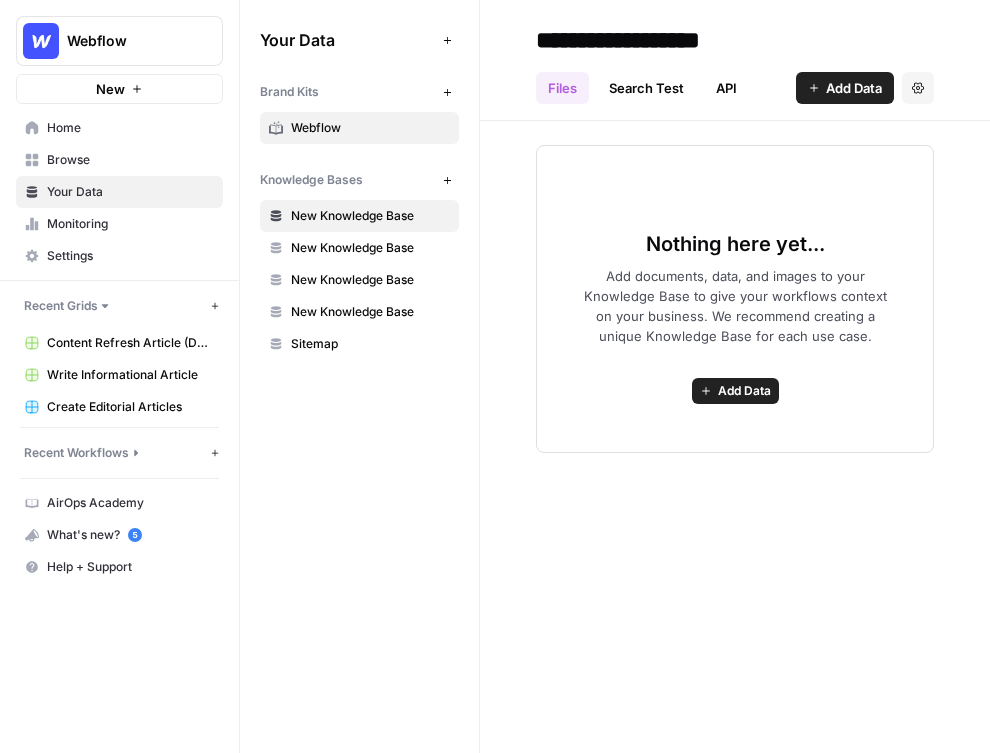 click on "Webflow" at bounding box center [370, 128] 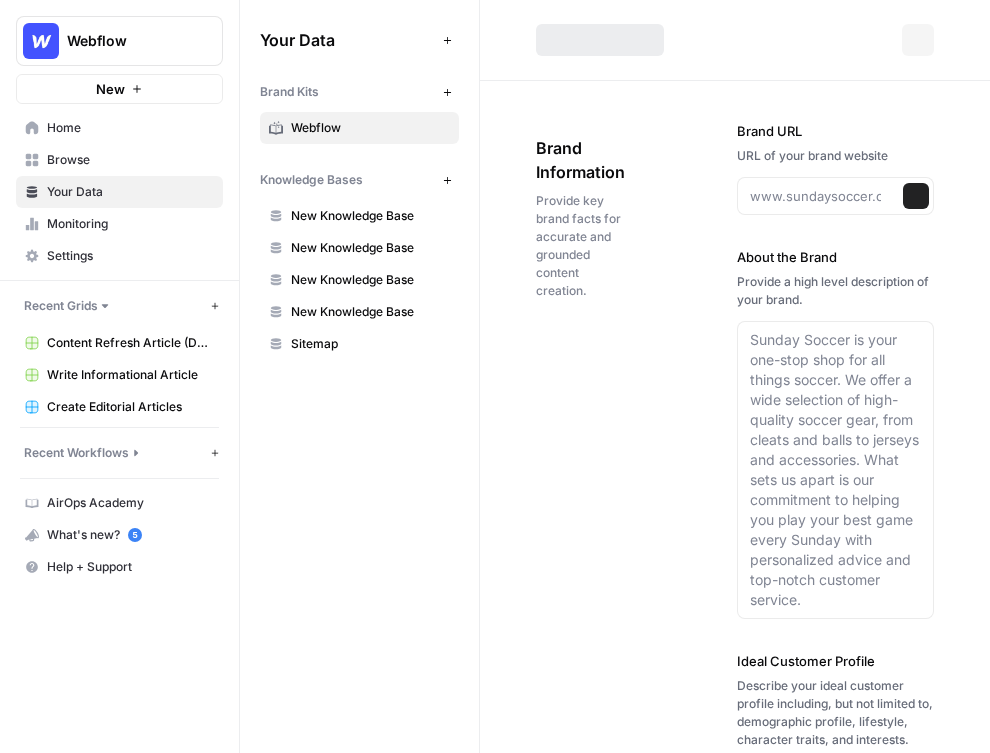 type on "webflow.com" 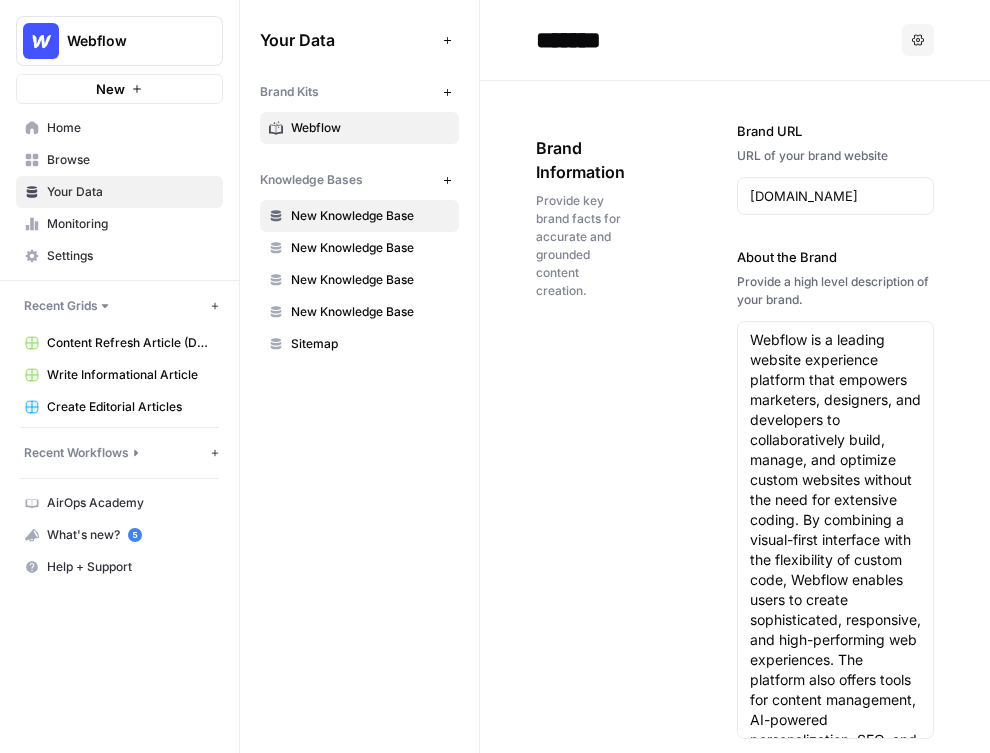 click on "New Knowledge Base" at bounding box center (370, 216) 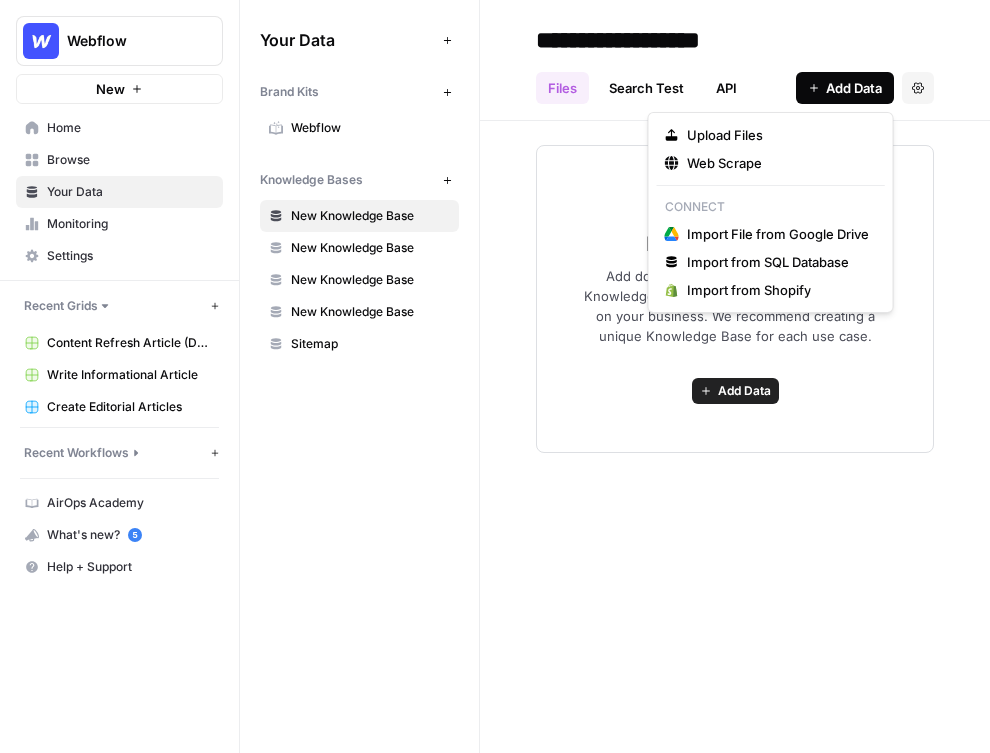 click on "Add Data" at bounding box center [854, 88] 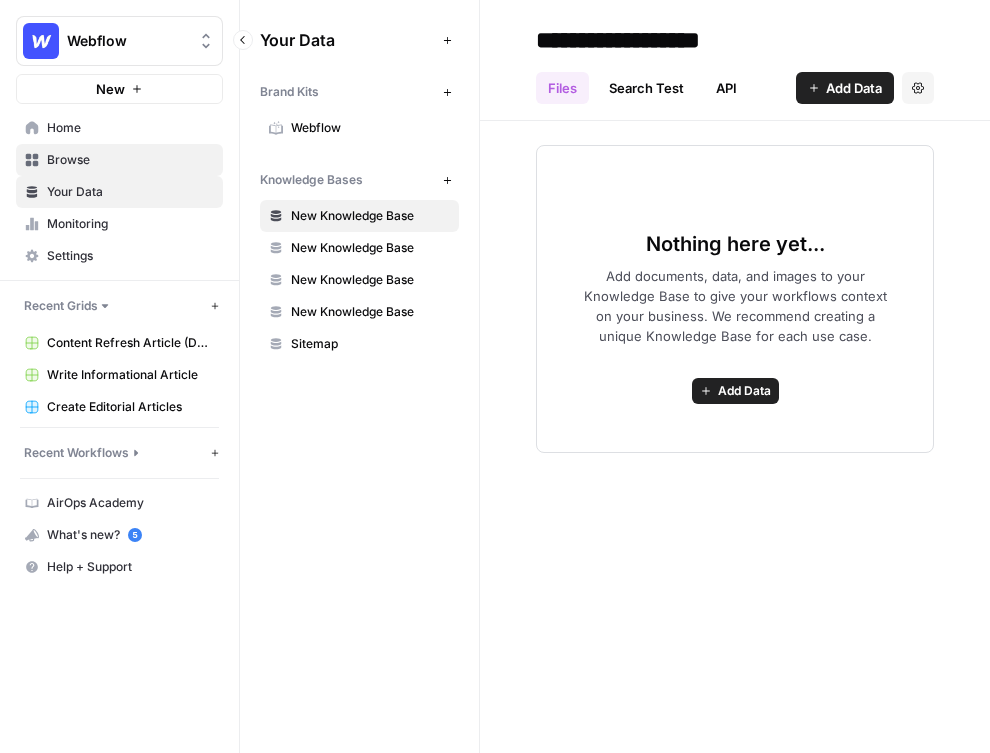 click on "Browse" at bounding box center (130, 160) 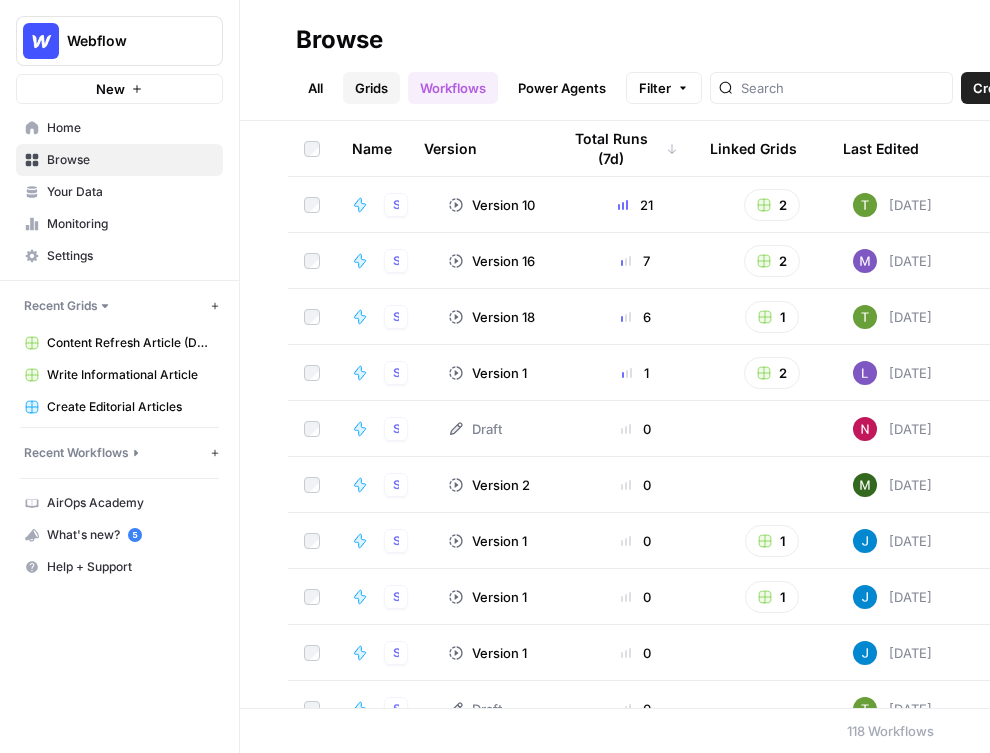 click on "Grids" at bounding box center [371, 88] 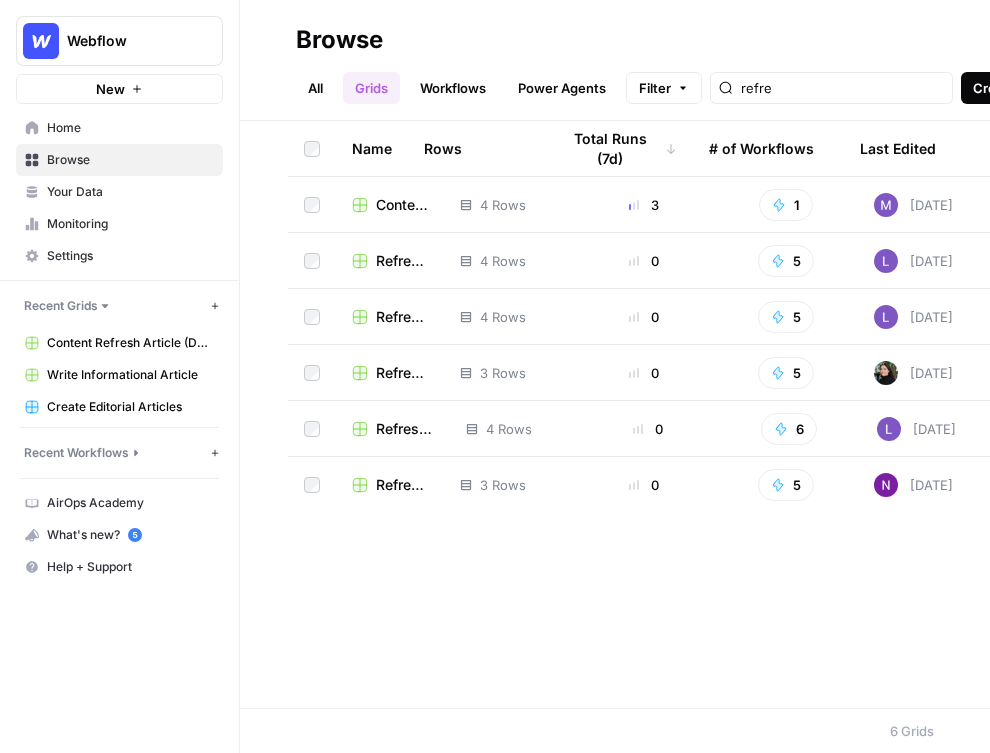 click 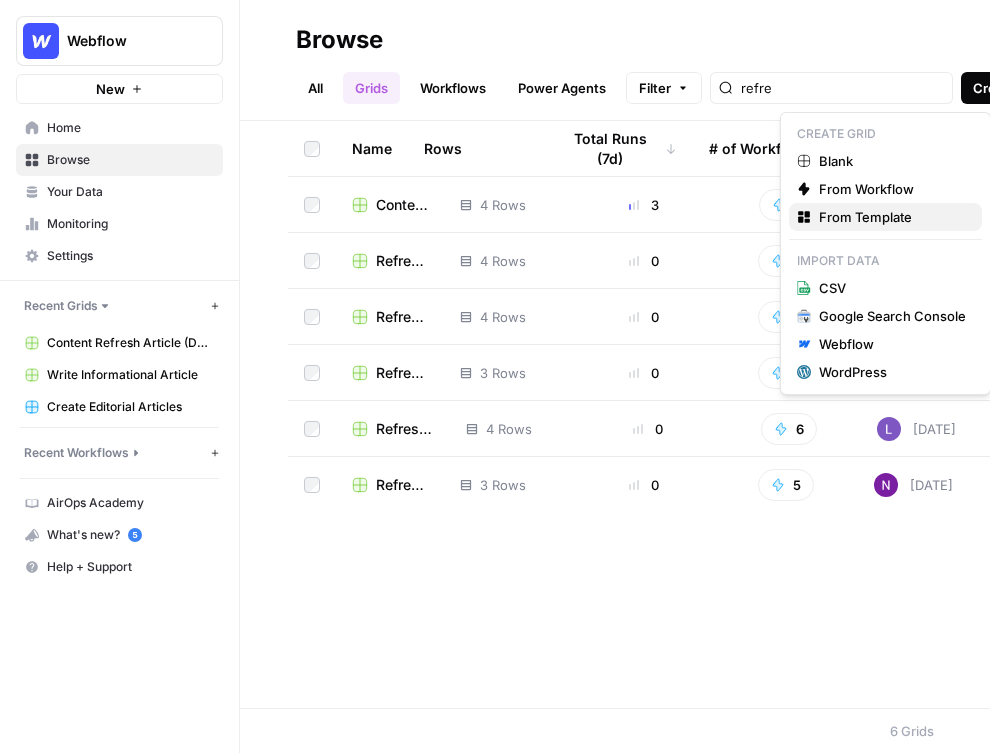 click on "From Template" at bounding box center (865, 217) 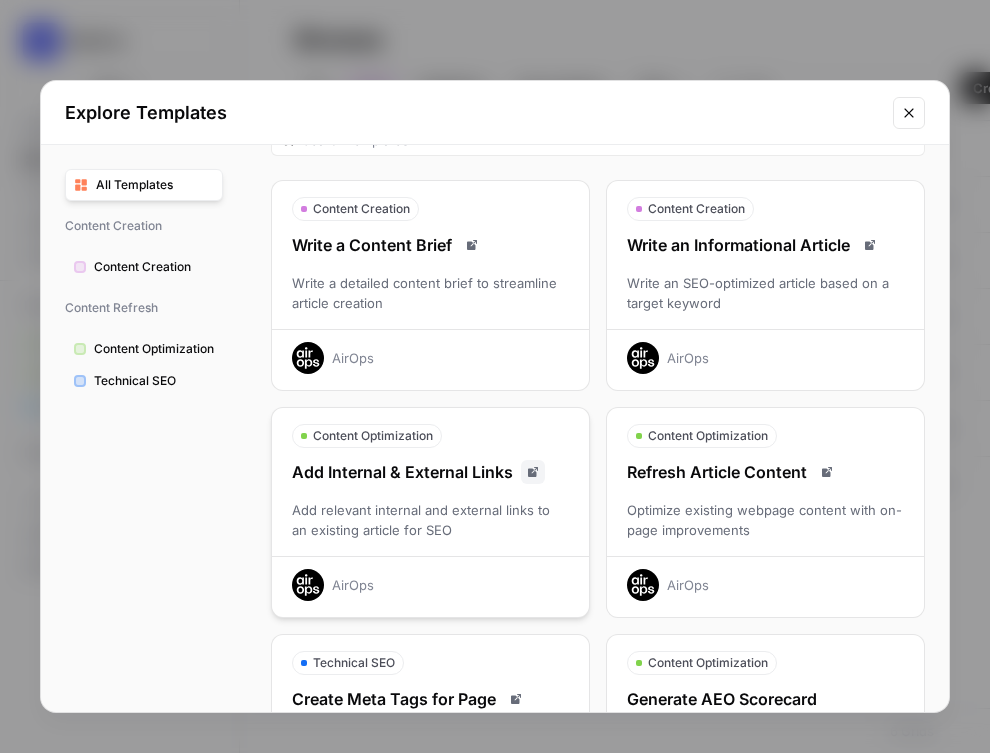 scroll, scrollTop: 0, scrollLeft: 0, axis: both 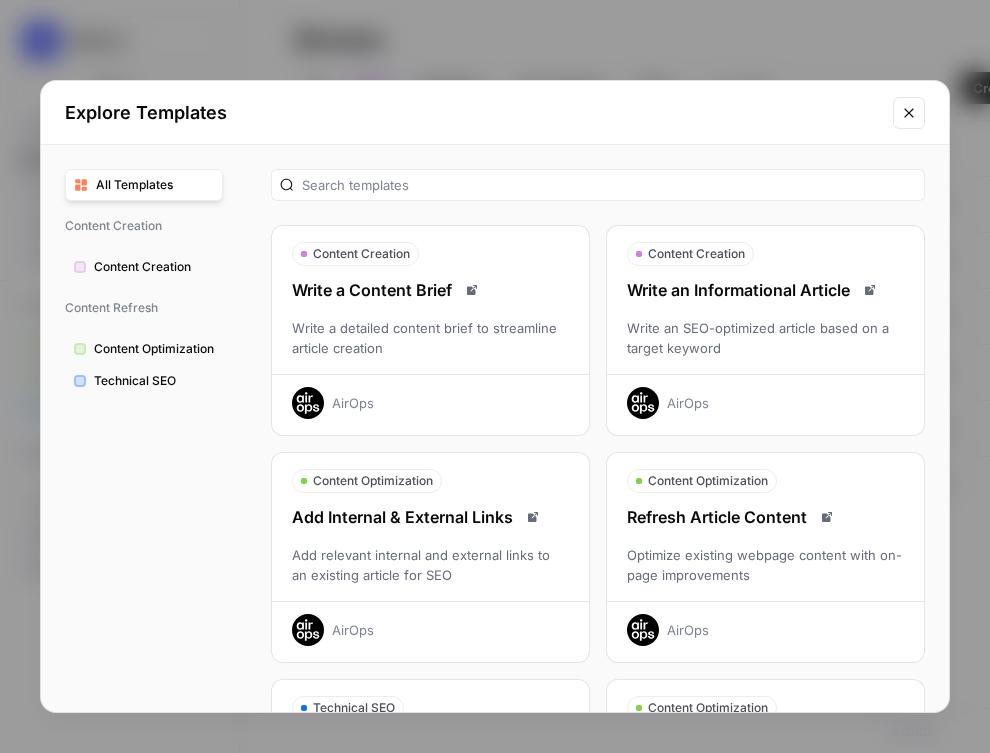 click on "Write an SEO-optimized article based on a target keyword" at bounding box center [765, 338] 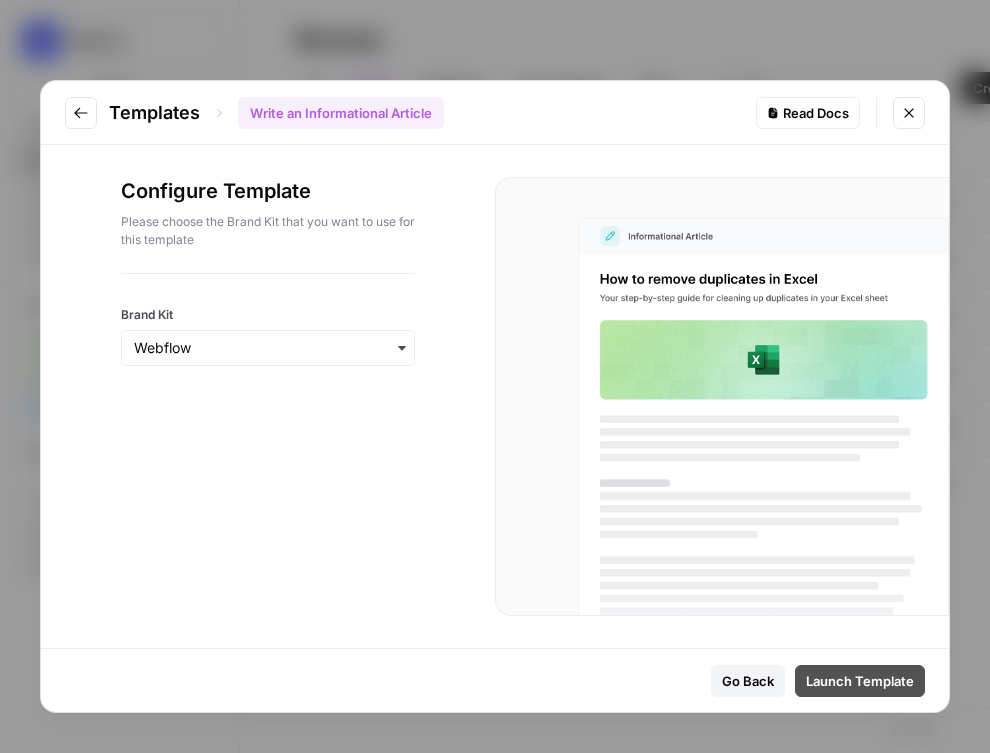 click on "Launch Template" at bounding box center [860, 681] 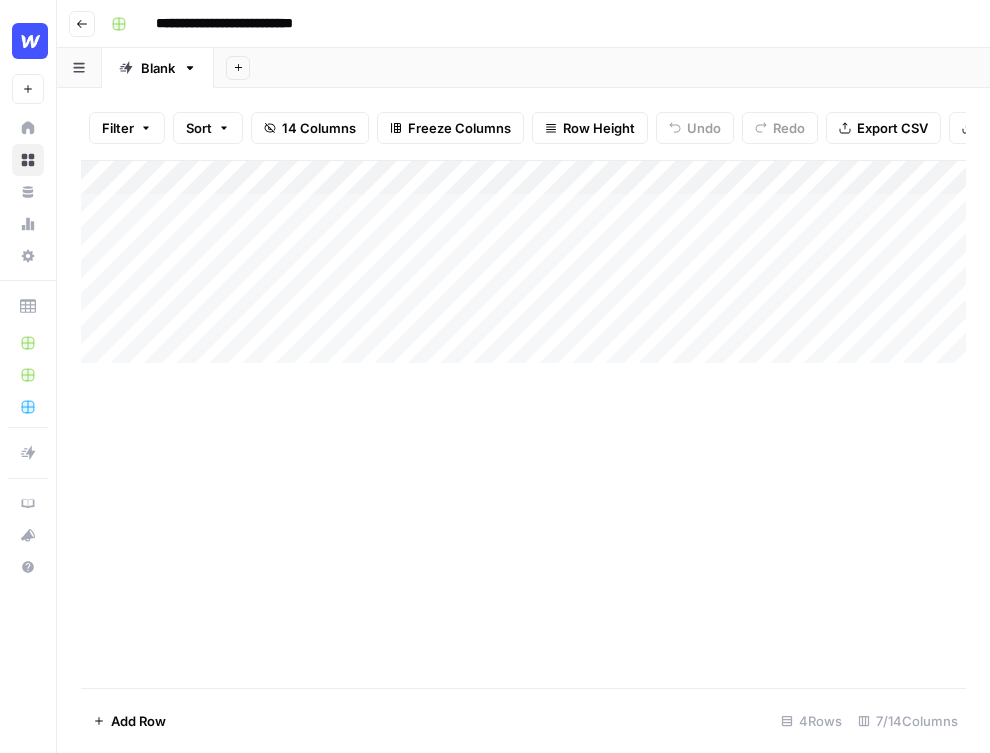 click on "Add Column" at bounding box center [523, 262] 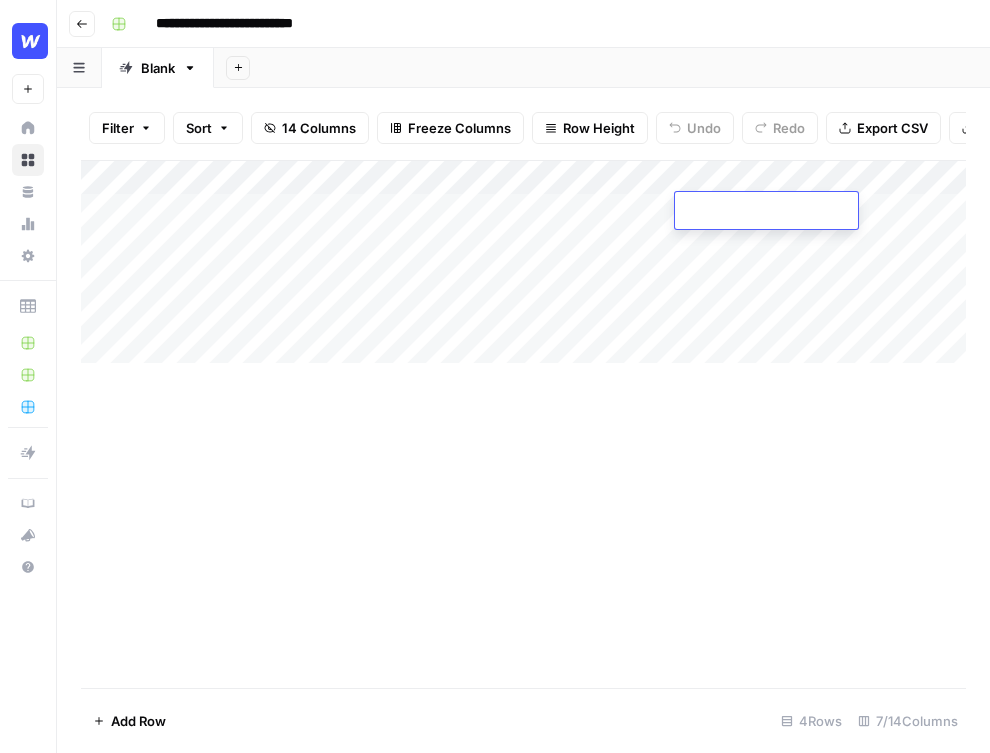 click at bounding box center (767, 212) 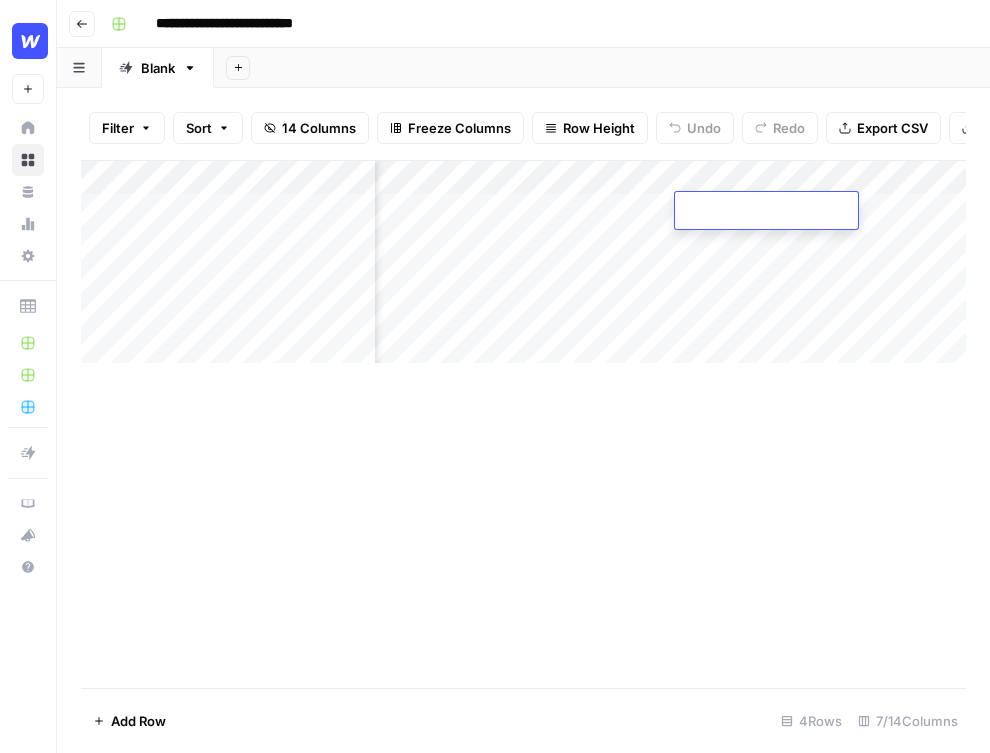 scroll, scrollTop: 0, scrollLeft: 132, axis: horizontal 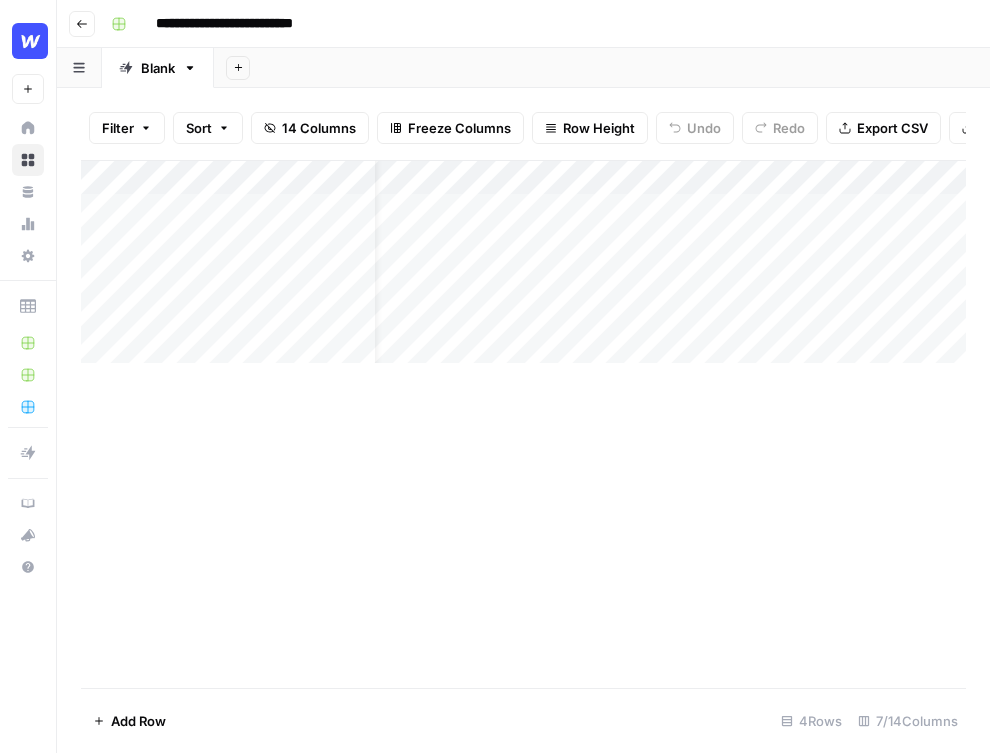 click on "Add Column" at bounding box center (523, 262) 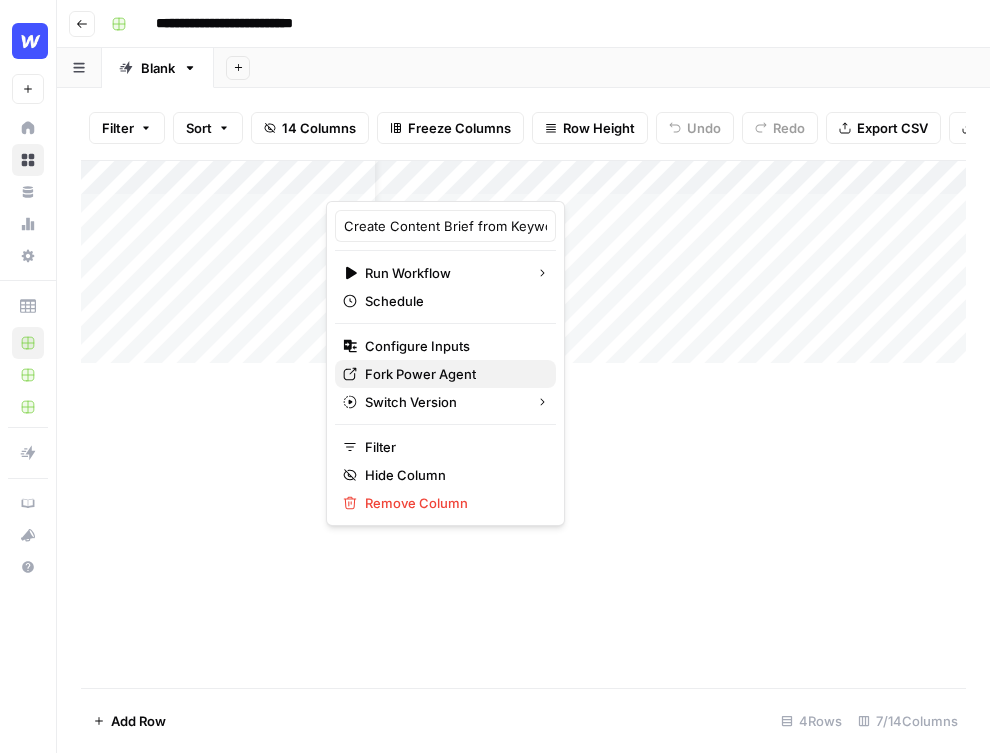 click on "Fork Power Agent" at bounding box center [420, 374] 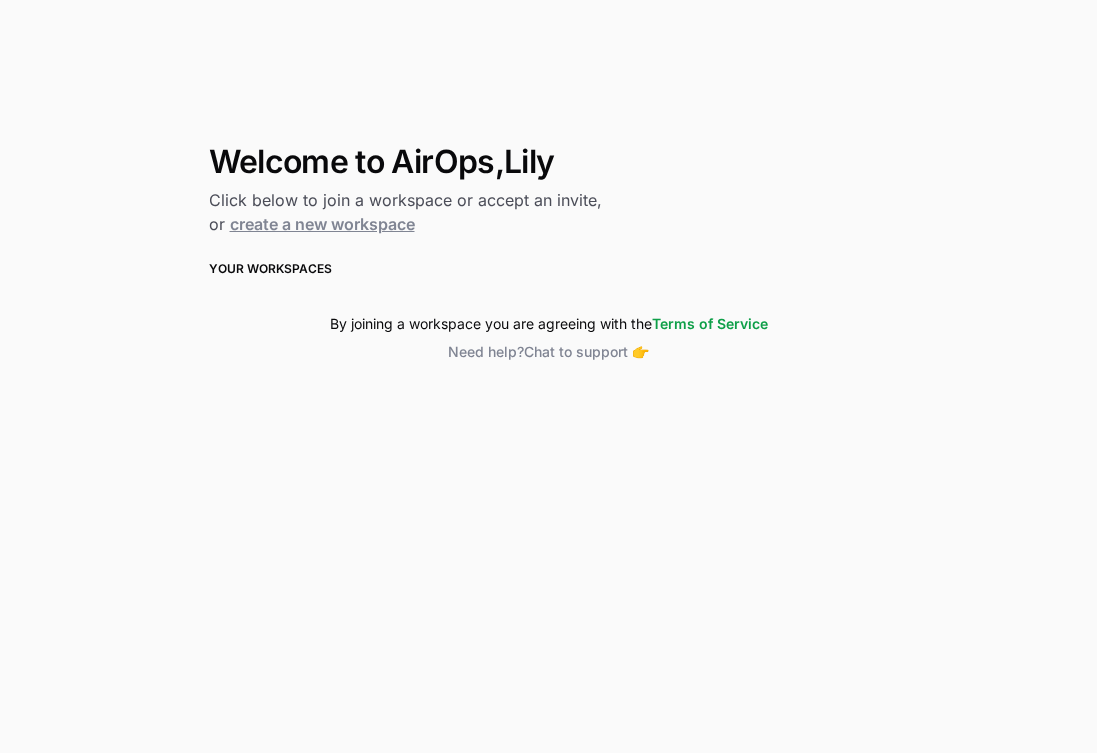 scroll, scrollTop: 0, scrollLeft: 0, axis: both 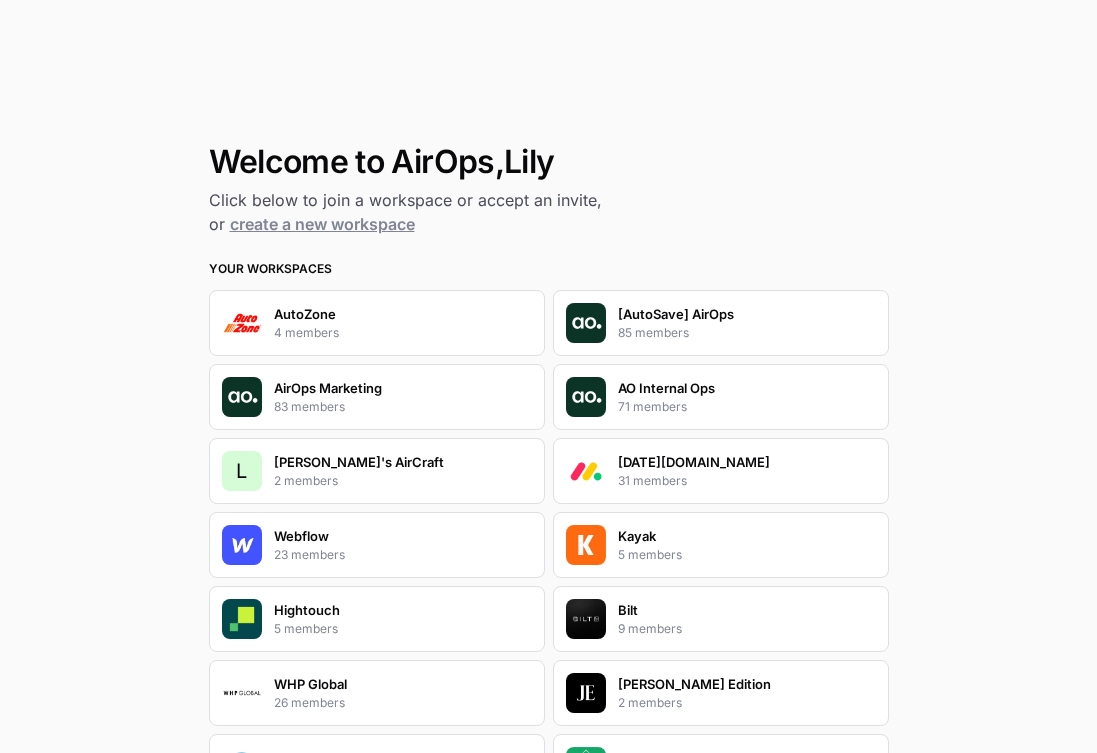 click on "Webflow 23 members" at bounding box center [377, 545] 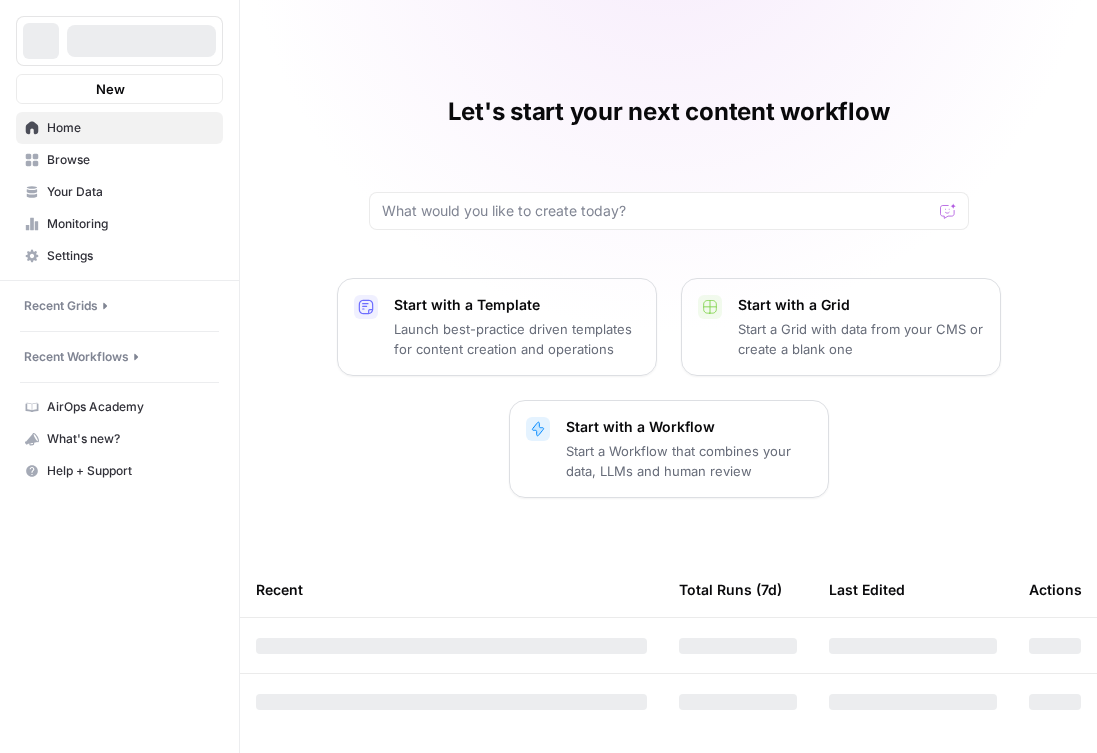 scroll, scrollTop: 0, scrollLeft: 0, axis: both 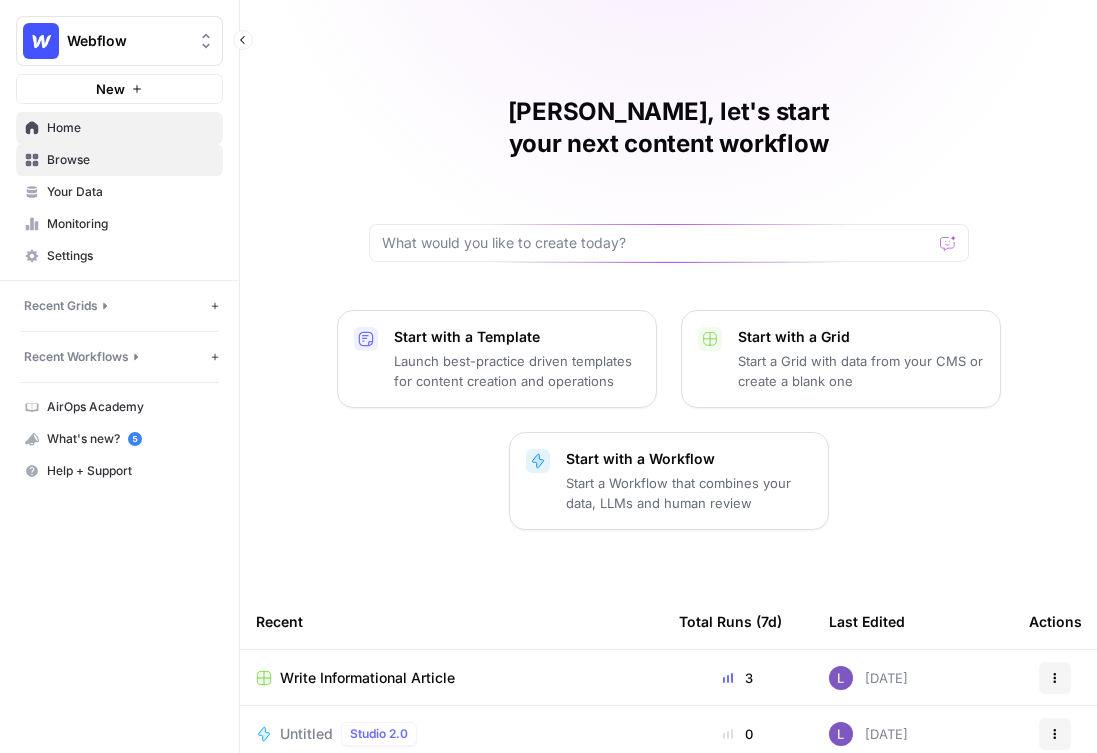 click on "Browse" at bounding box center (130, 160) 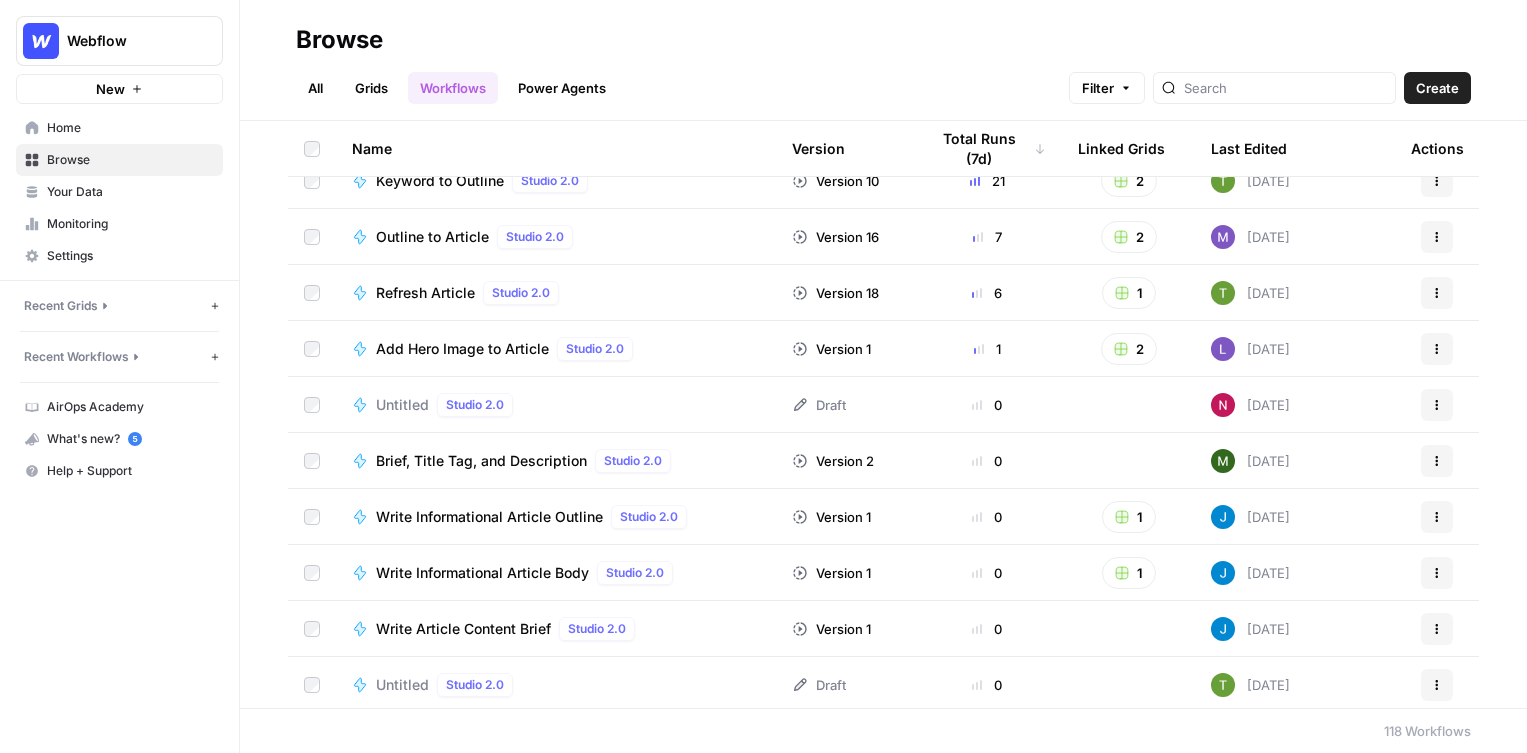 scroll, scrollTop: 47, scrollLeft: 0, axis: vertical 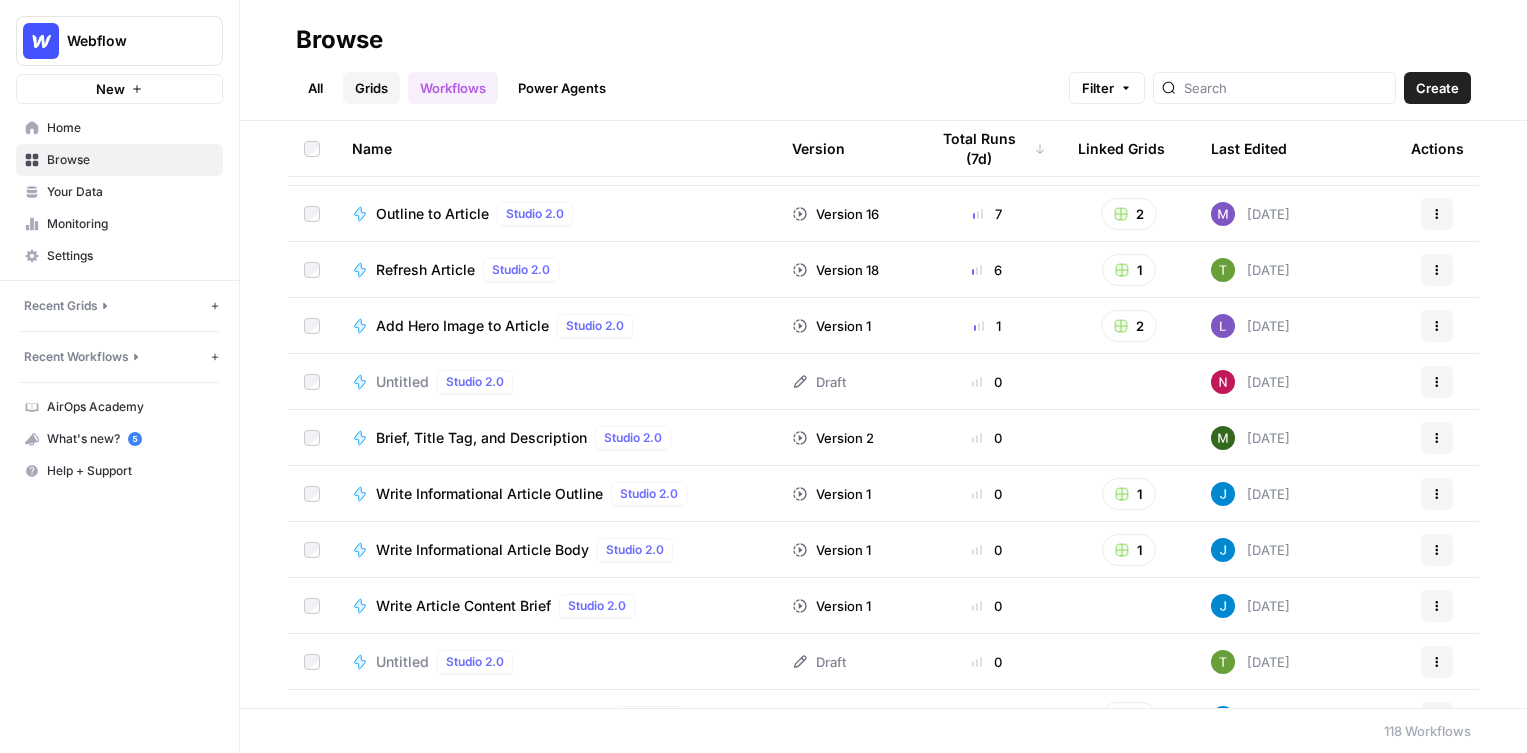 click on "Grids" at bounding box center [371, 88] 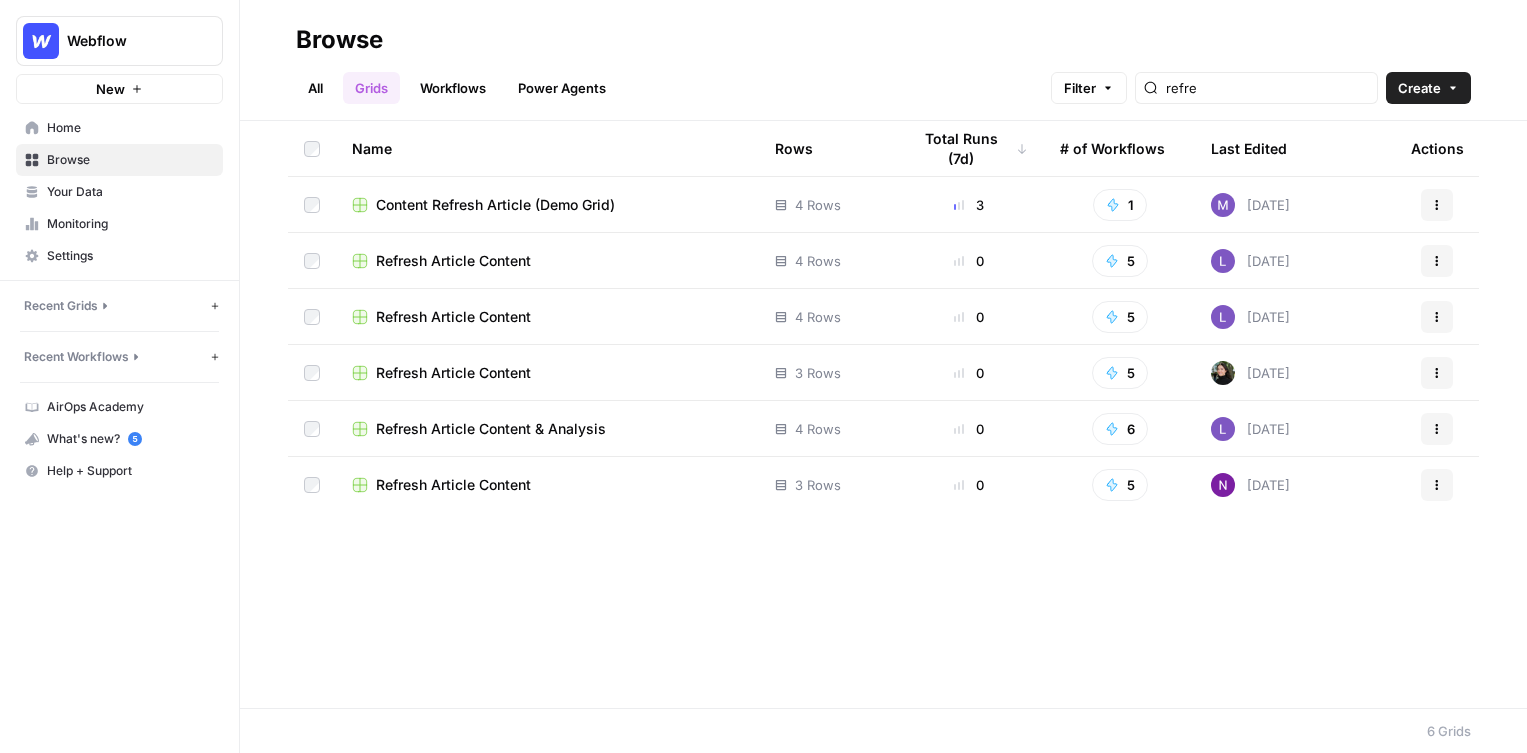click on "Content Refresh Article (Demo Grid)" at bounding box center [495, 205] 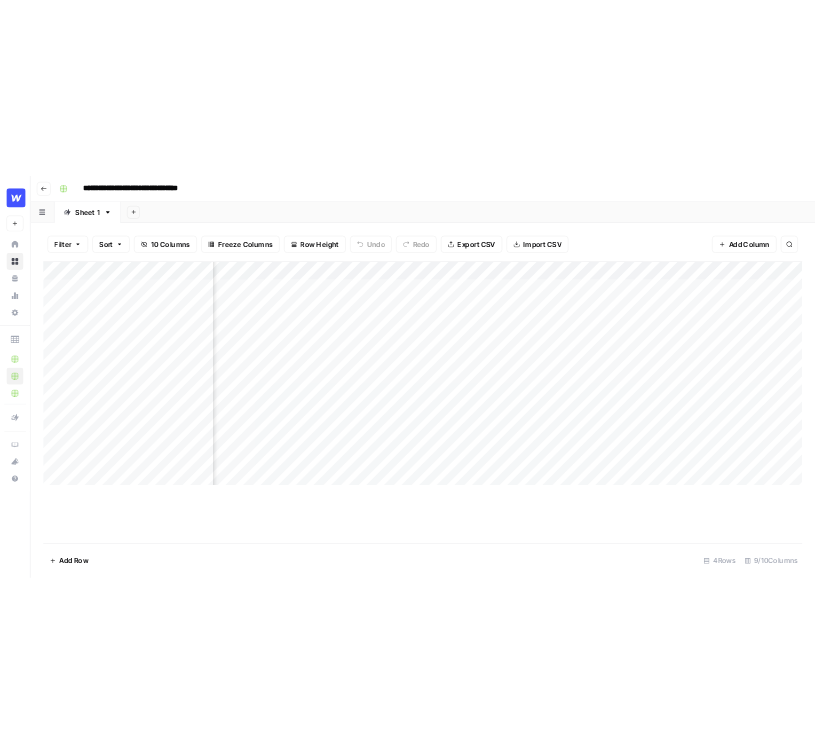scroll, scrollTop: 0, scrollLeft: 1116, axis: horizontal 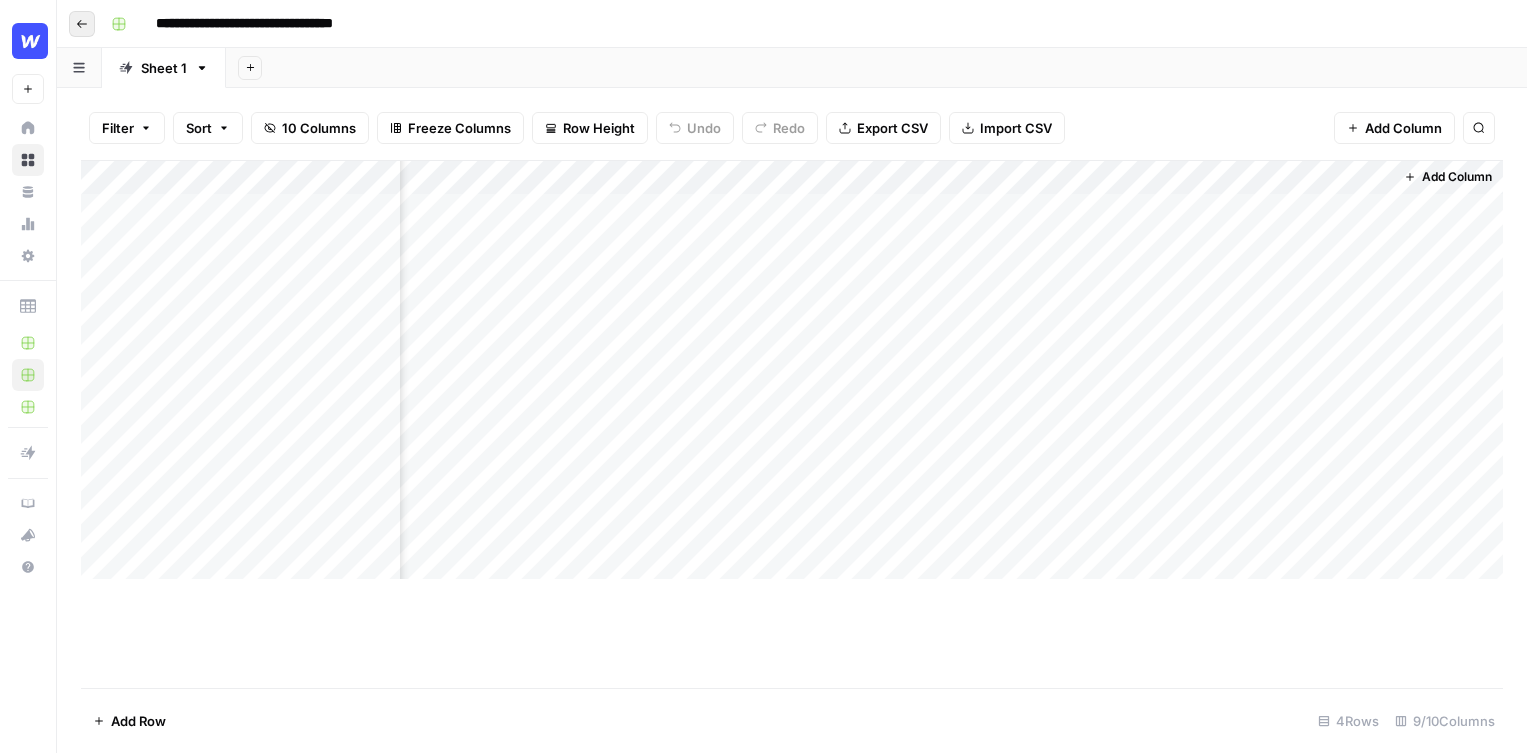 click on "Go back" at bounding box center (82, 24) 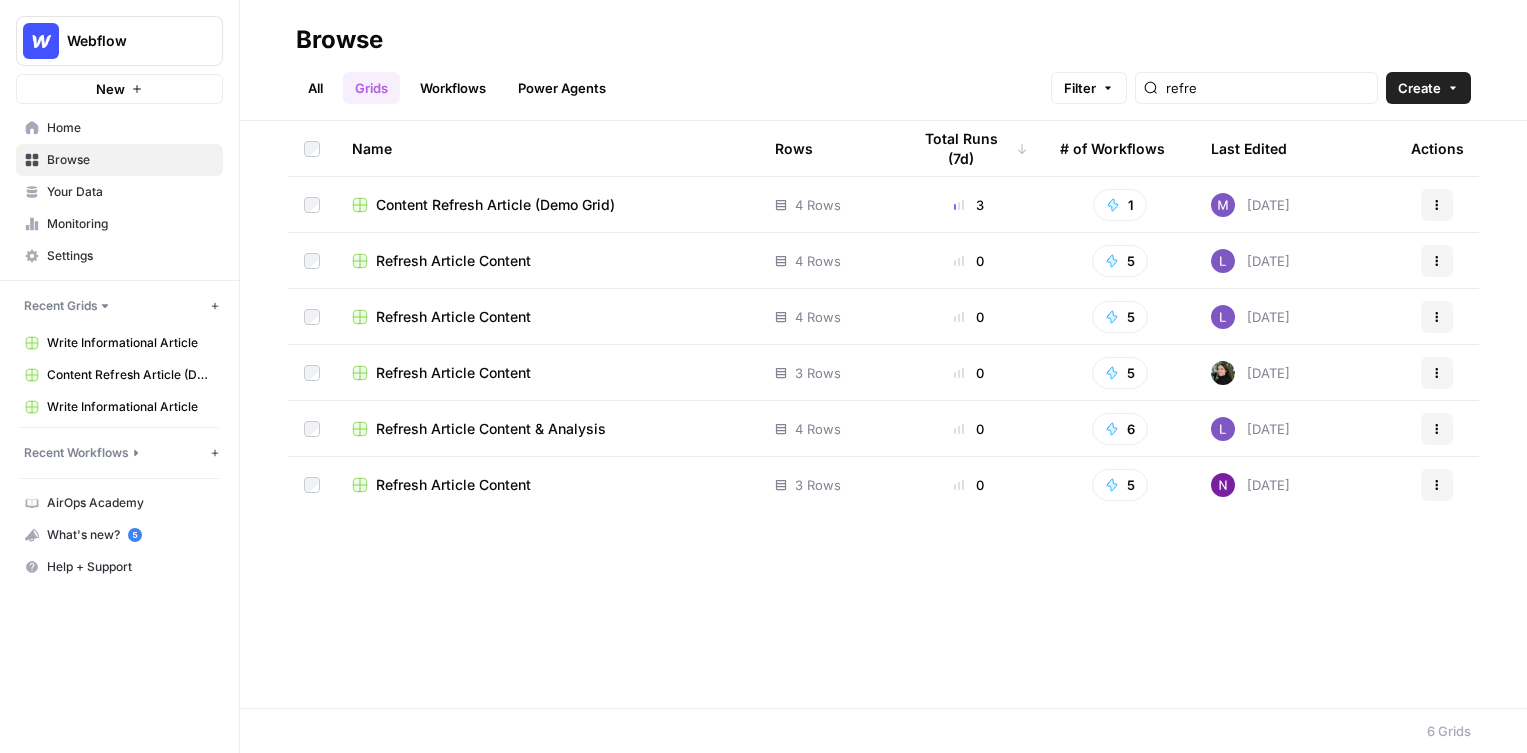 click on "Refresh Article Content" at bounding box center [453, 317] 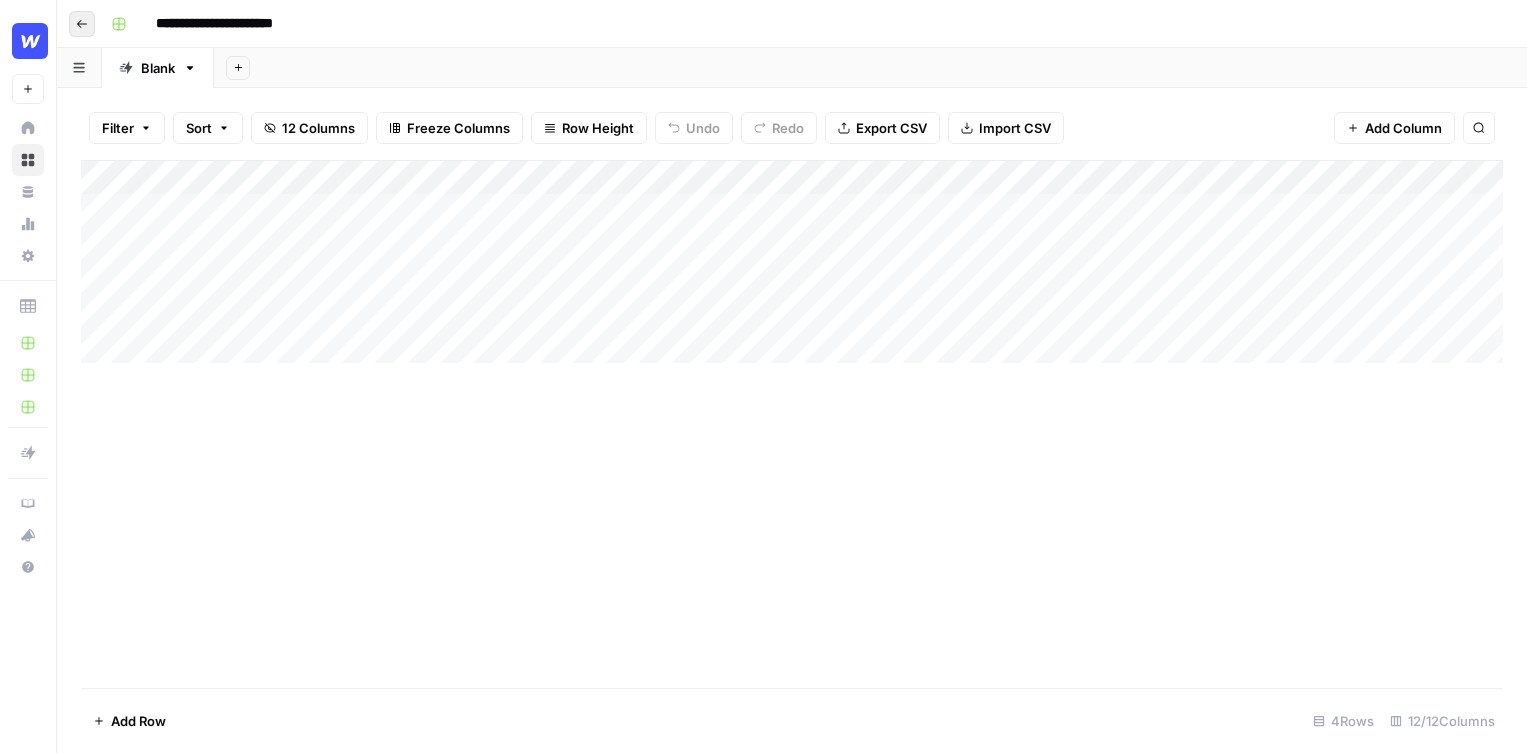 click 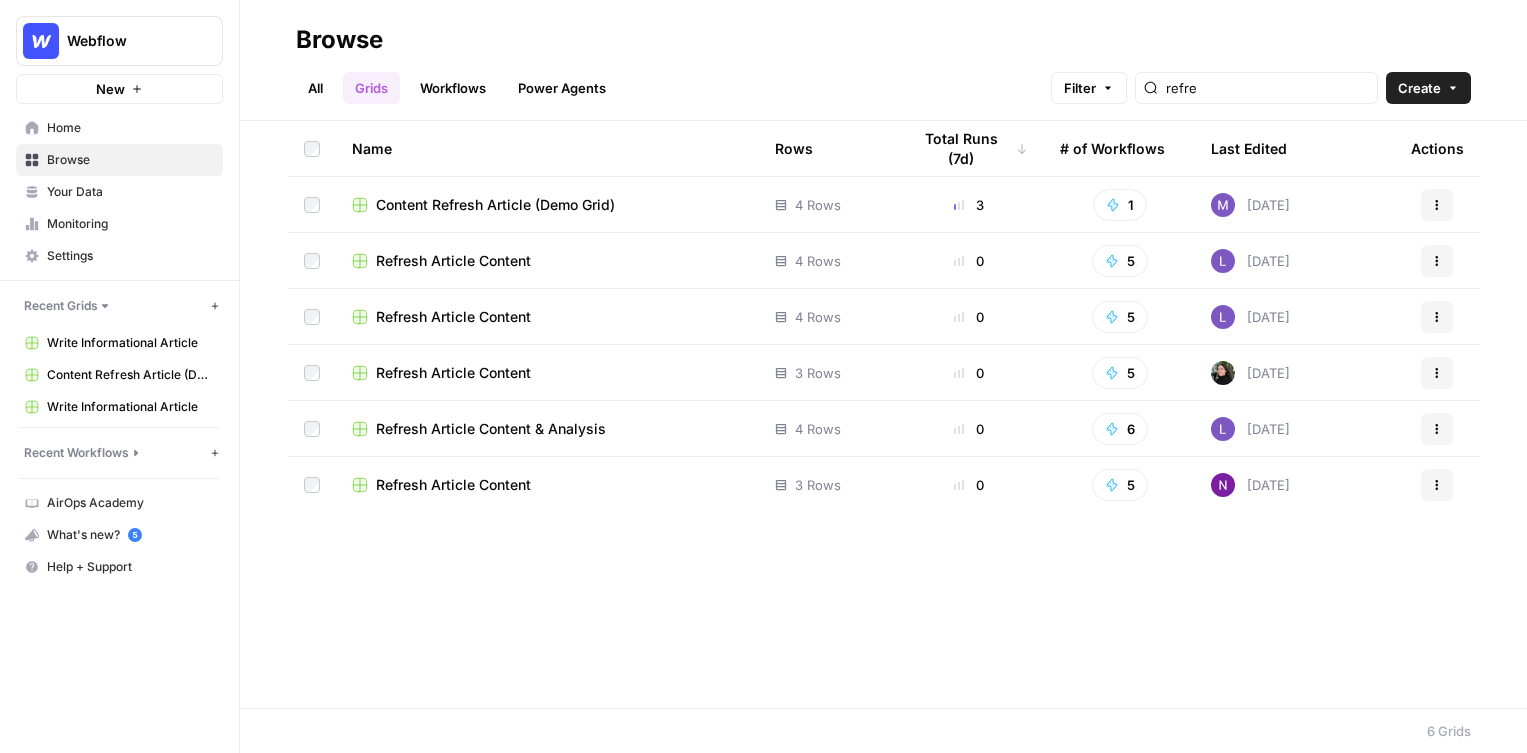 click on "Refresh Article Content" at bounding box center (547, 316) 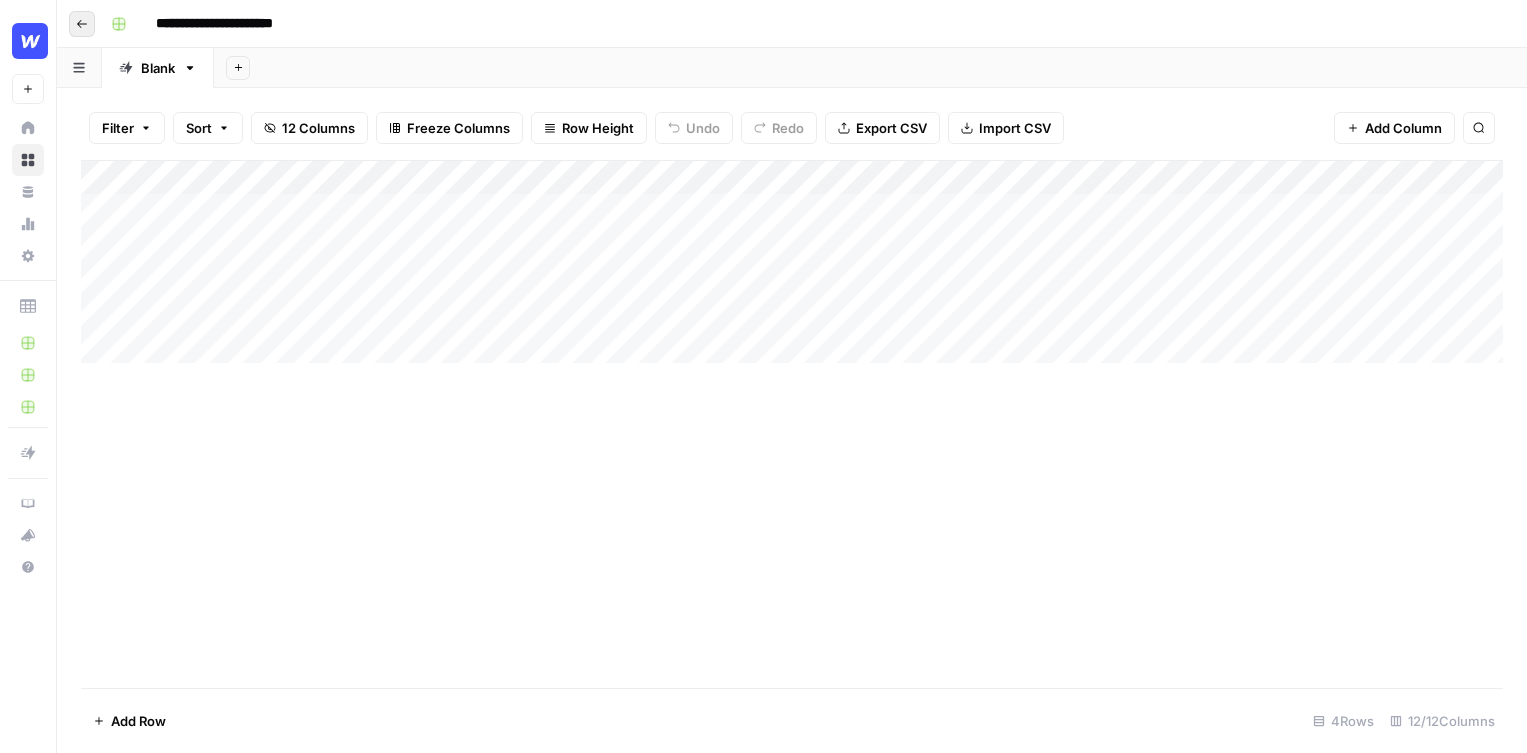 click on "Go back" at bounding box center [82, 24] 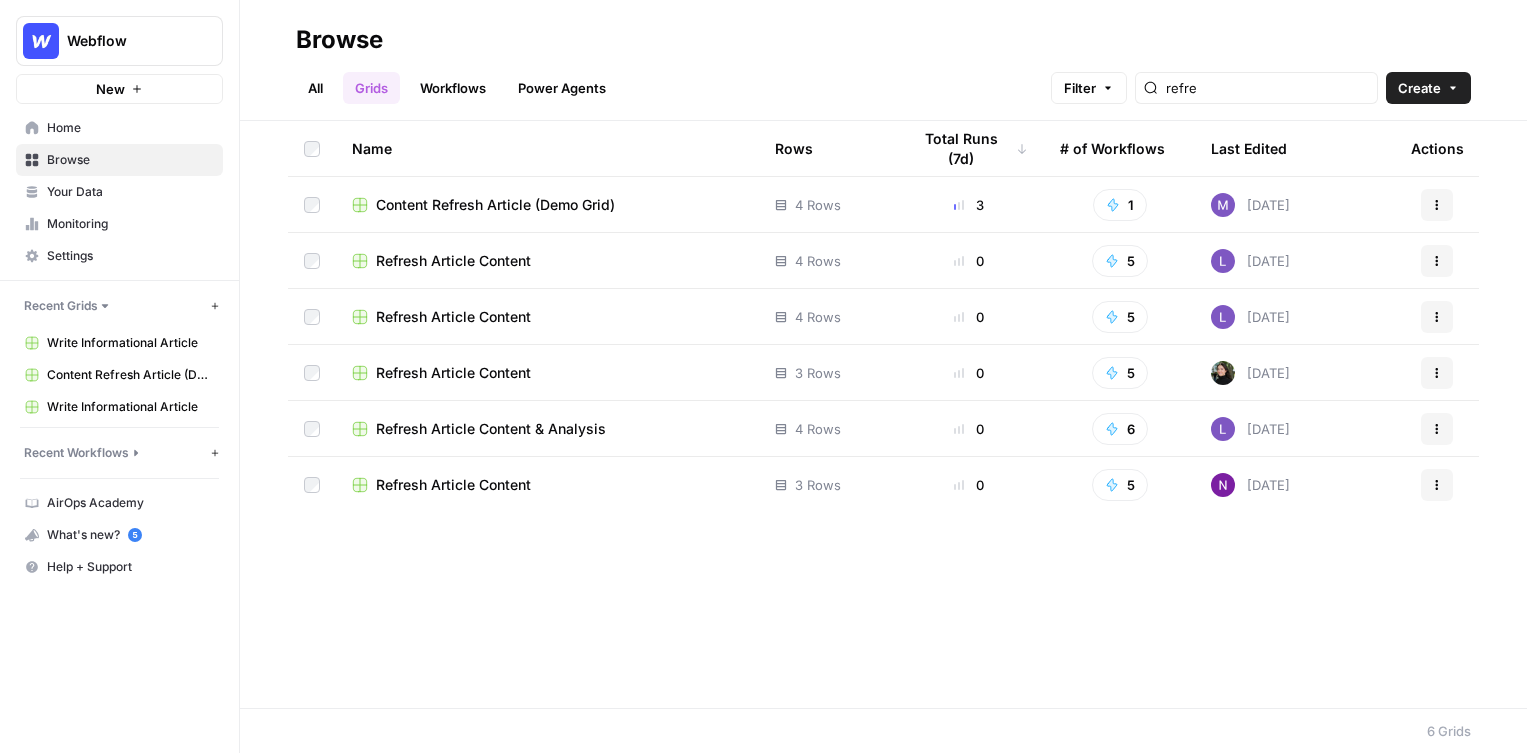 click on "Refresh Article Content & Analysis" at bounding box center [491, 429] 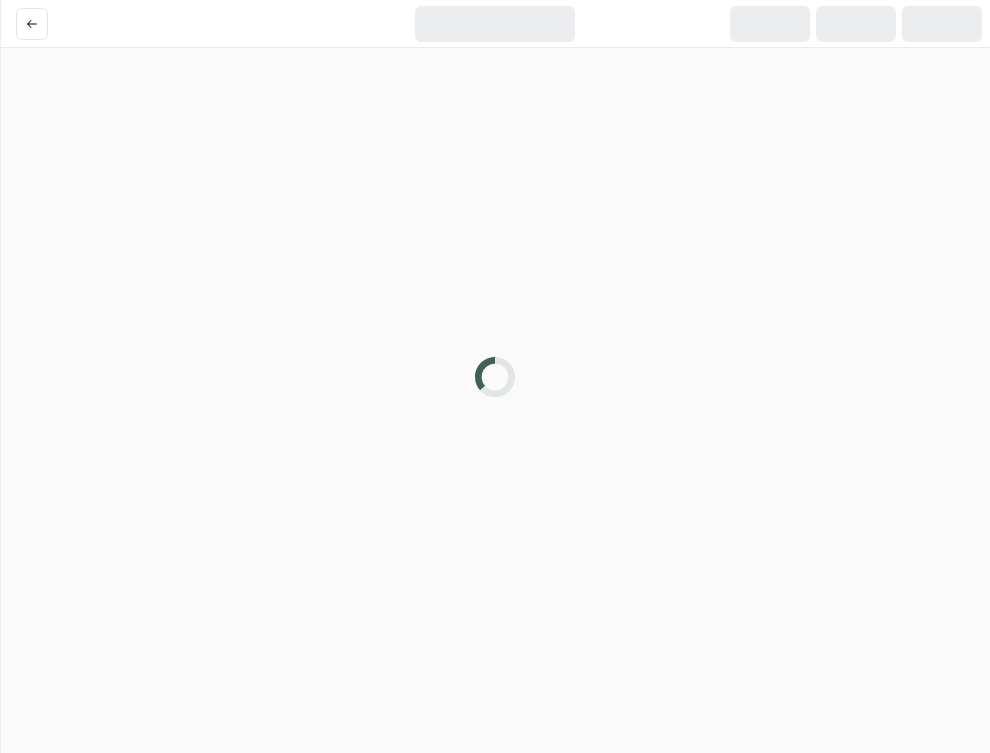 scroll, scrollTop: 0, scrollLeft: 0, axis: both 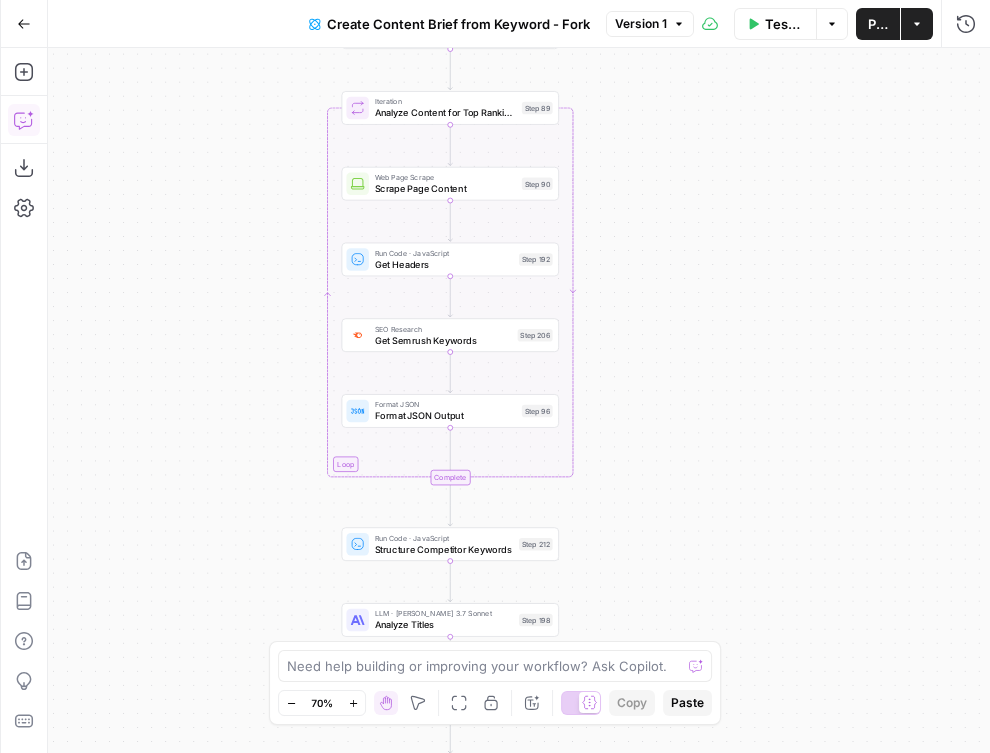 click 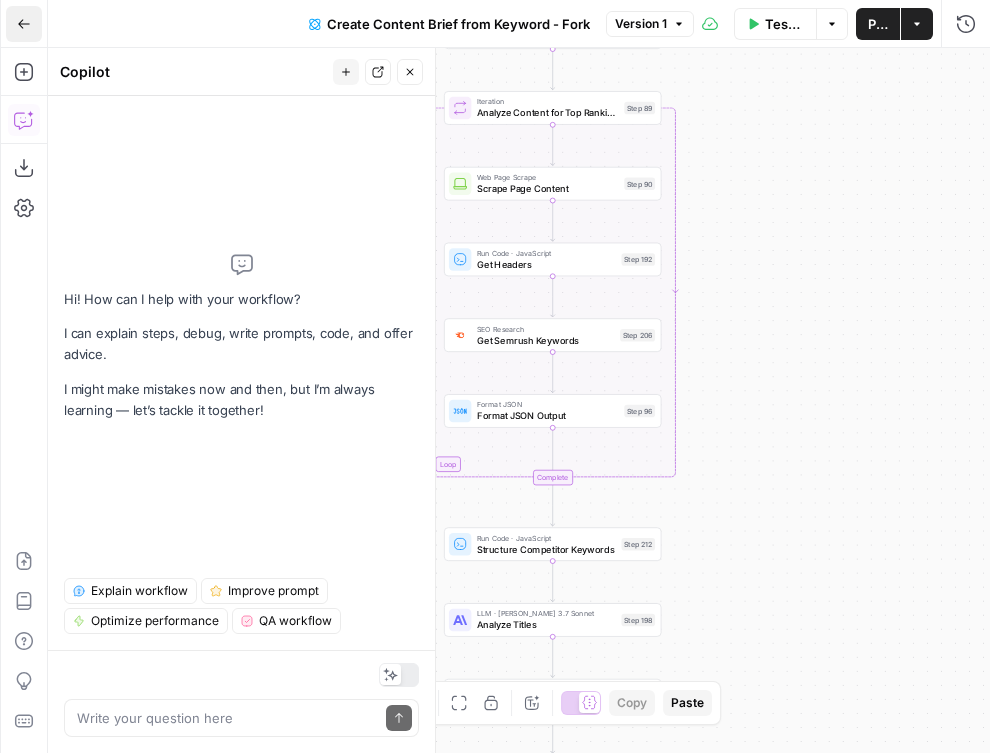click 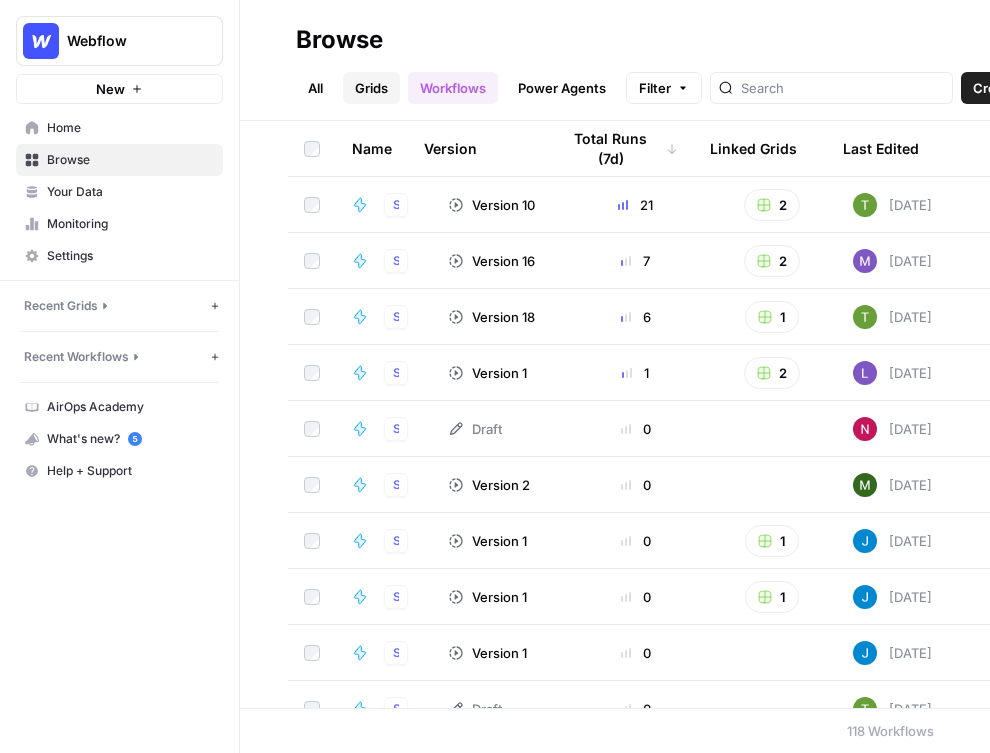 click on "Grids" at bounding box center [371, 88] 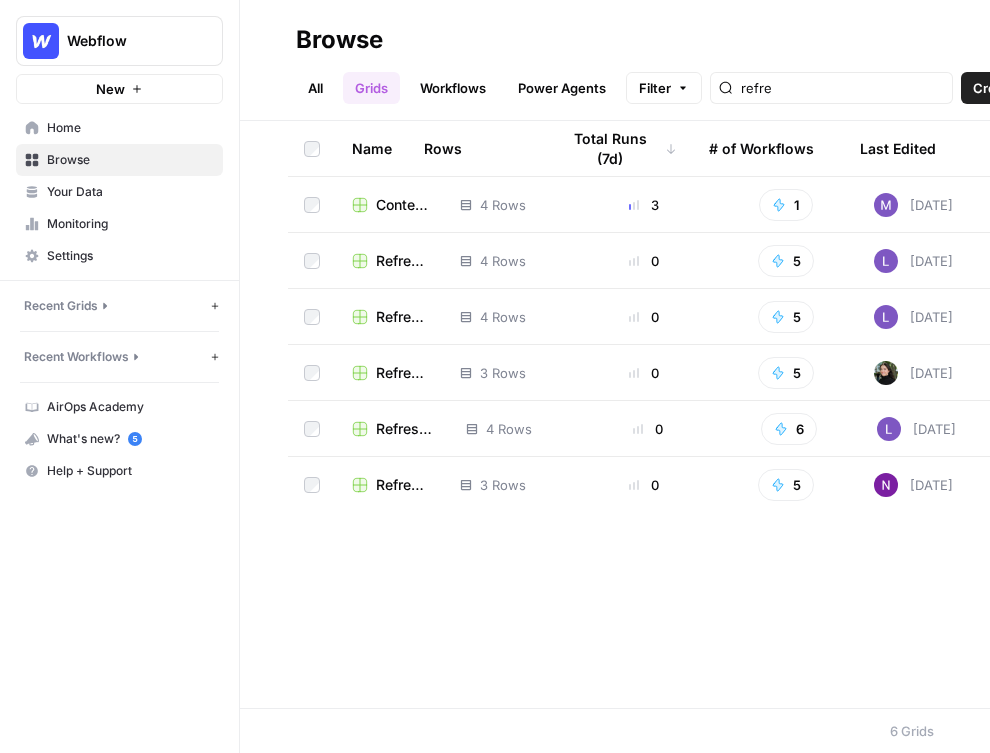 click on "Content Refresh Article (Demo Grid)" at bounding box center (402, 205) 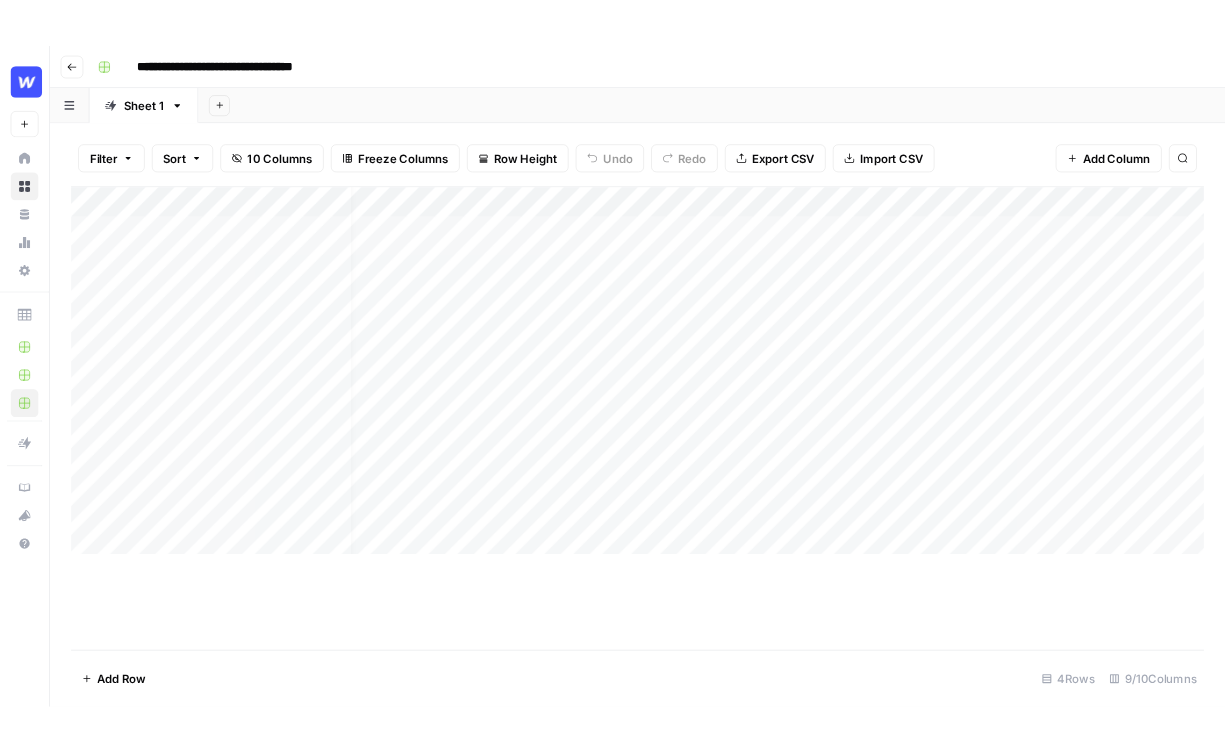 scroll, scrollTop: 0, scrollLeft: 99, axis: horizontal 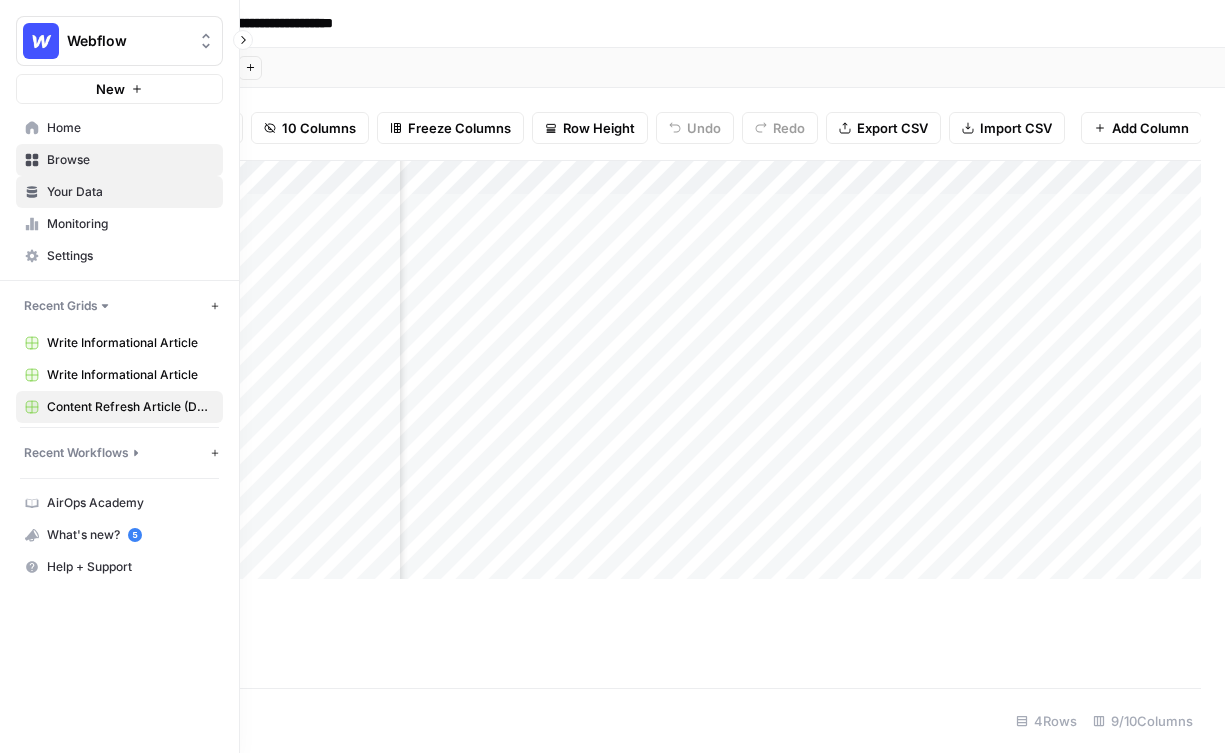 click on "Your Data" at bounding box center (130, 192) 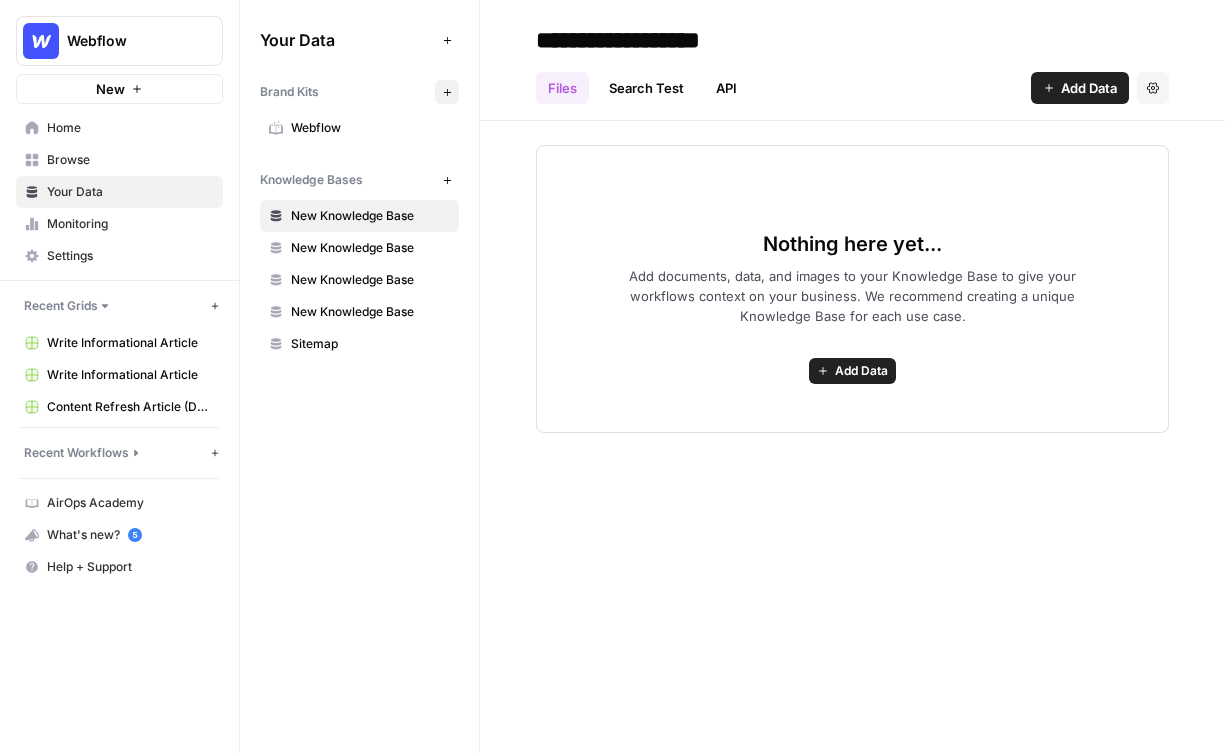 click 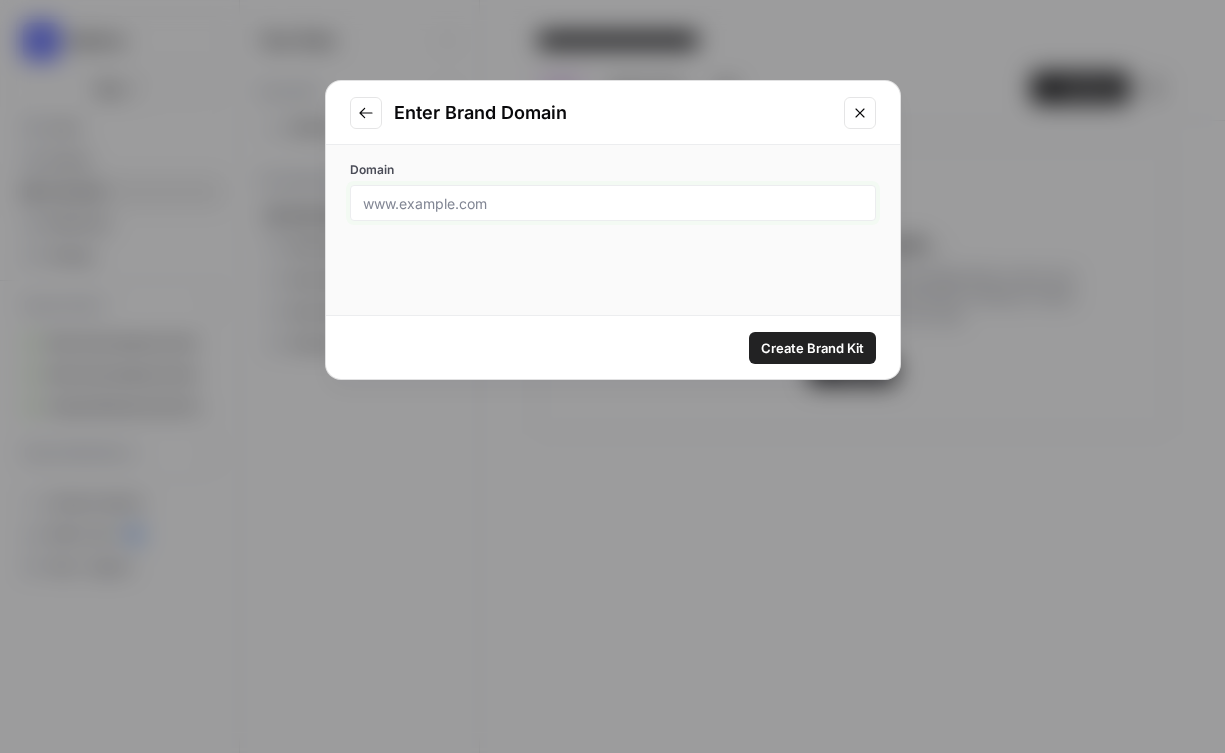 click on "Domain" at bounding box center (613, 203) 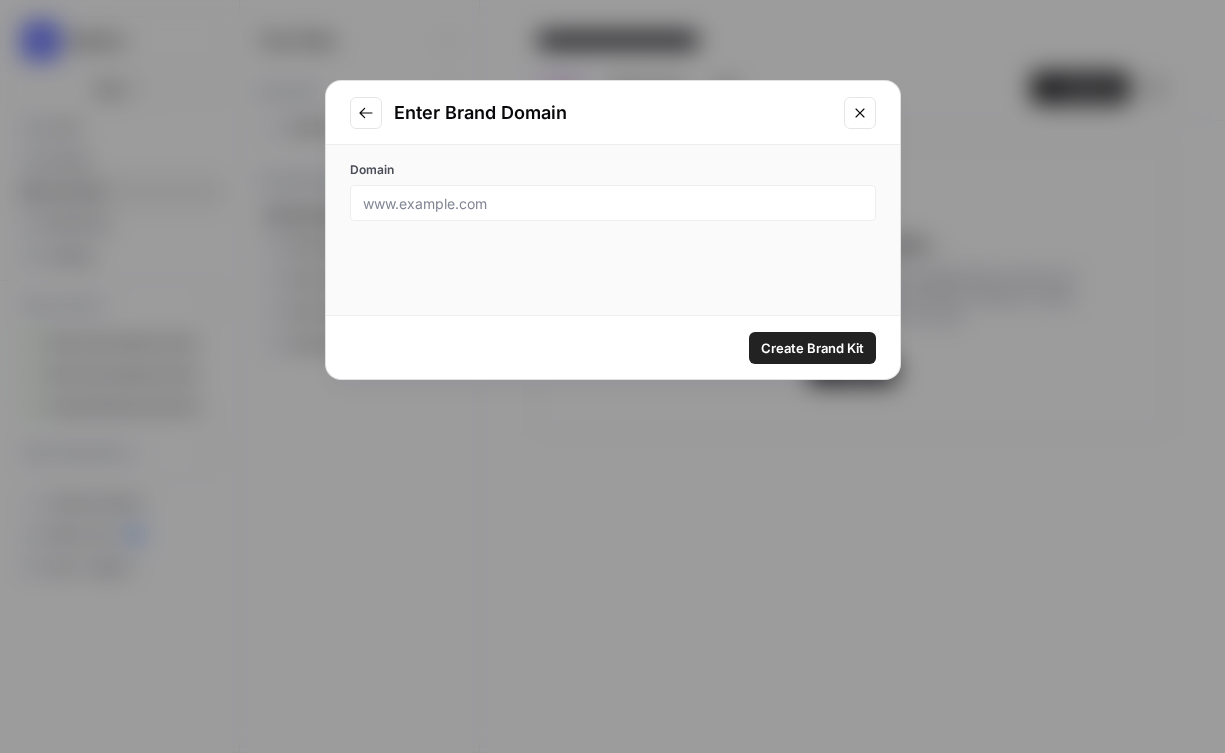 click 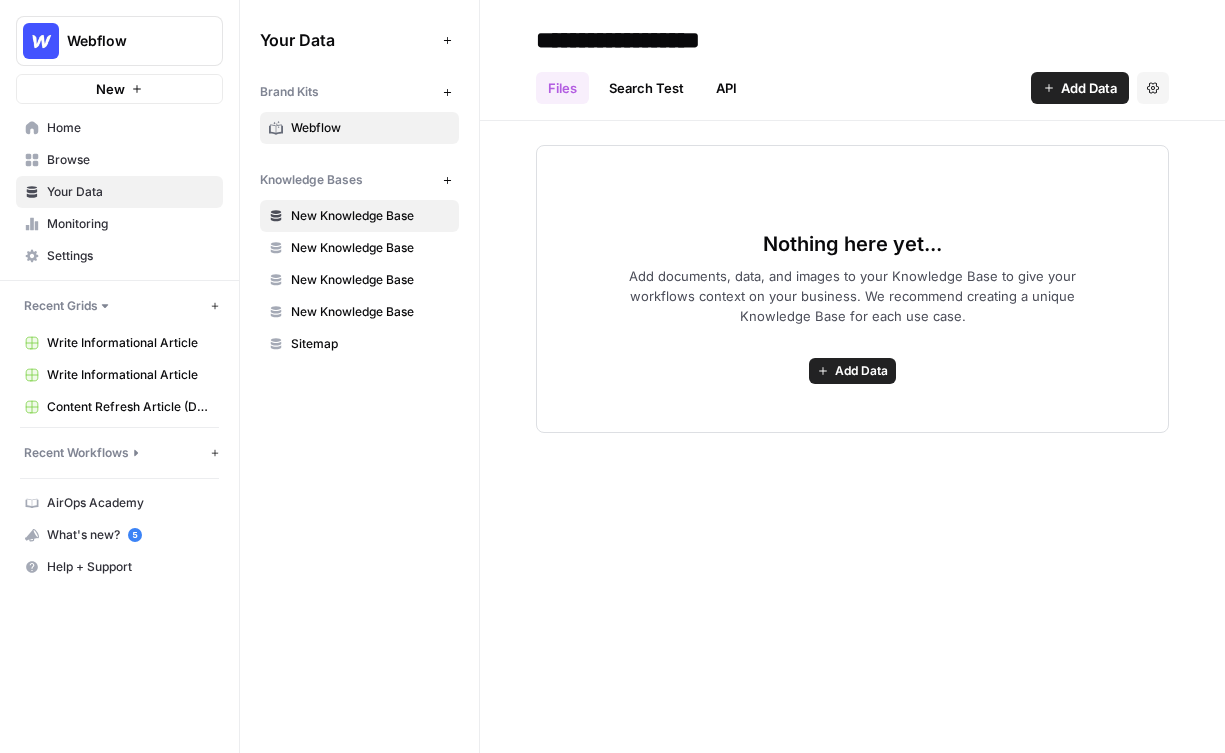click on "Webflow" at bounding box center [359, 128] 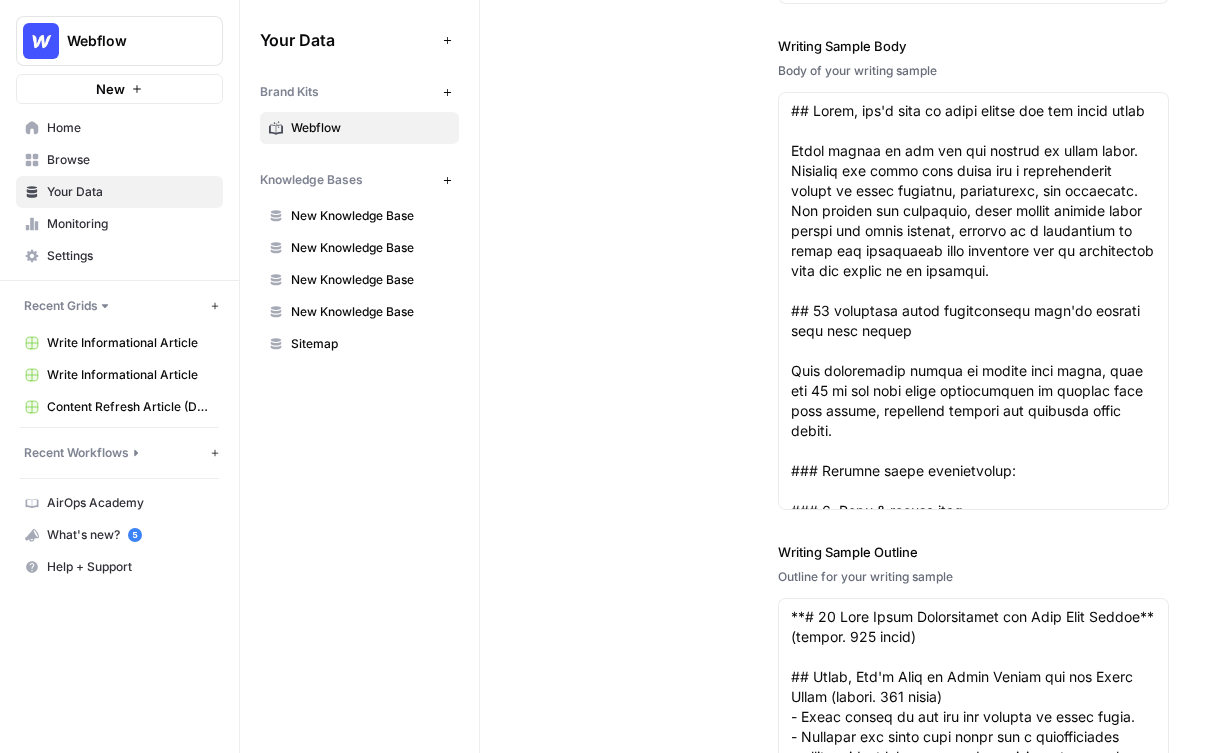 scroll, scrollTop: 2837, scrollLeft: 0, axis: vertical 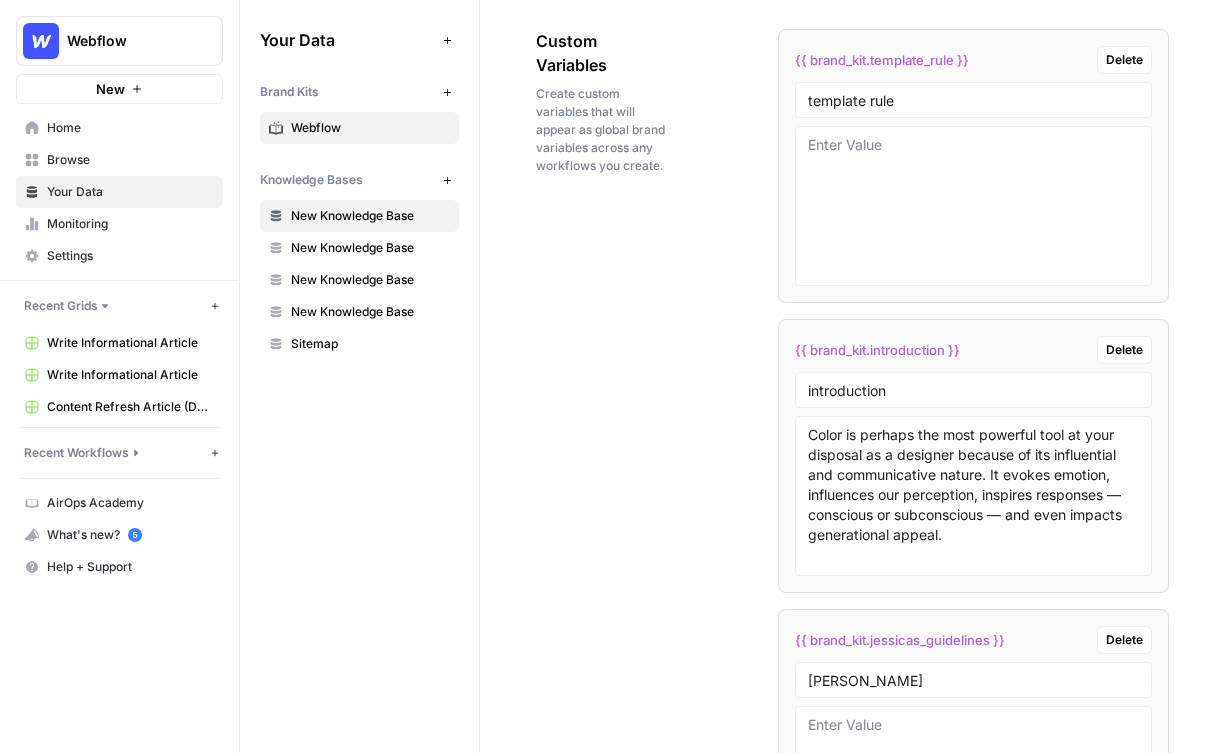 click on "New Knowledge Base" at bounding box center [370, 216] 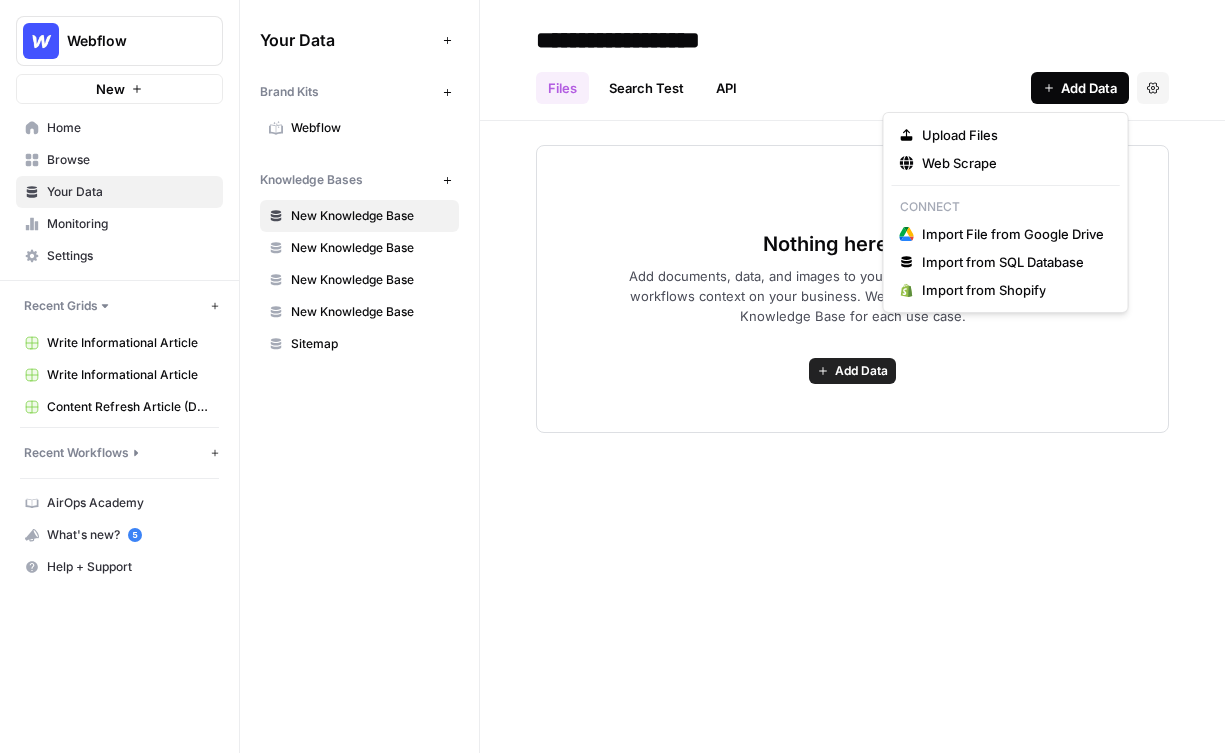 click on "Add Data" at bounding box center (1089, 88) 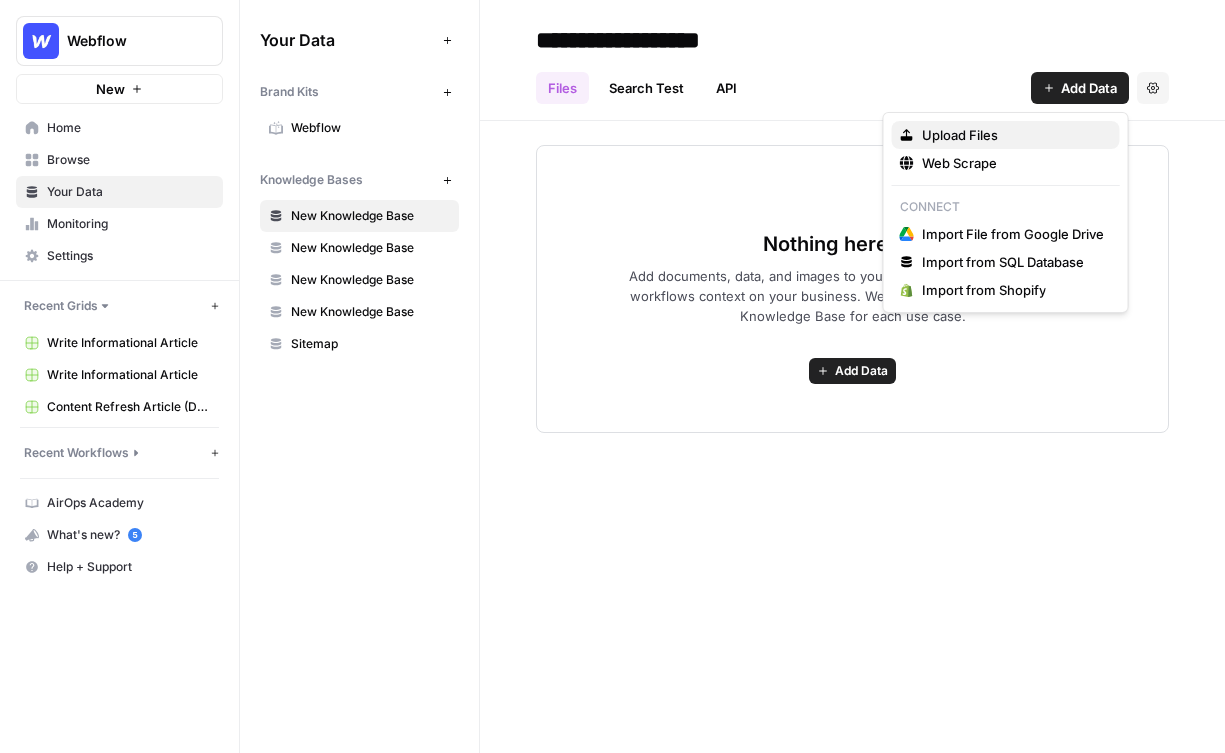 click on "Upload Files" at bounding box center (960, 135) 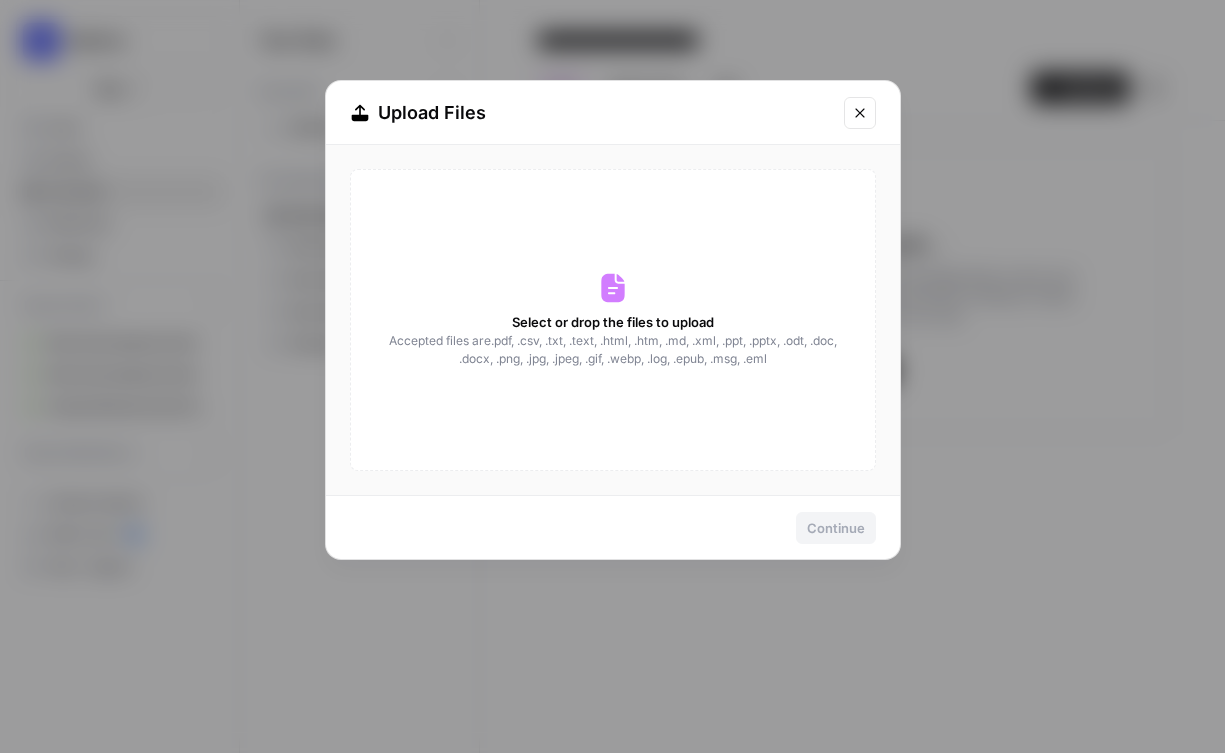 click 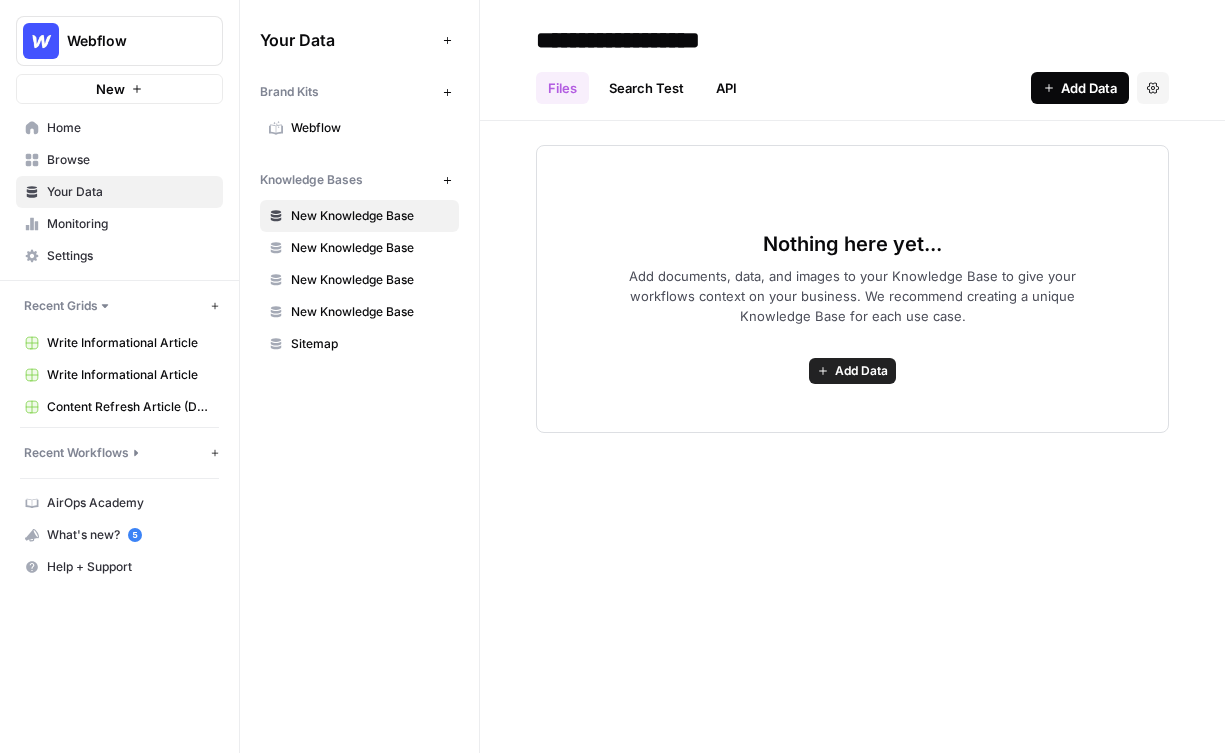 click on "Add Data" at bounding box center (1089, 88) 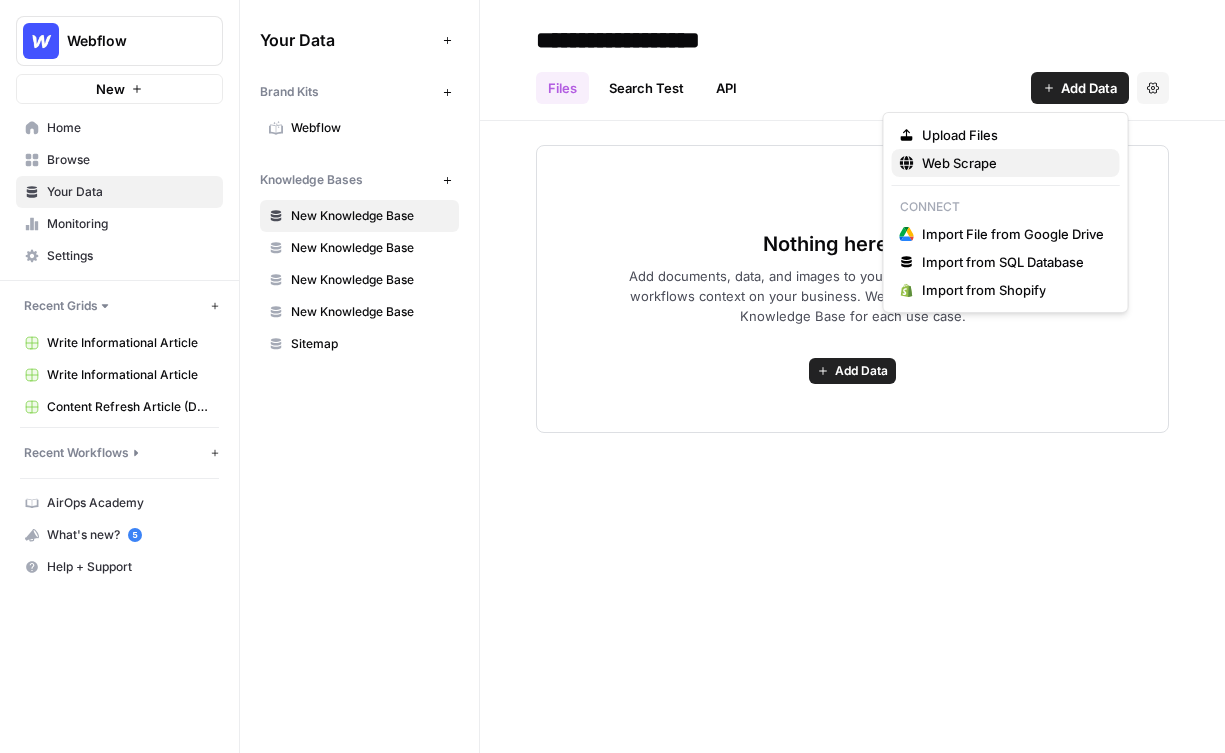click on "Web Scrape" at bounding box center (959, 163) 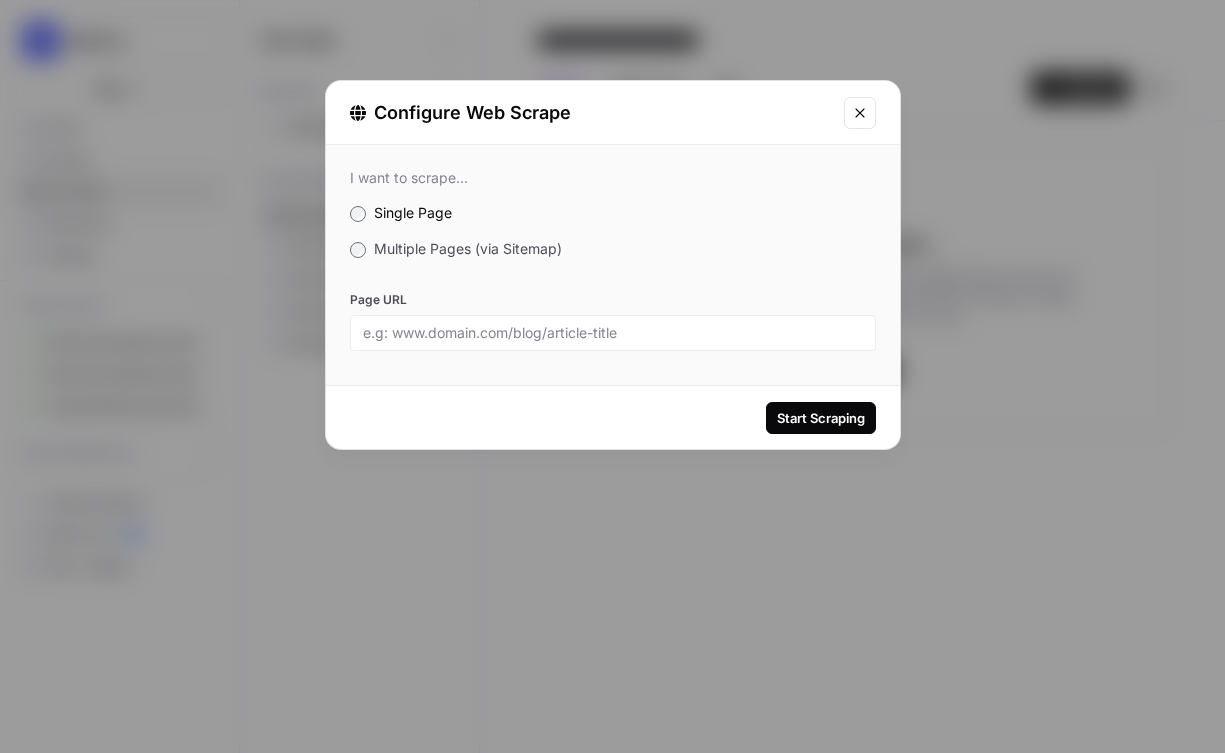 click on "Multiple Pages (via Sitemap)" at bounding box center (468, 248) 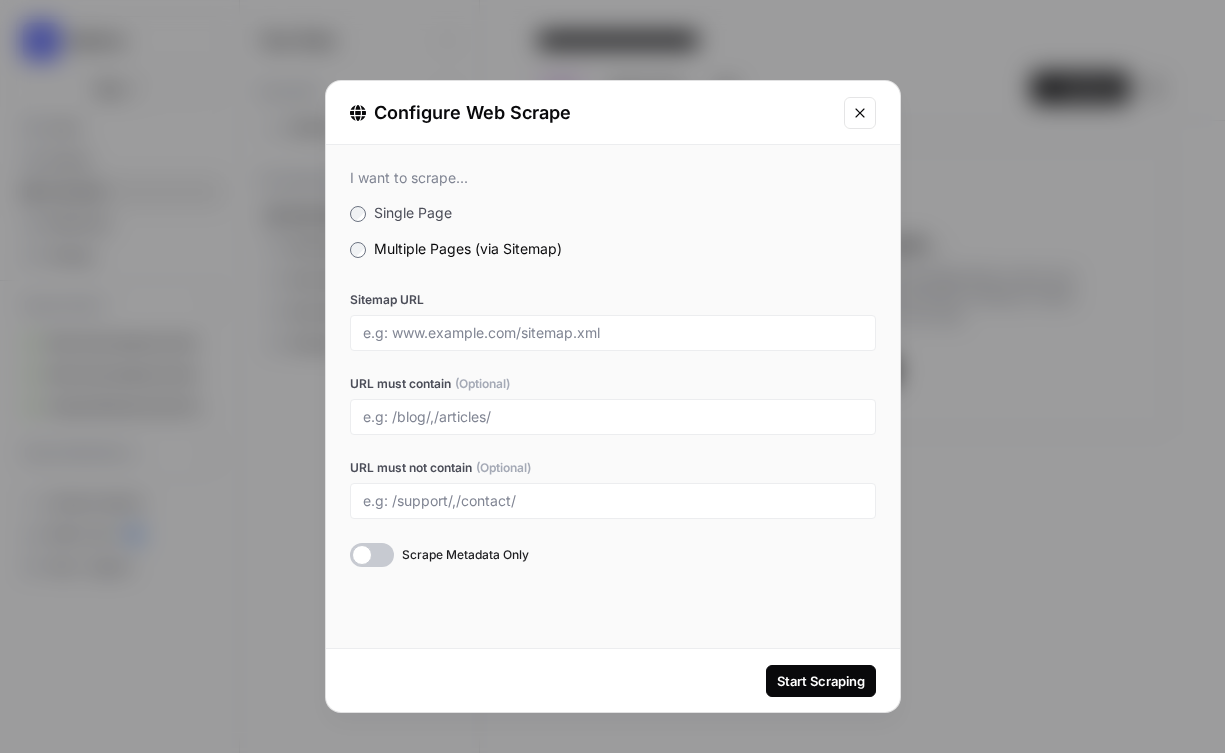 click at bounding box center (860, 113) 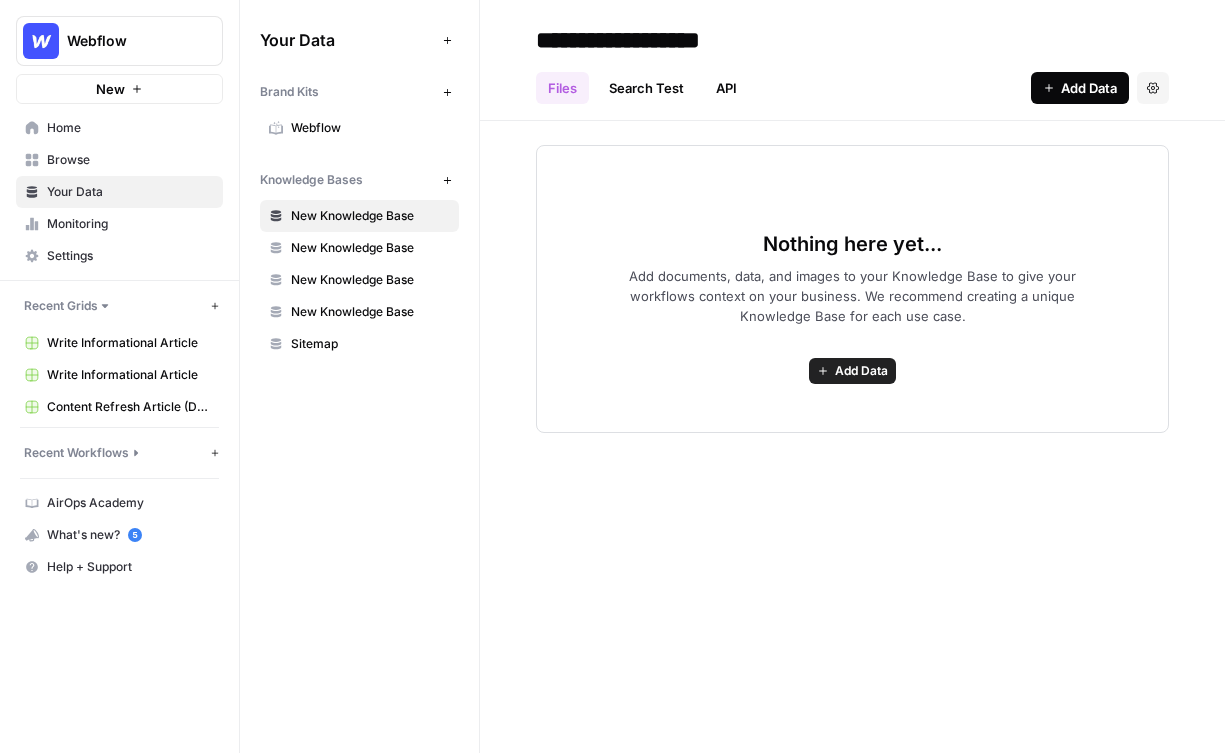 click on "Add Data" at bounding box center (1089, 88) 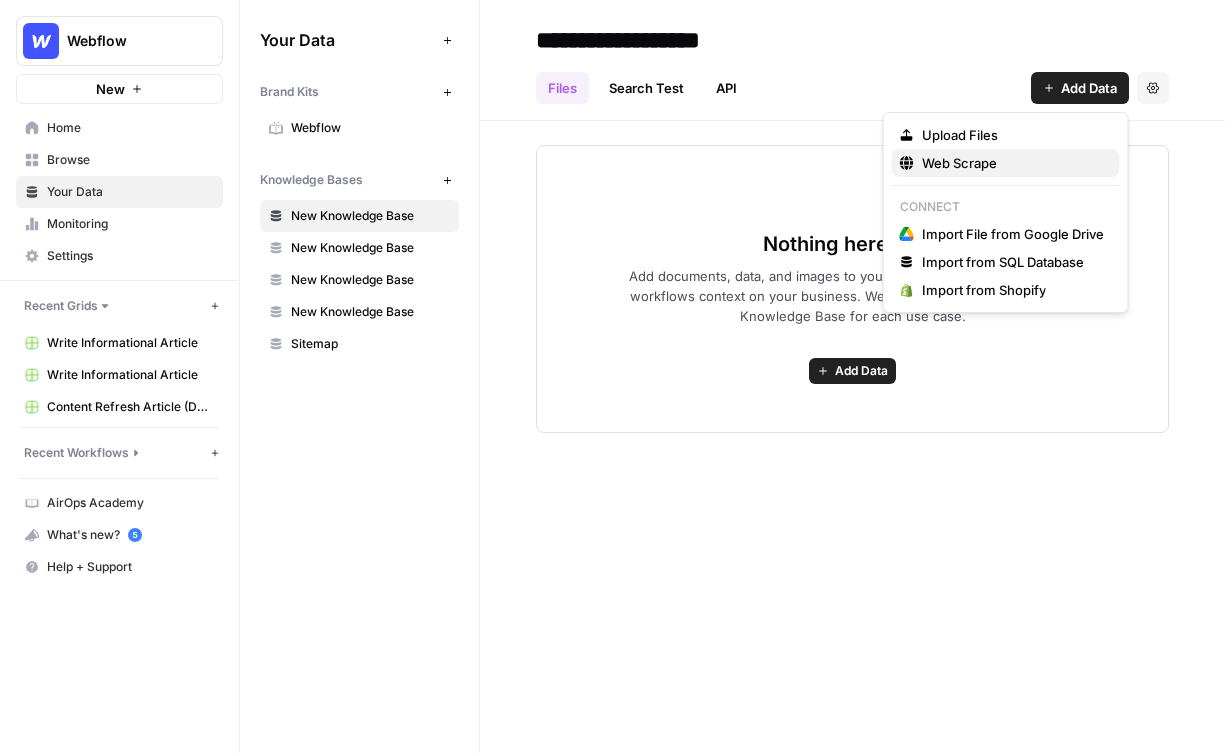 click on "Web Scrape" at bounding box center (1006, 163) 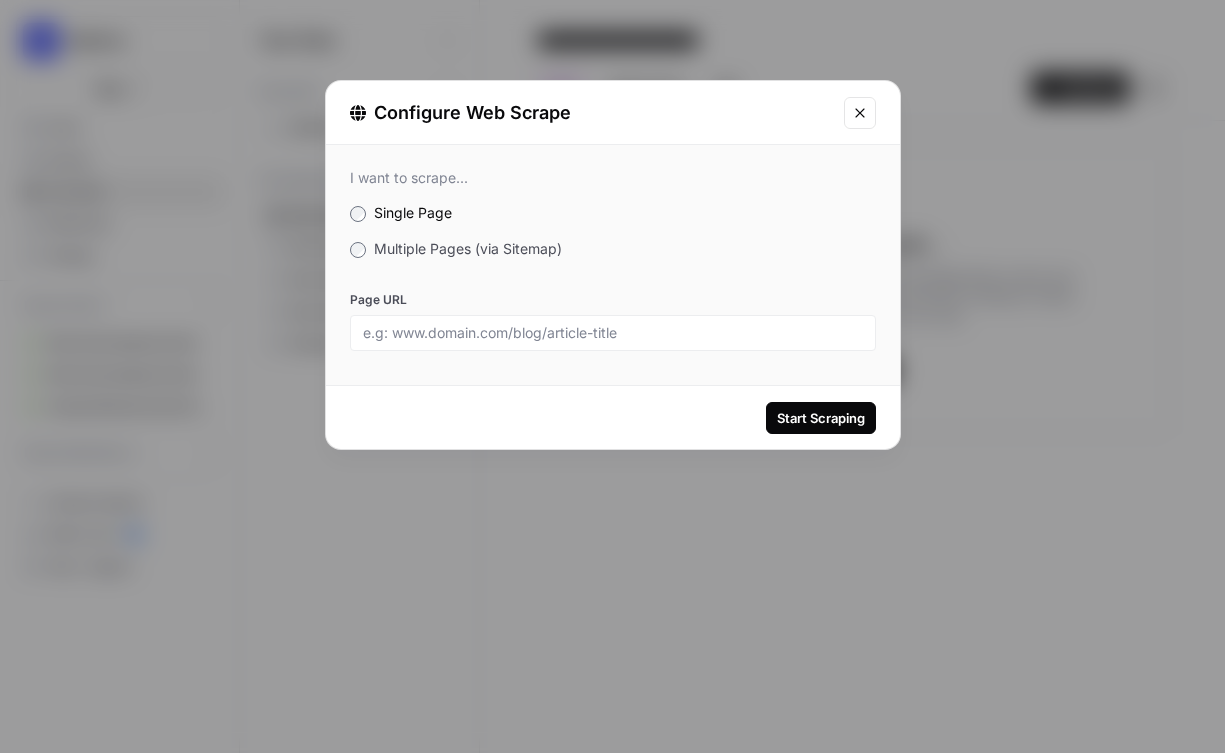click on "Multiple Pages (via Sitemap)" at bounding box center [468, 248] 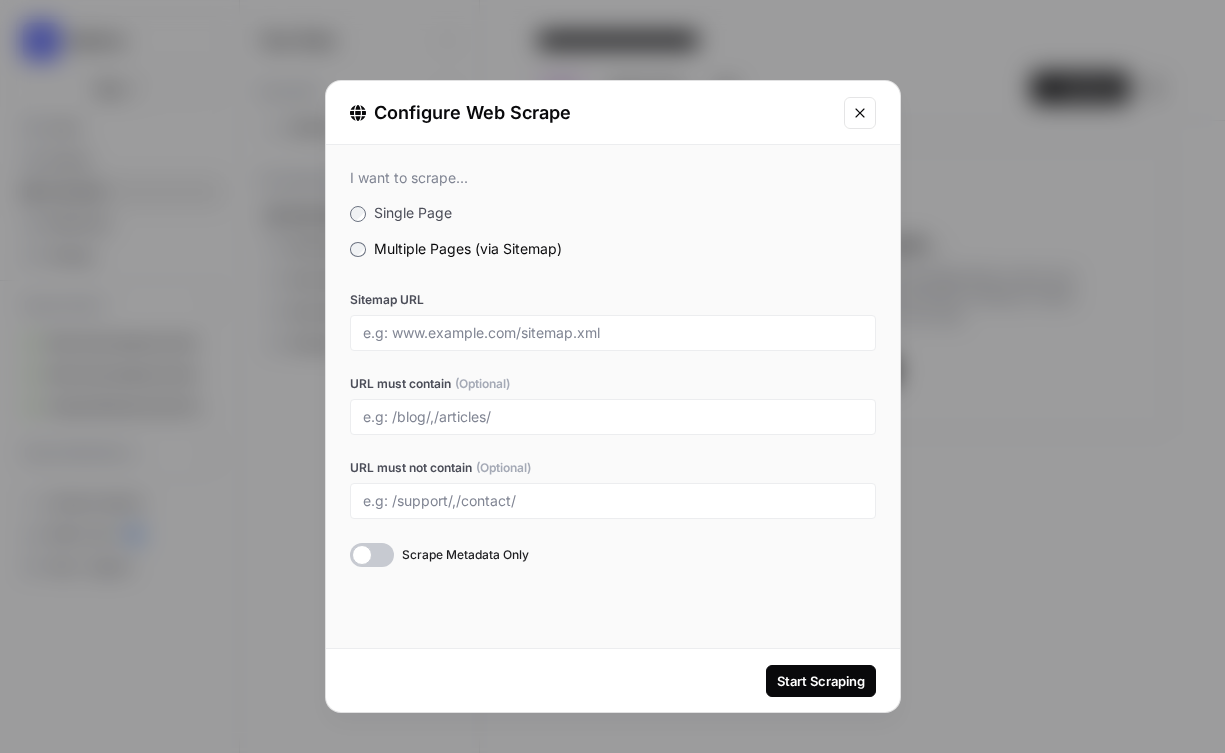 click on "Single Page" at bounding box center [413, 212] 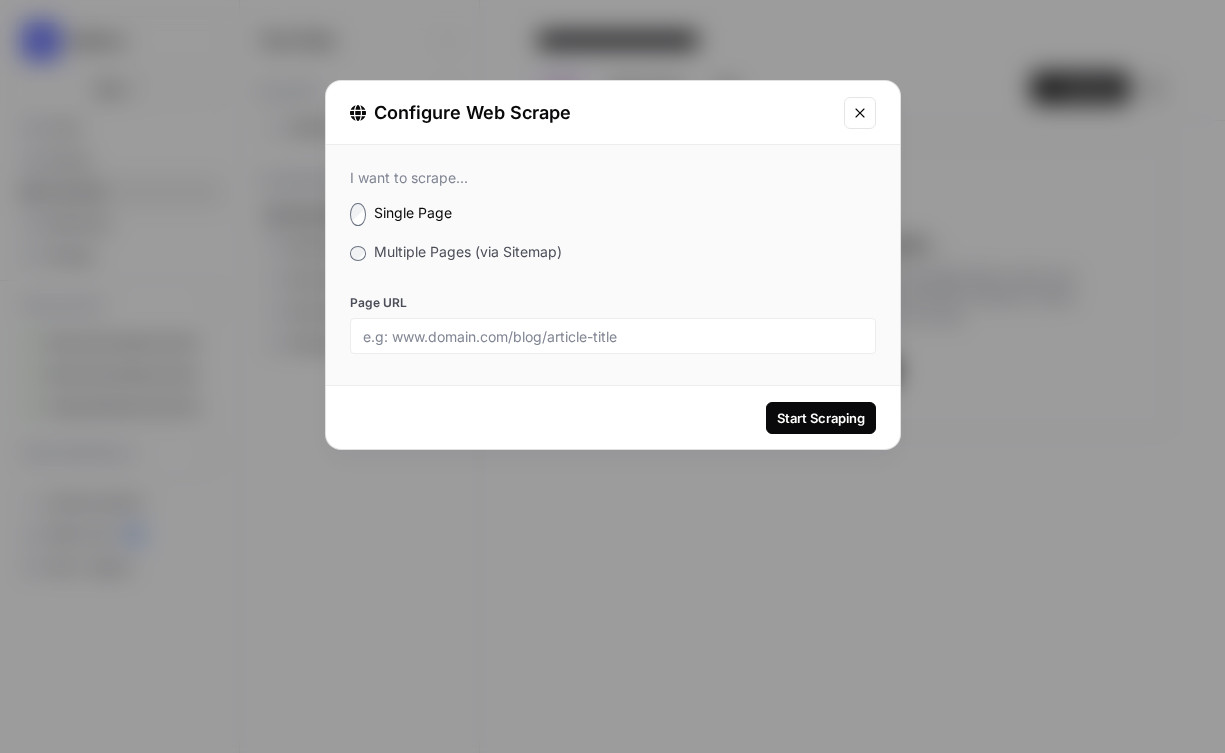 click 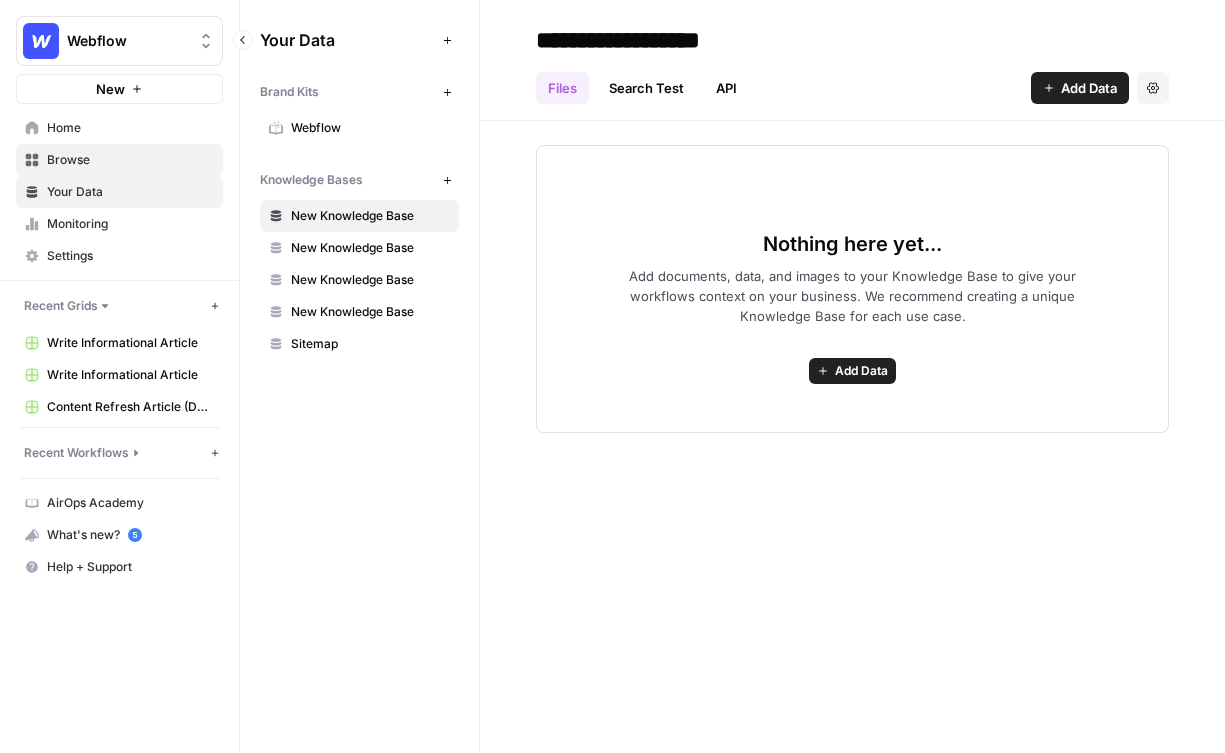 click on "Browse" at bounding box center (130, 160) 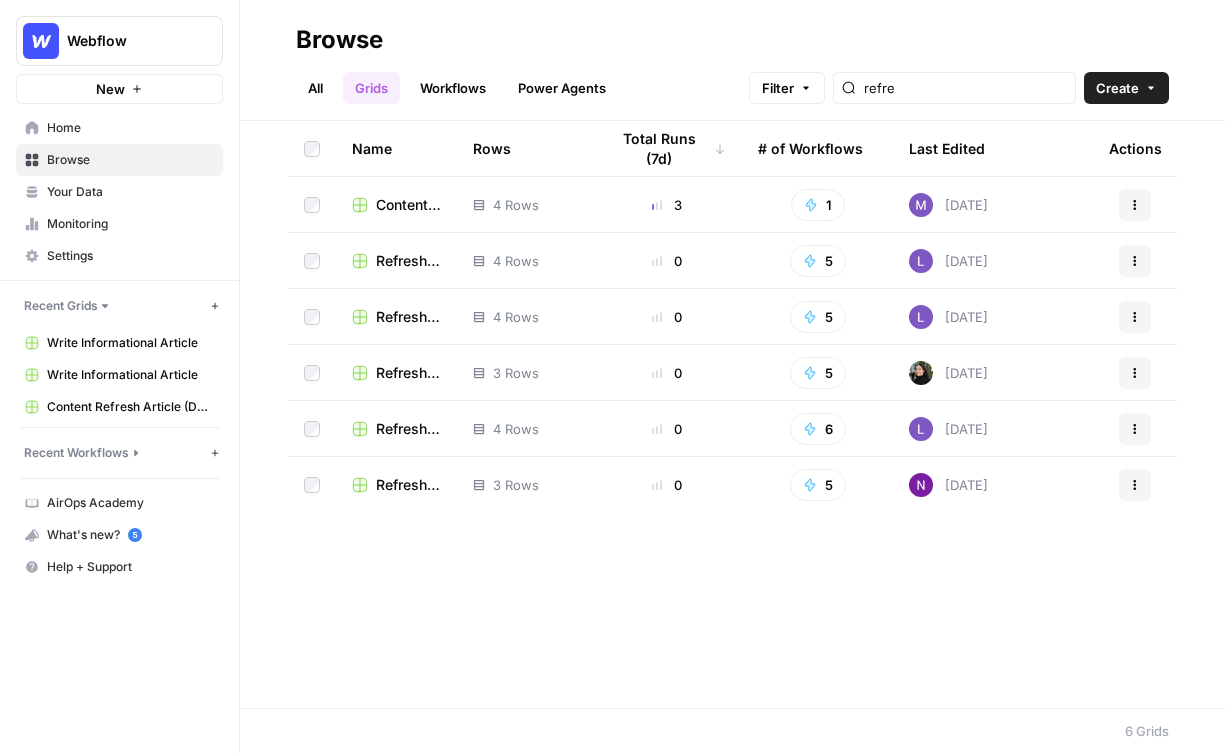click on "Refresh Article Content & Analysis" at bounding box center [408, 429] 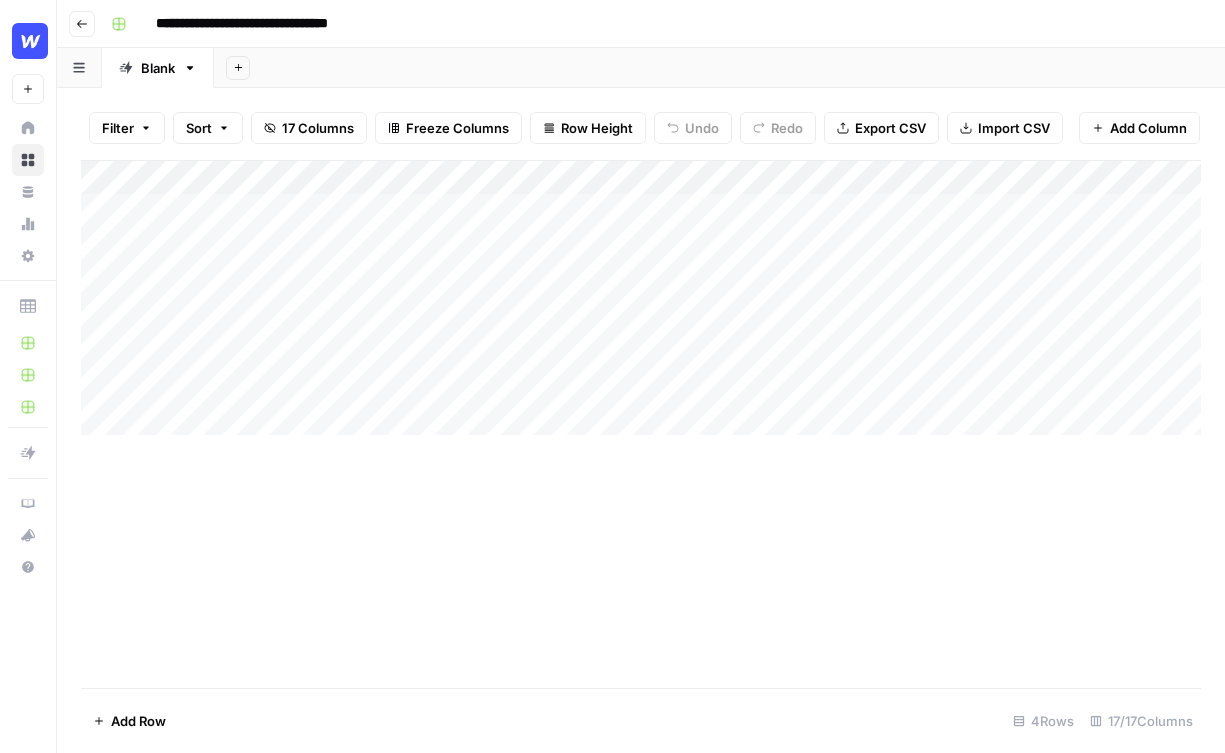 scroll, scrollTop: 0, scrollLeft: 0, axis: both 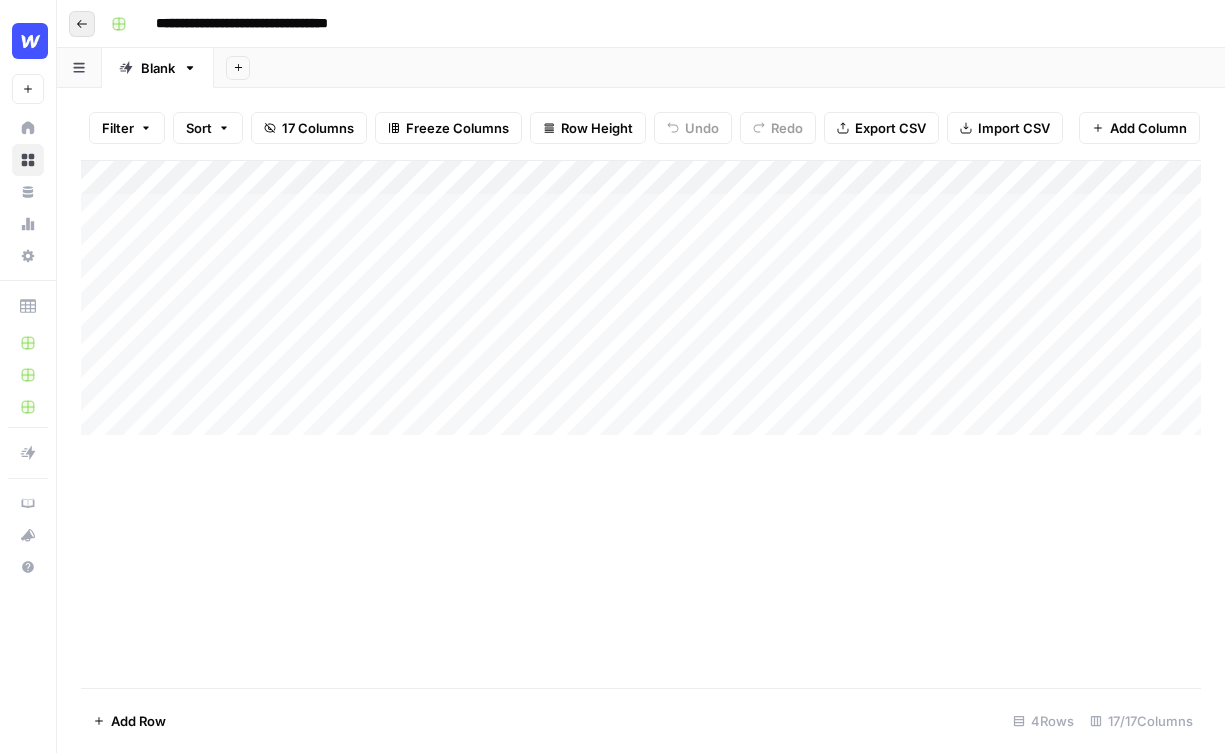 click on "Go back" at bounding box center [82, 24] 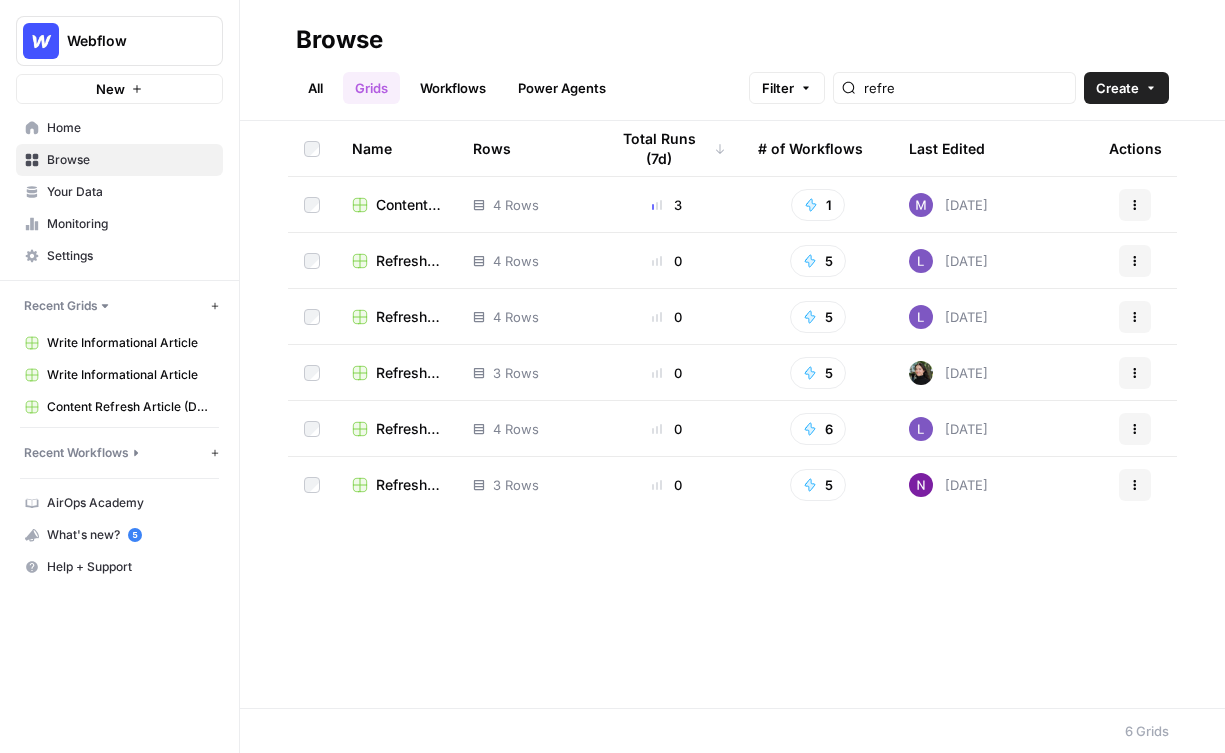 click on "Browse All Grids Workflows Power Agents Filter refre Create" at bounding box center (732, 60) 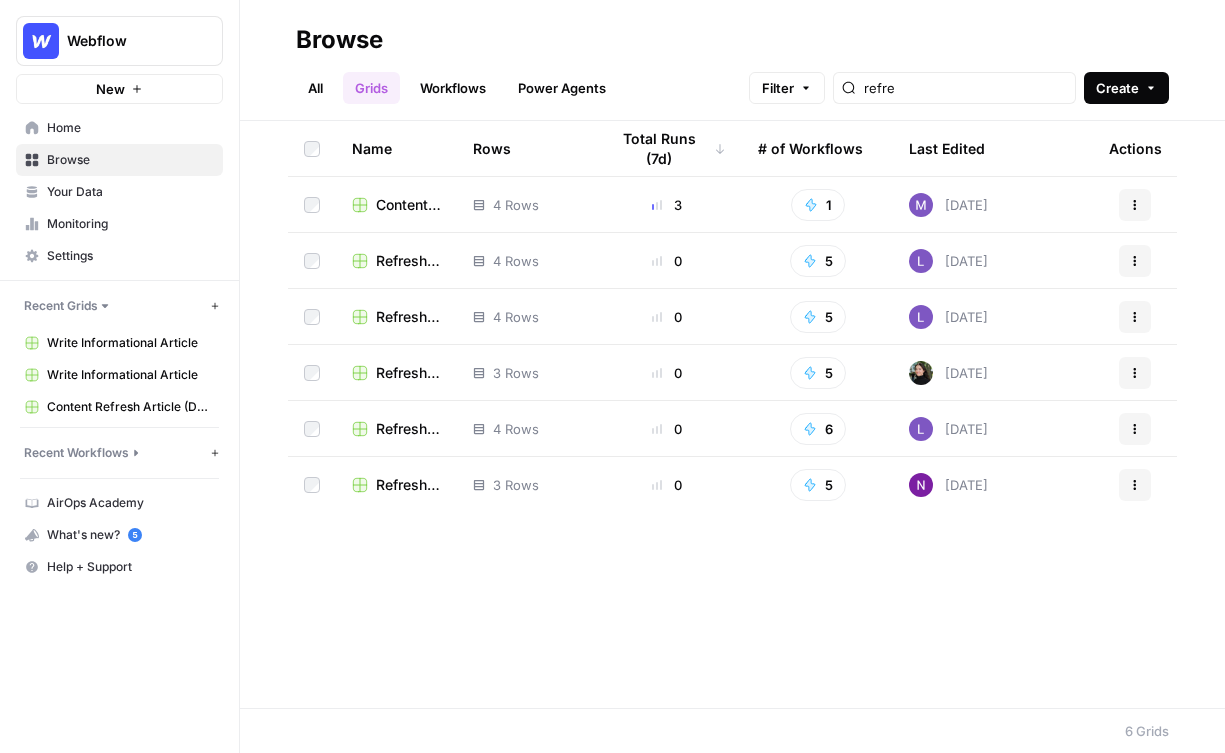 click on "Create" at bounding box center [1126, 88] 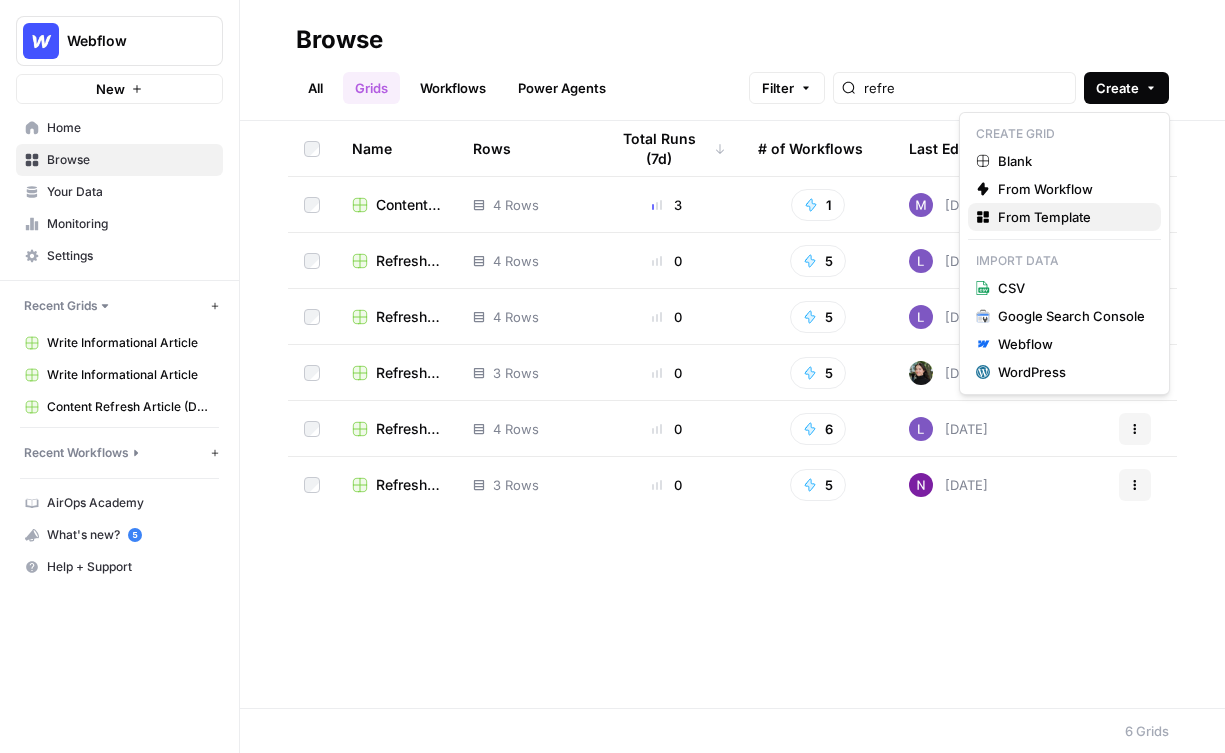 click on "From Template" at bounding box center (1064, 217) 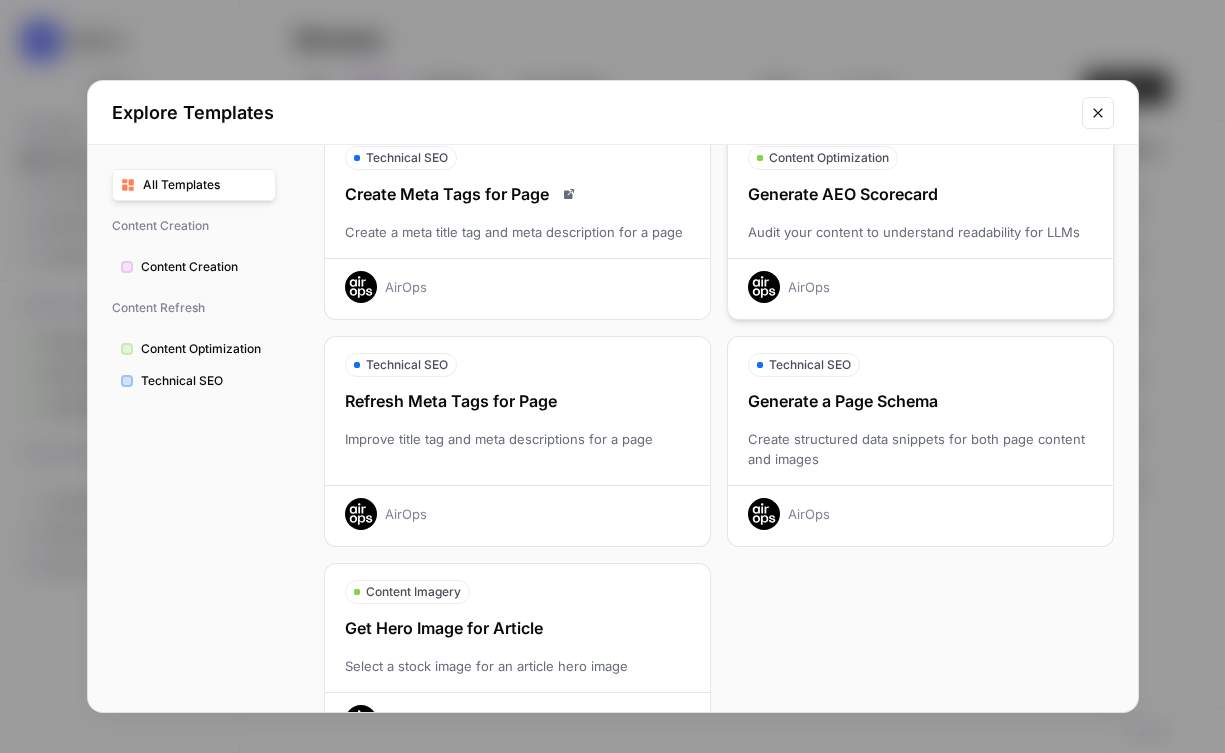 scroll, scrollTop: 0, scrollLeft: 0, axis: both 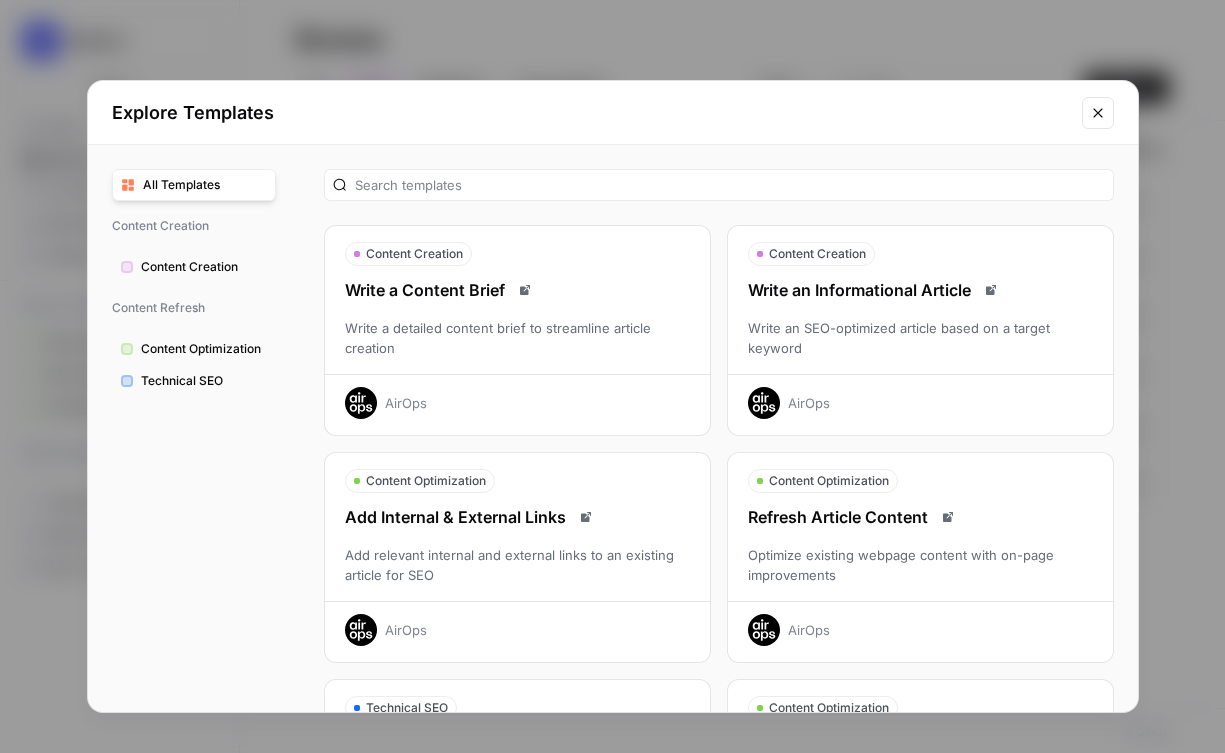 click at bounding box center (1098, 113) 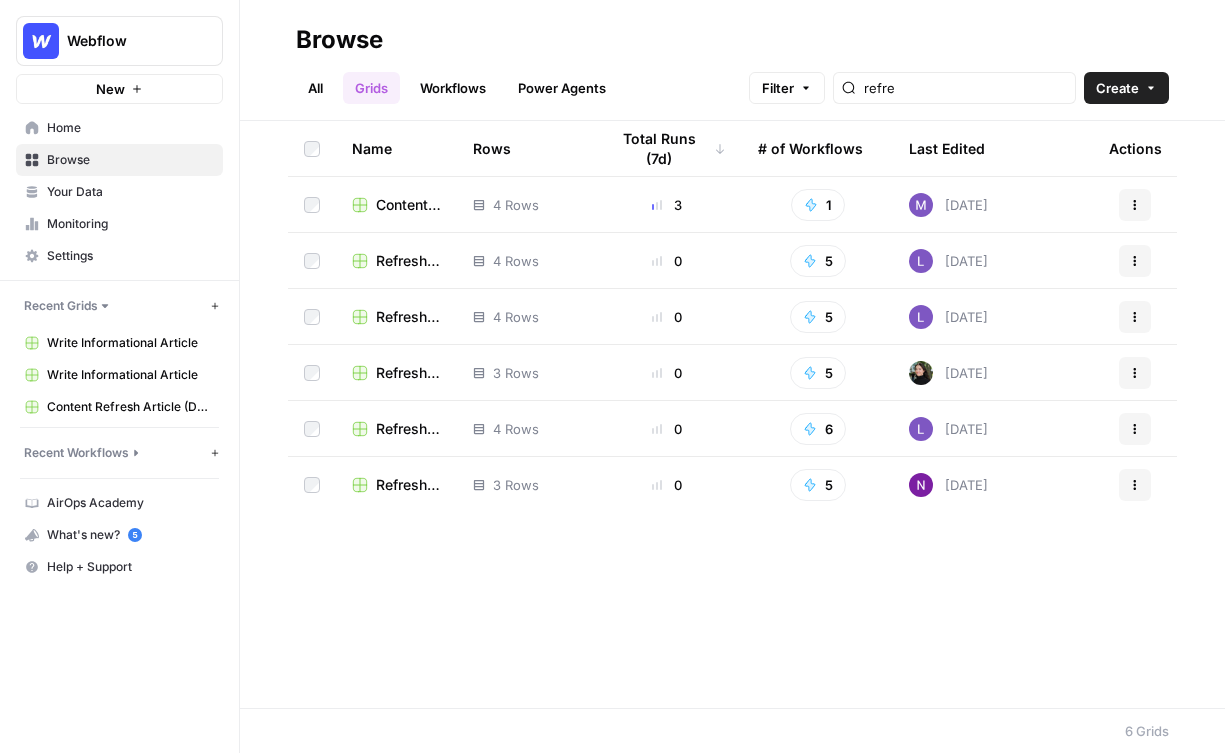 click on "Refresh Article Content & Analysis" at bounding box center [408, 429] 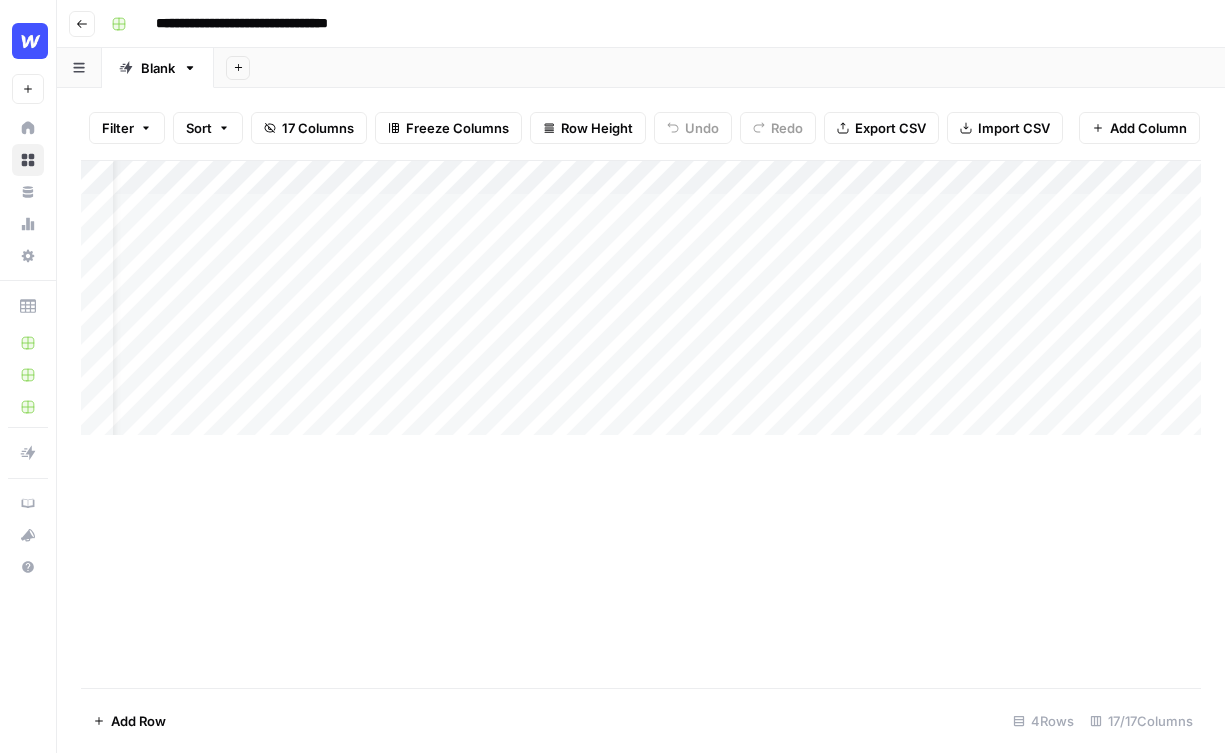 scroll, scrollTop: 0, scrollLeft: 0, axis: both 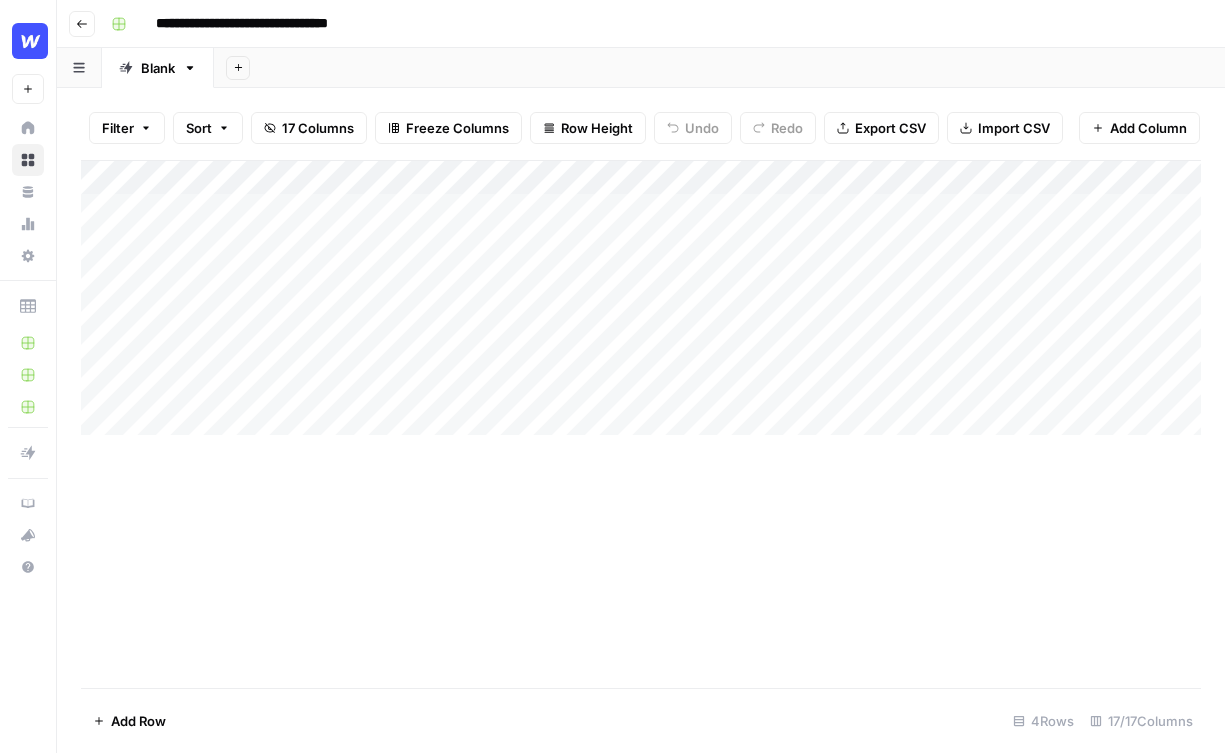 click on "Add Column" at bounding box center [641, 298] 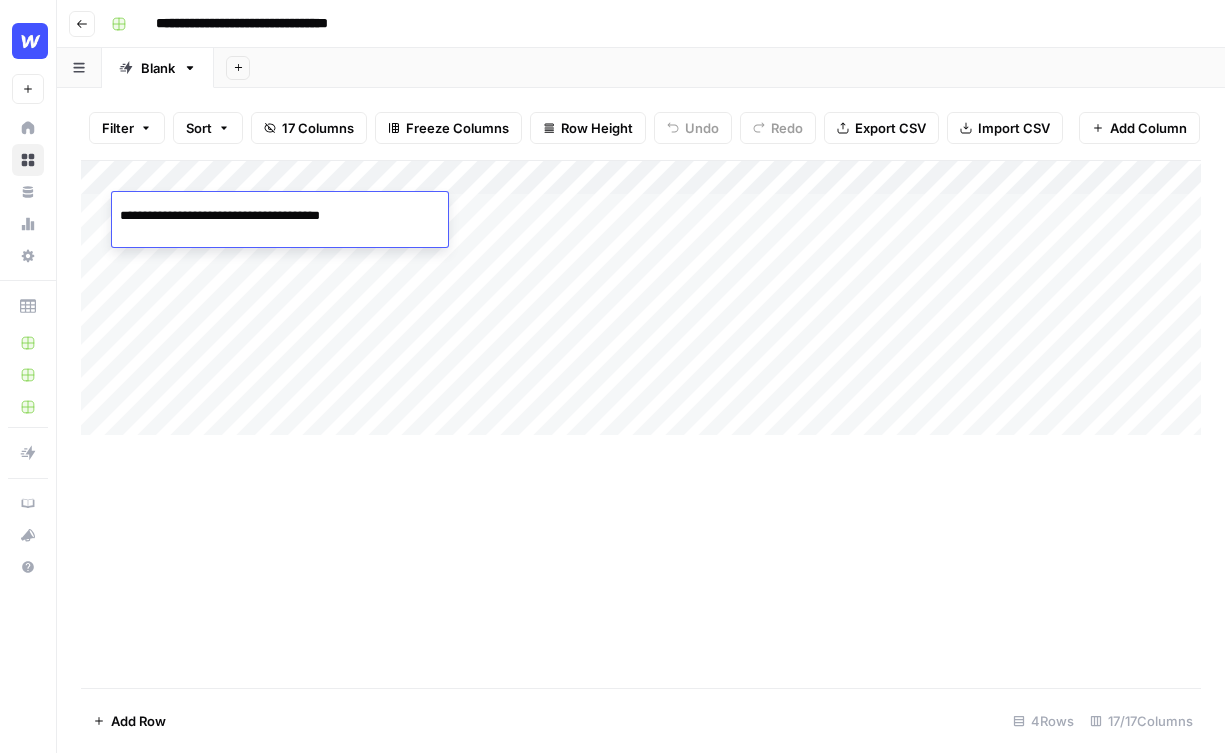 click on "**********" at bounding box center (280, 216) 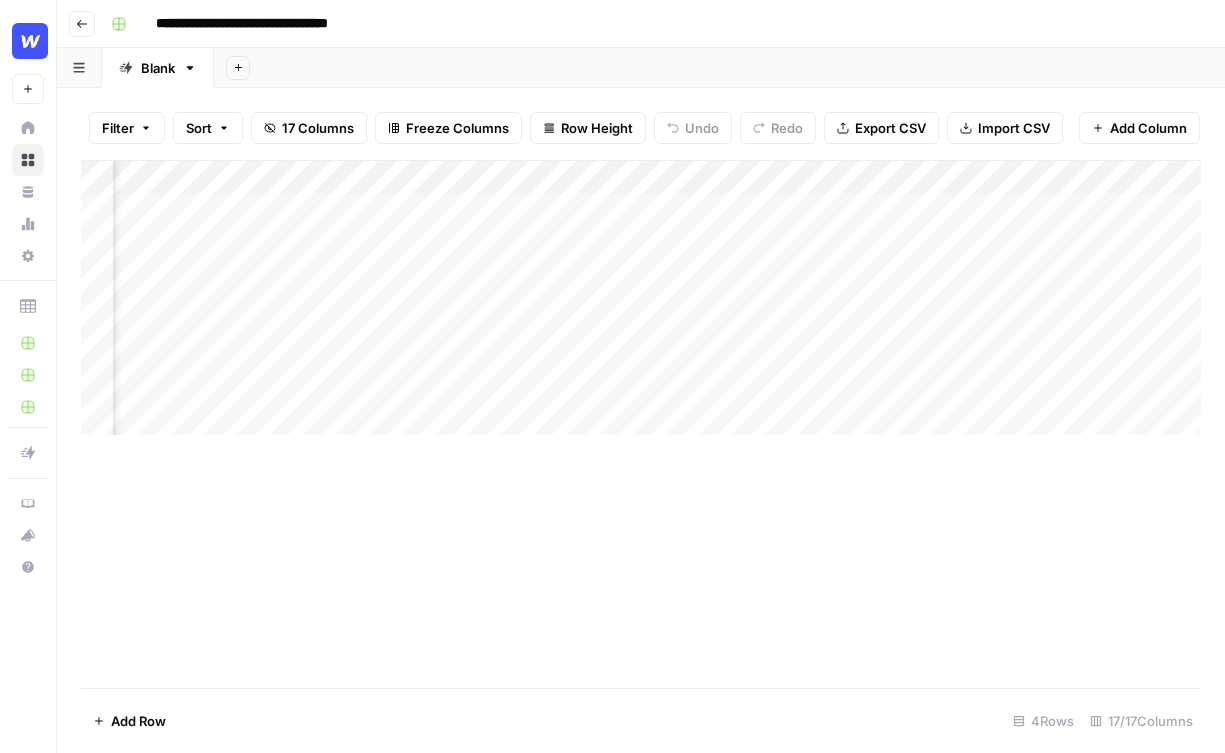 scroll, scrollTop: 0, scrollLeft: 859, axis: horizontal 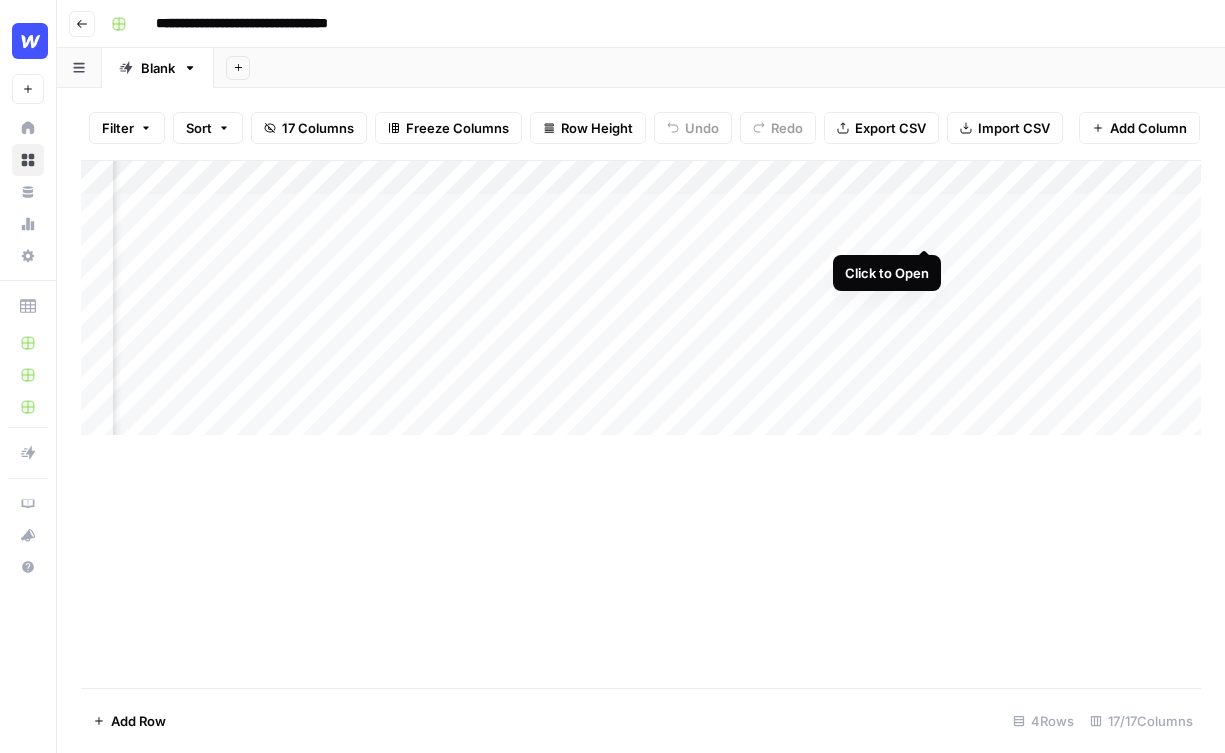 click on "Add Column" at bounding box center [641, 298] 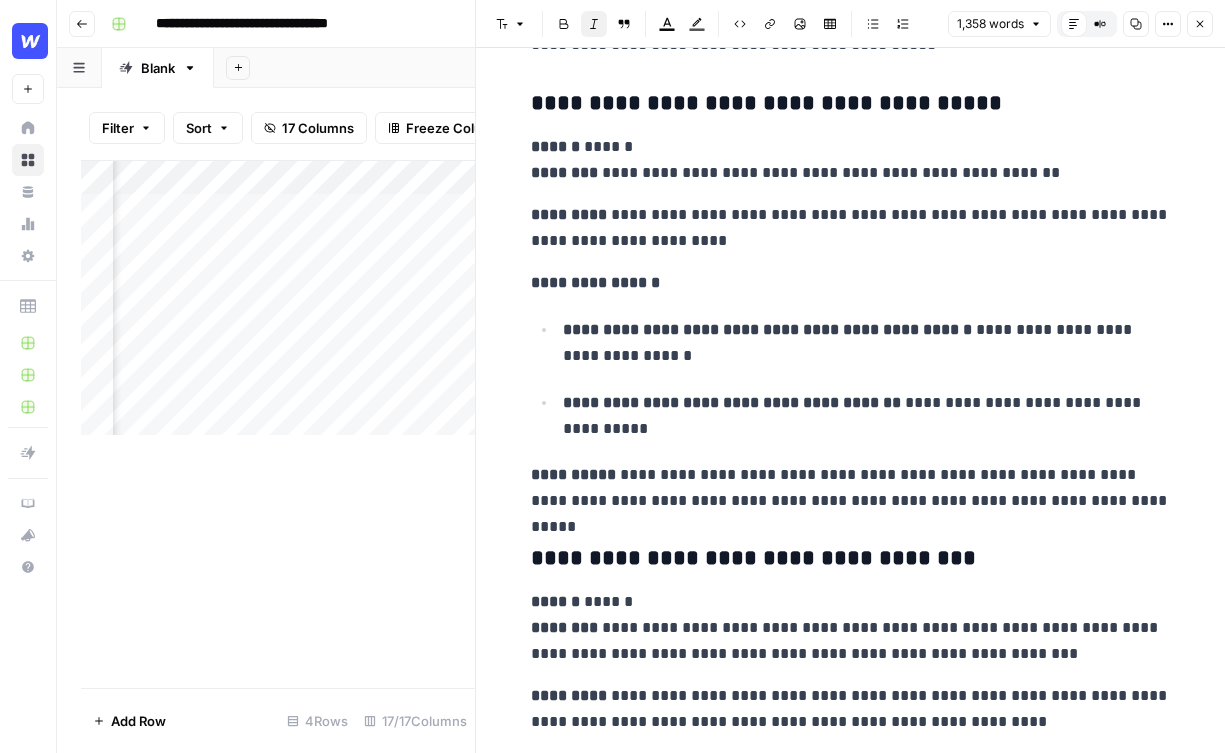 scroll, scrollTop: 4644, scrollLeft: 0, axis: vertical 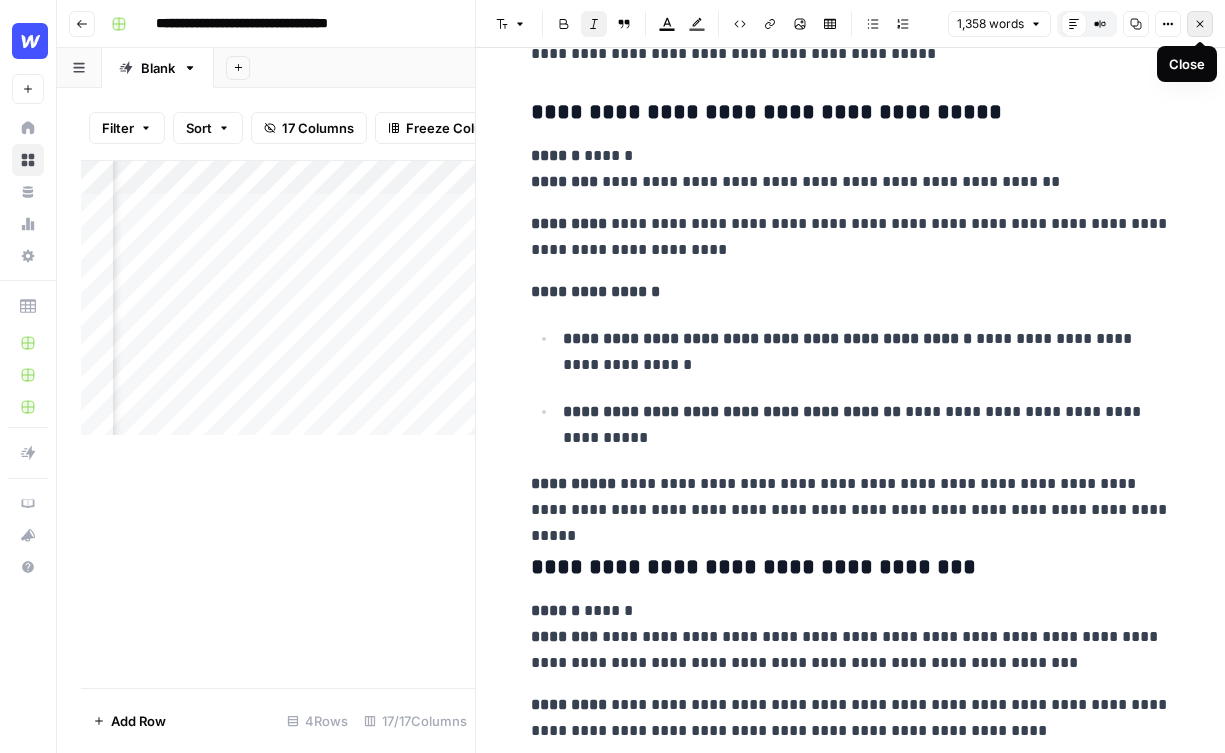 click 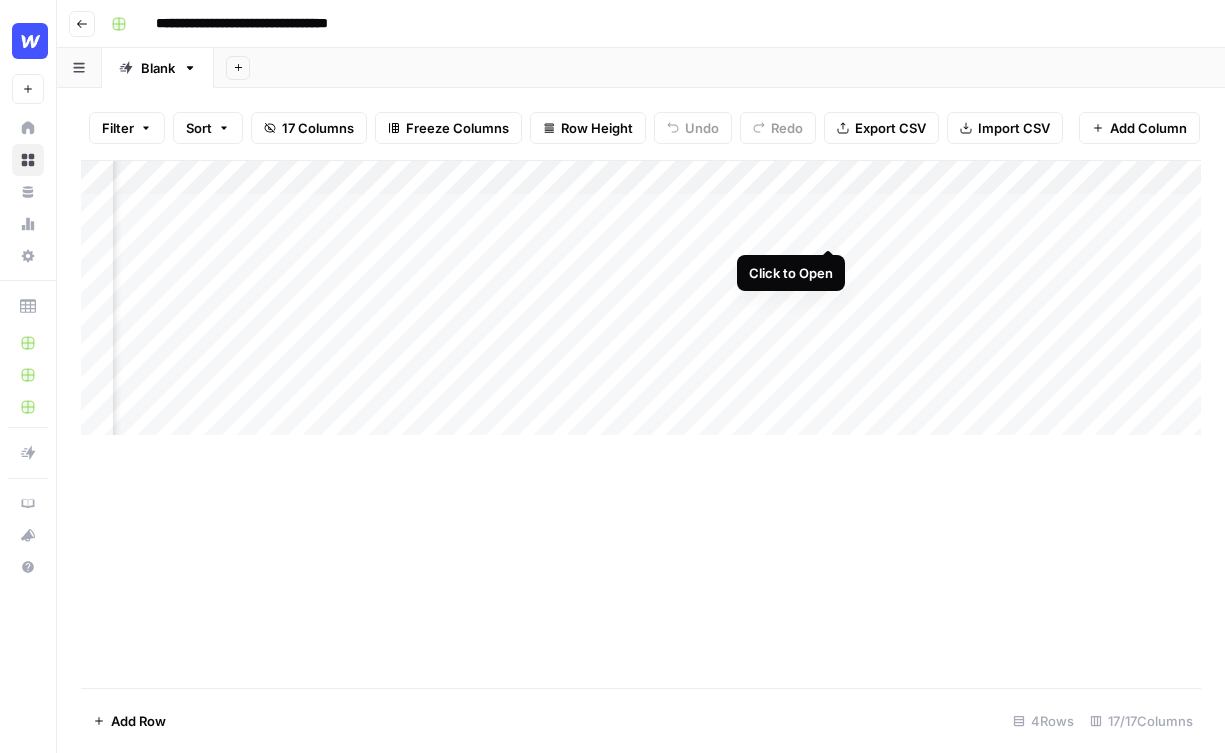 scroll, scrollTop: 0, scrollLeft: 2064, axis: horizontal 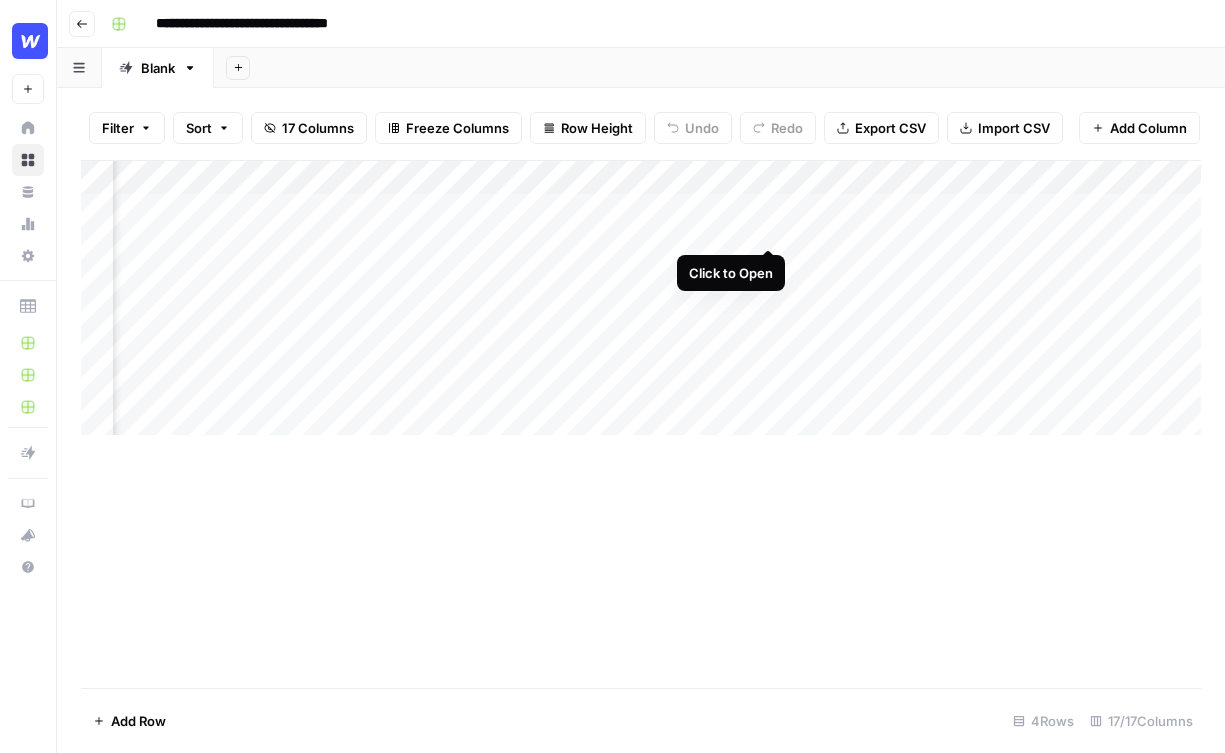click on "Add Column" at bounding box center [641, 298] 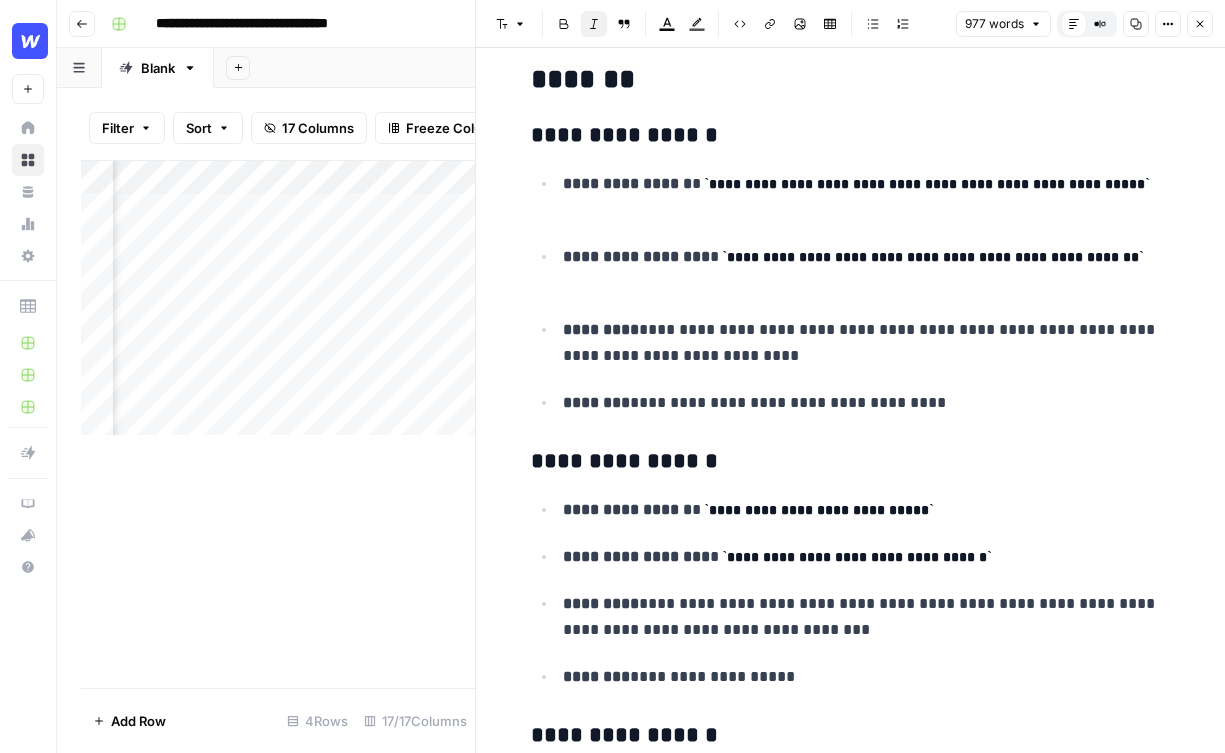 scroll, scrollTop: 660, scrollLeft: 0, axis: vertical 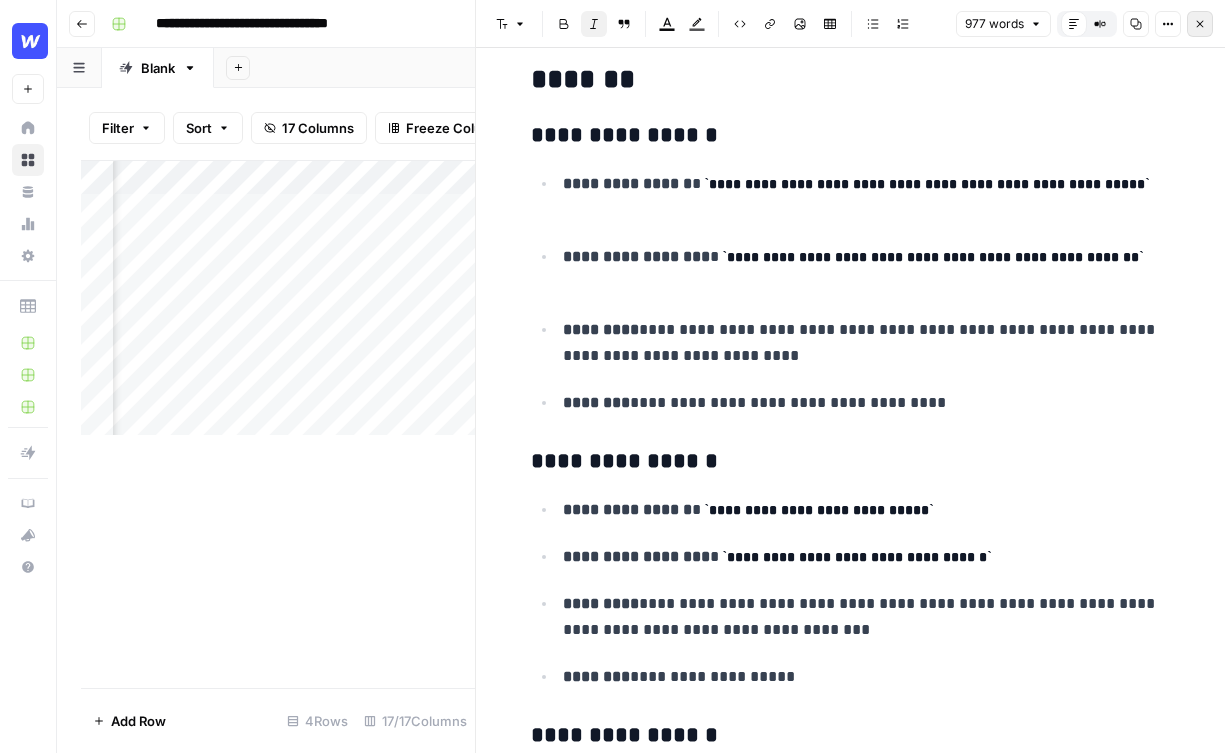 click 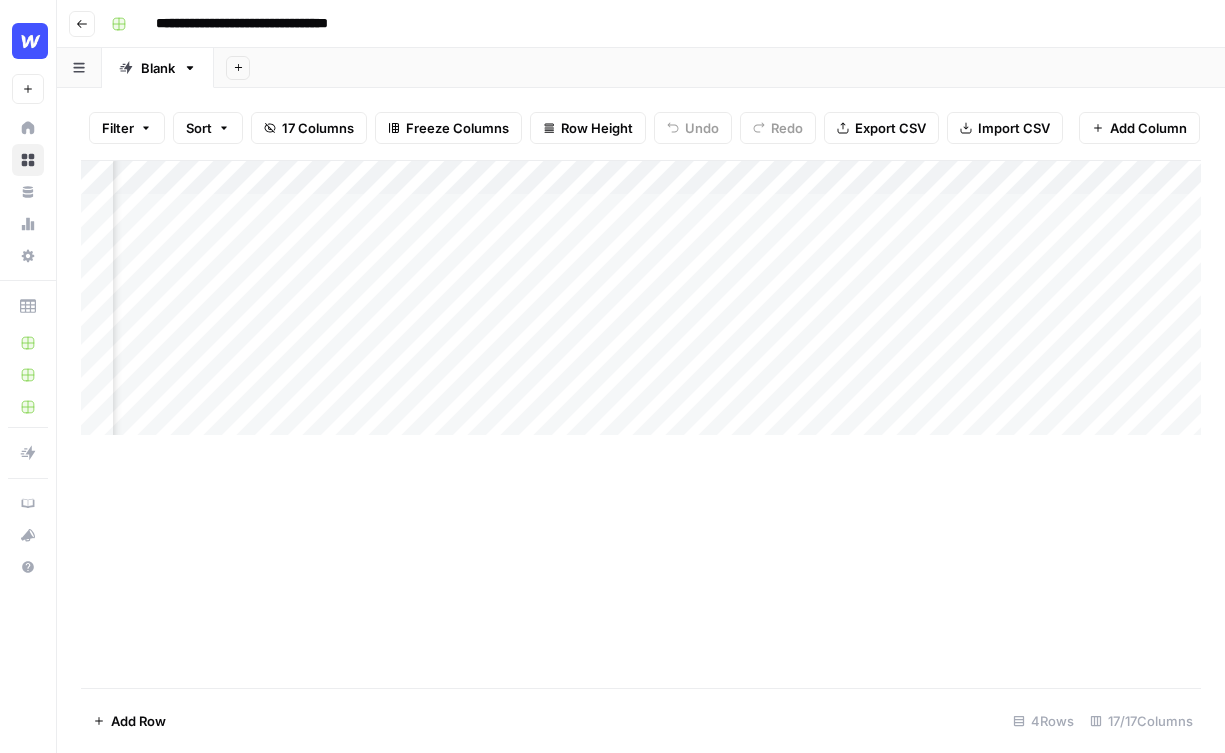 scroll, scrollTop: 0, scrollLeft: 2758, axis: horizontal 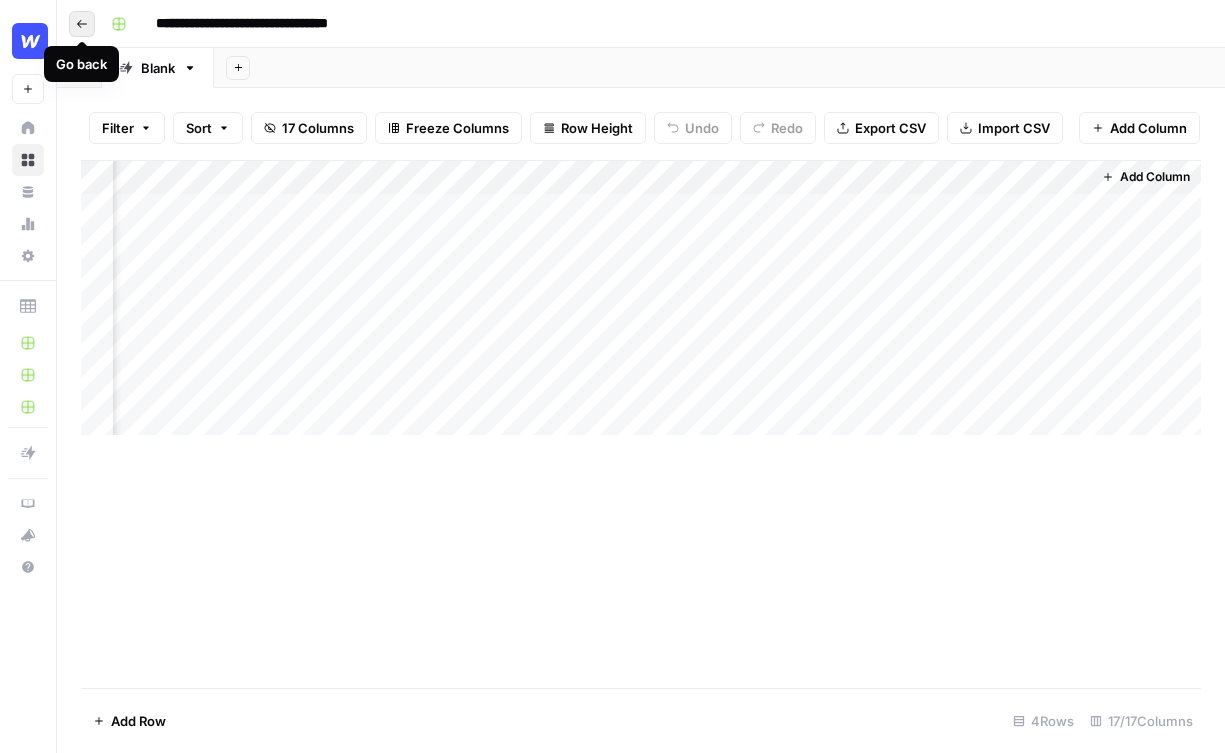 click 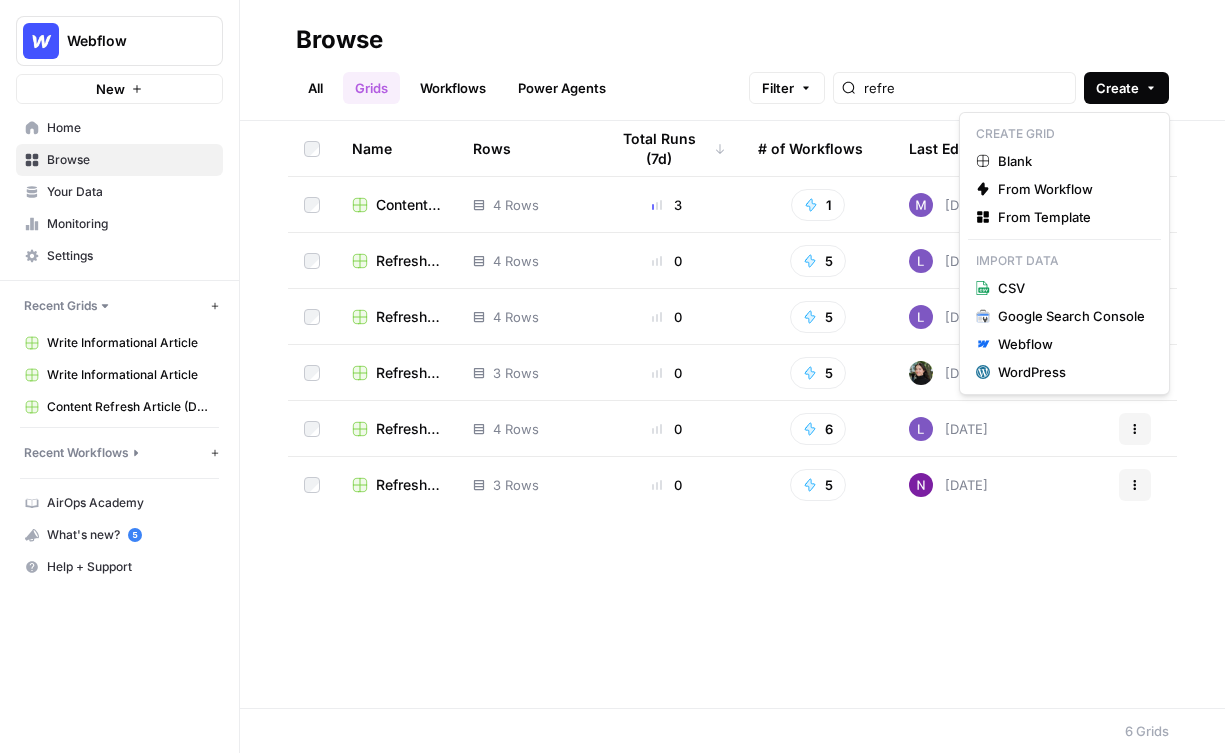 click 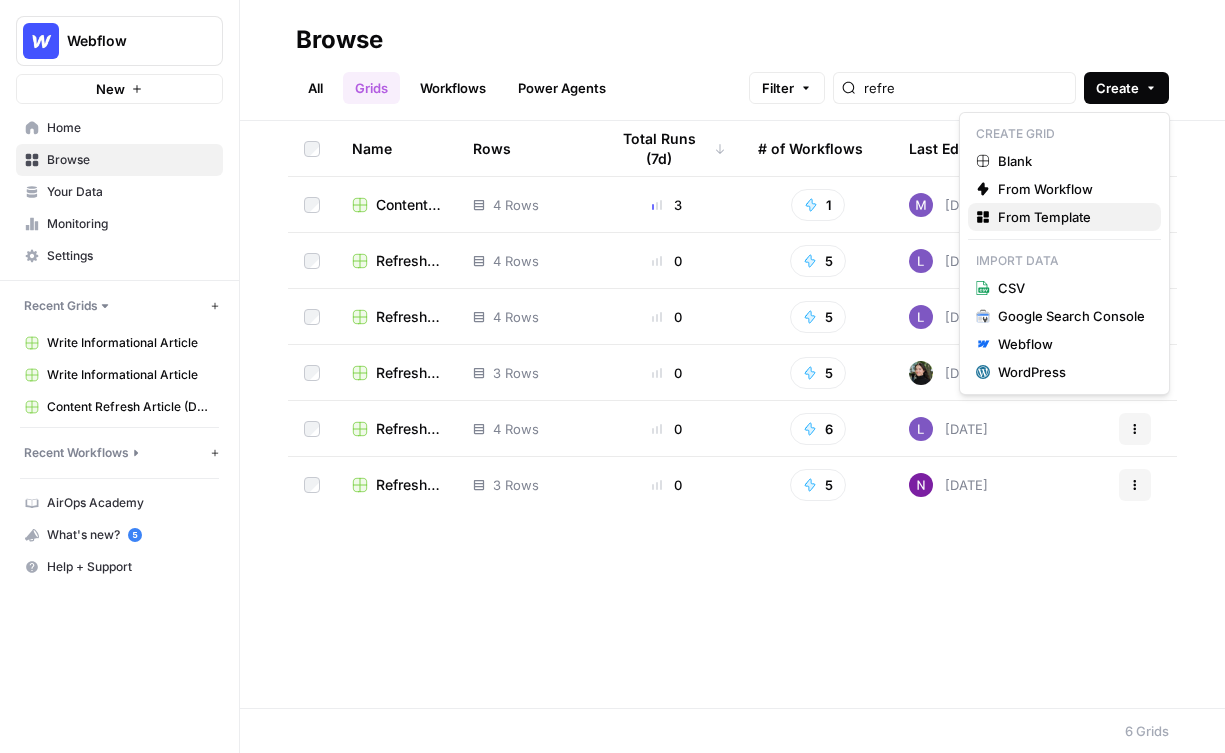 click on "From Template" at bounding box center [1044, 217] 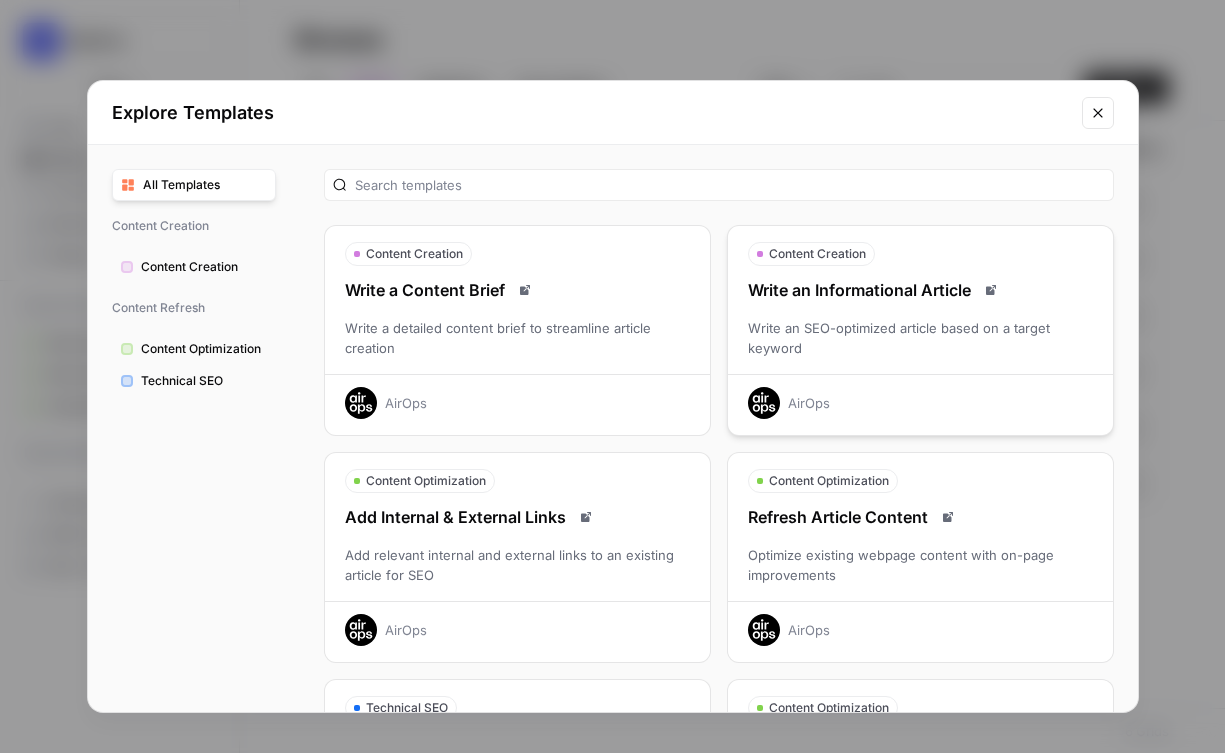 click on "Write an Informational Article Write an SEO-optimized article based on a target keyword AirOps" at bounding box center (920, 348) 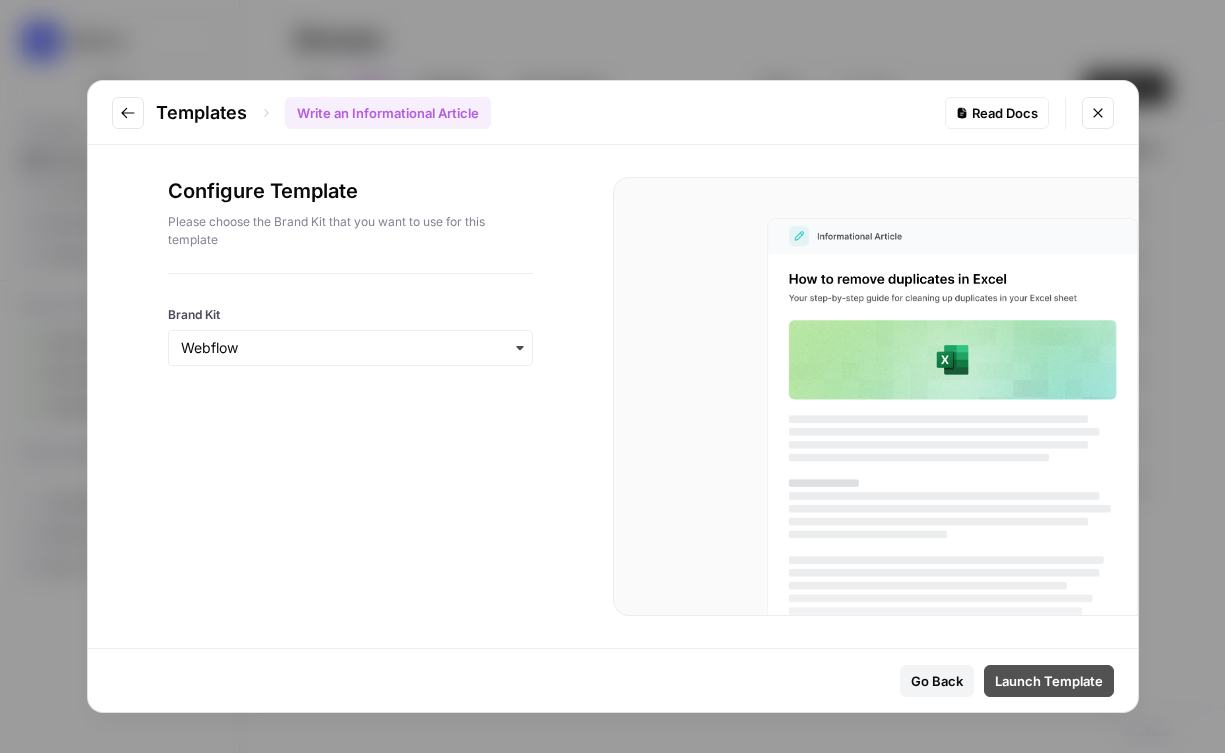 click on "Launch Template" at bounding box center (1049, 681) 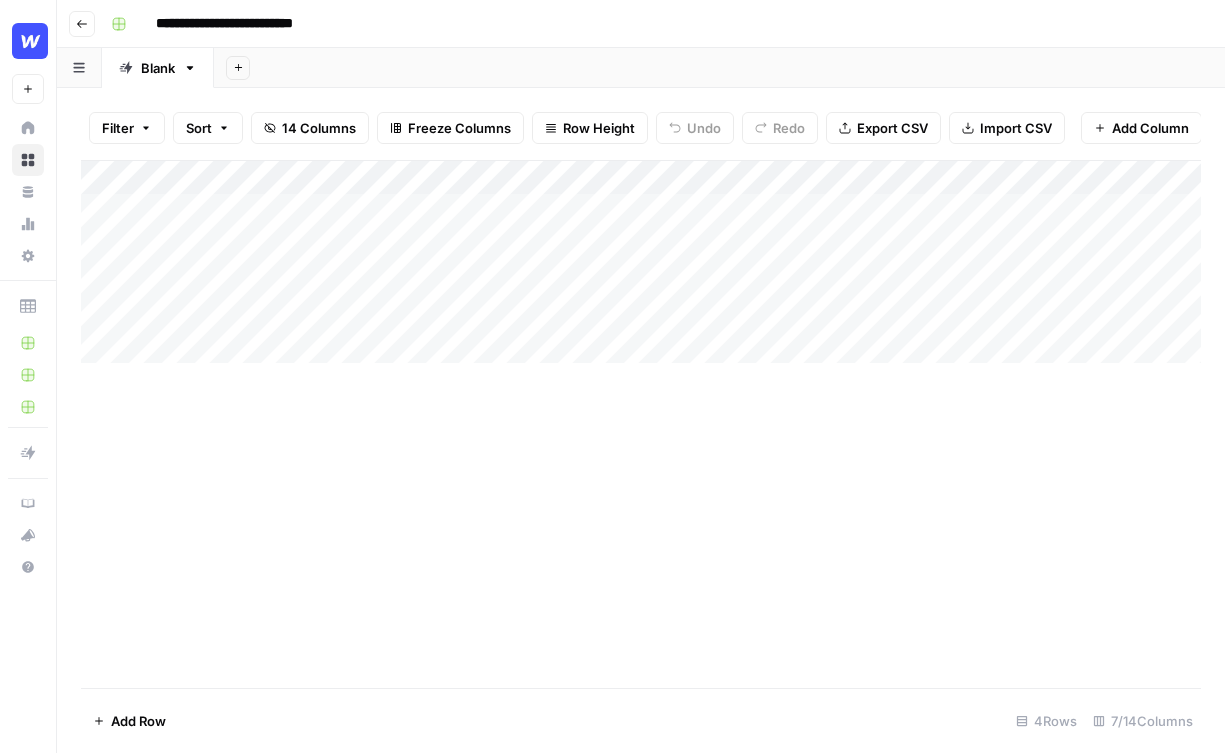 click on "Add Column" at bounding box center [641, 262] 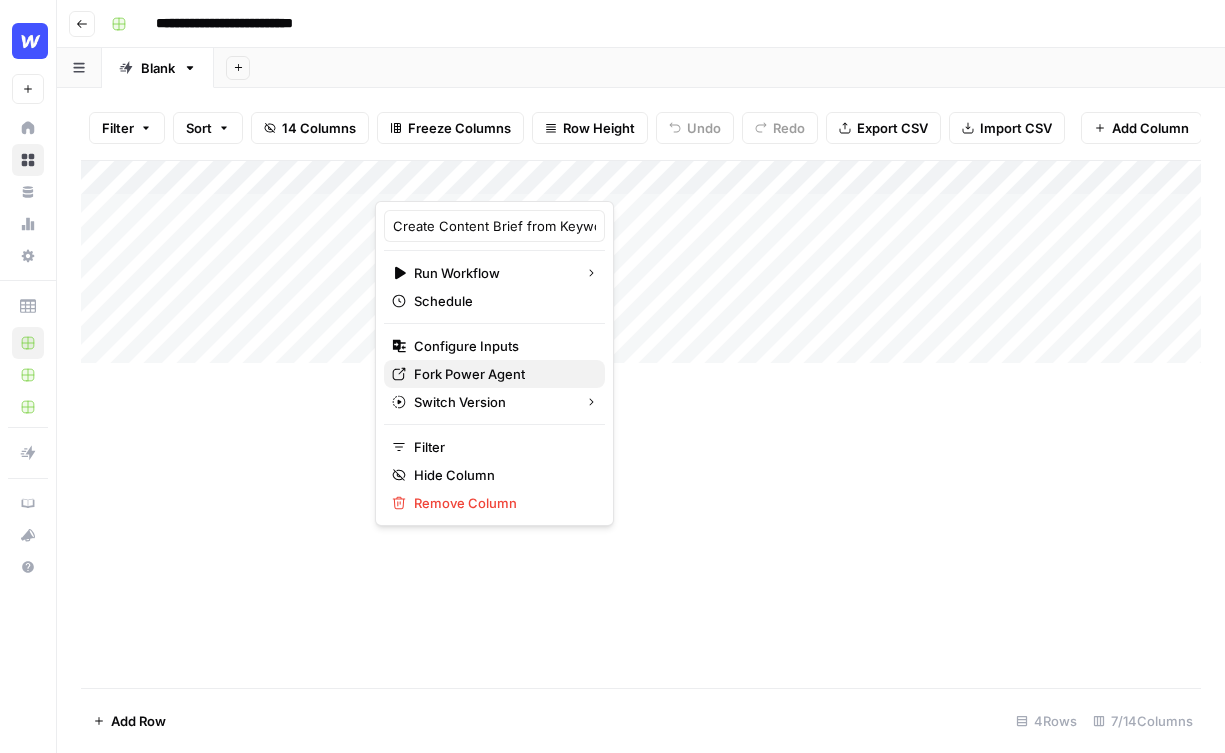 click on "Fork Power Agent" at bounding box center (469, 374) 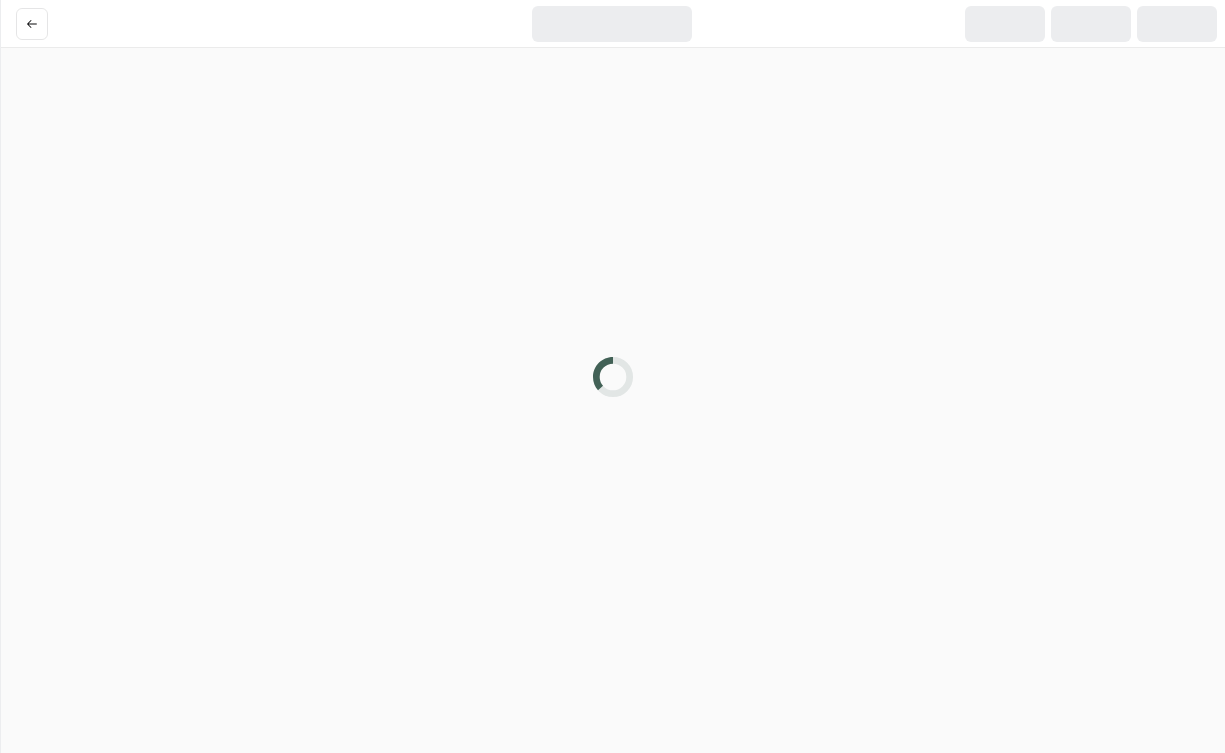 scroll, scrollTop: 0, scrollLeft: 0, axis: both 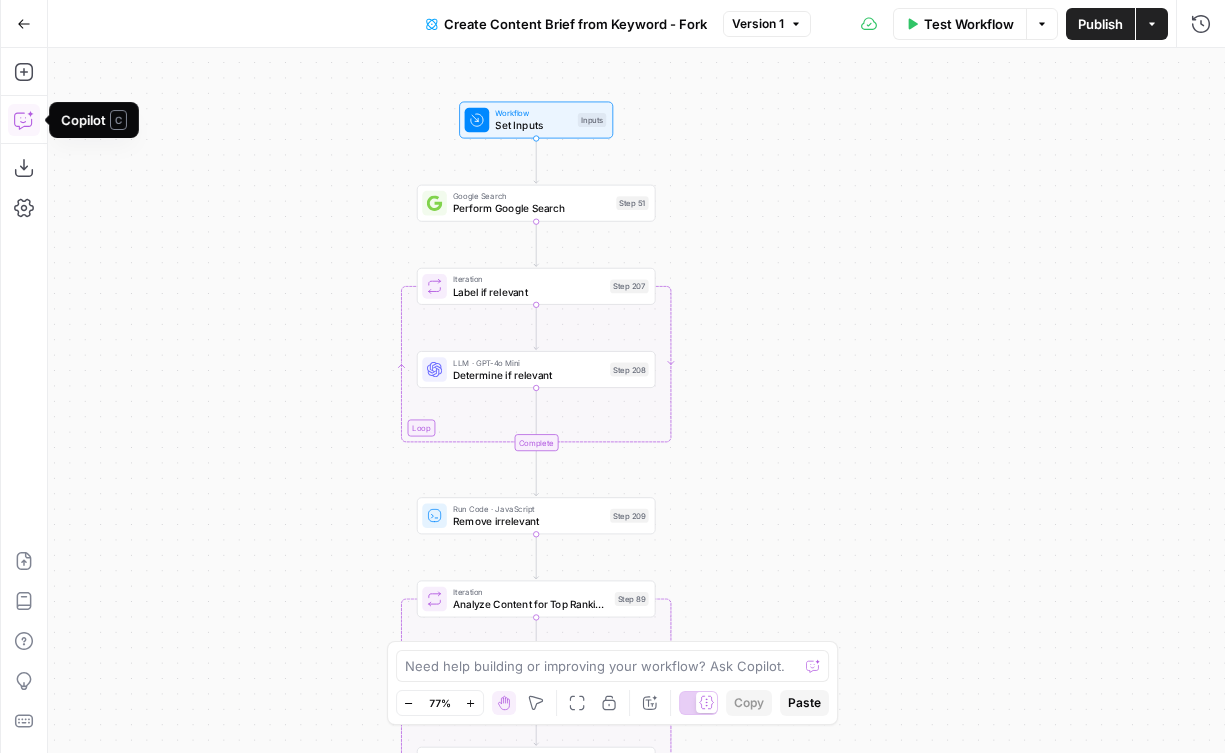 click 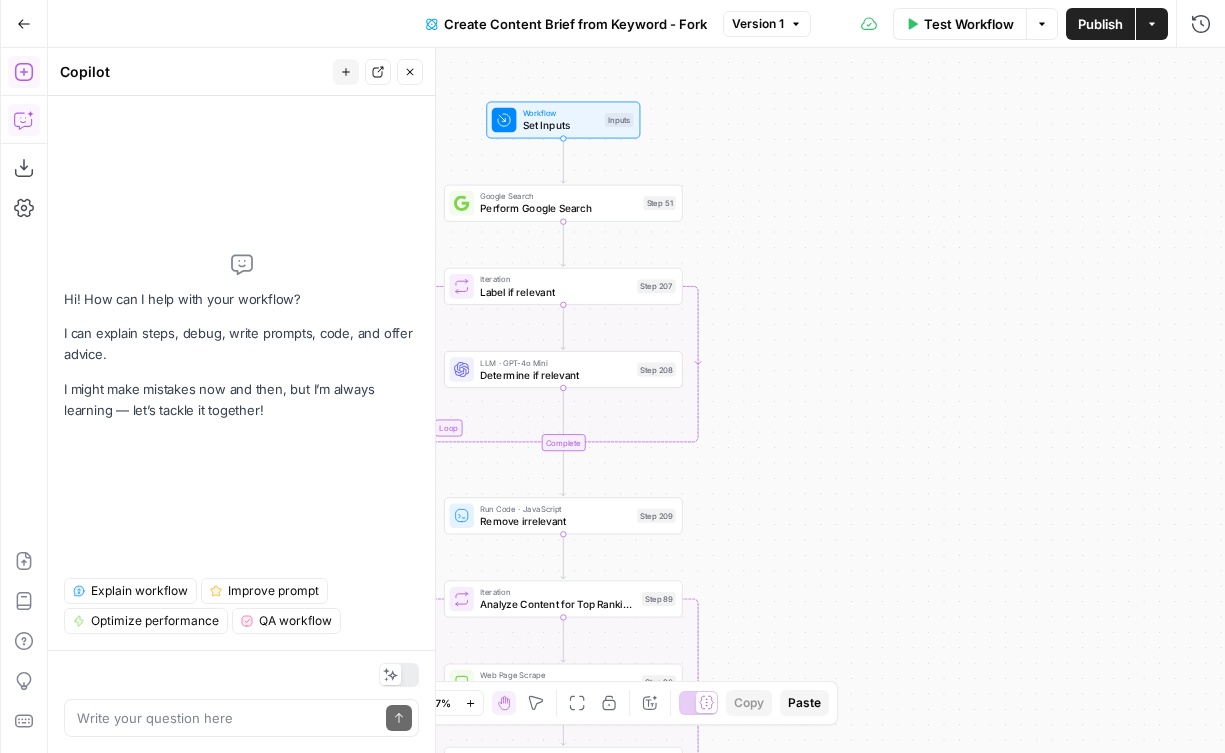 click on "Add Steps" at bounding box center [24, 72] 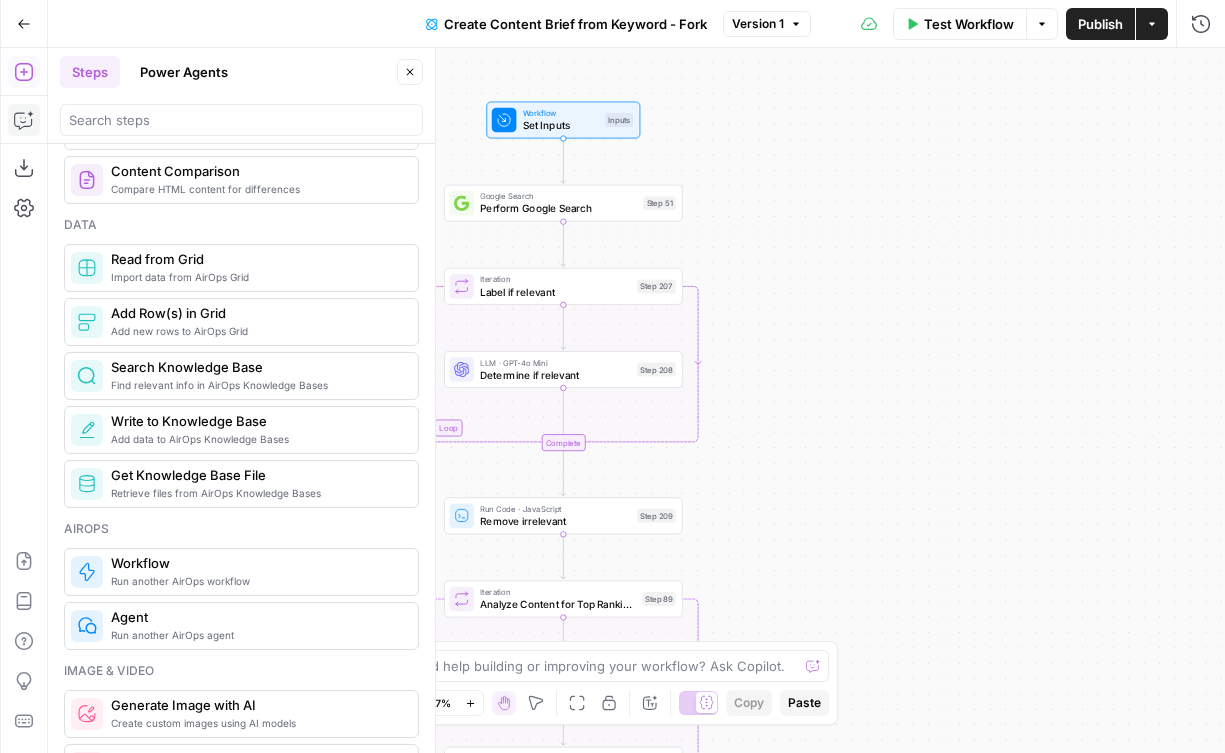 scroll, scrollTop: 915, scrollLeft: 0, axis: vertical 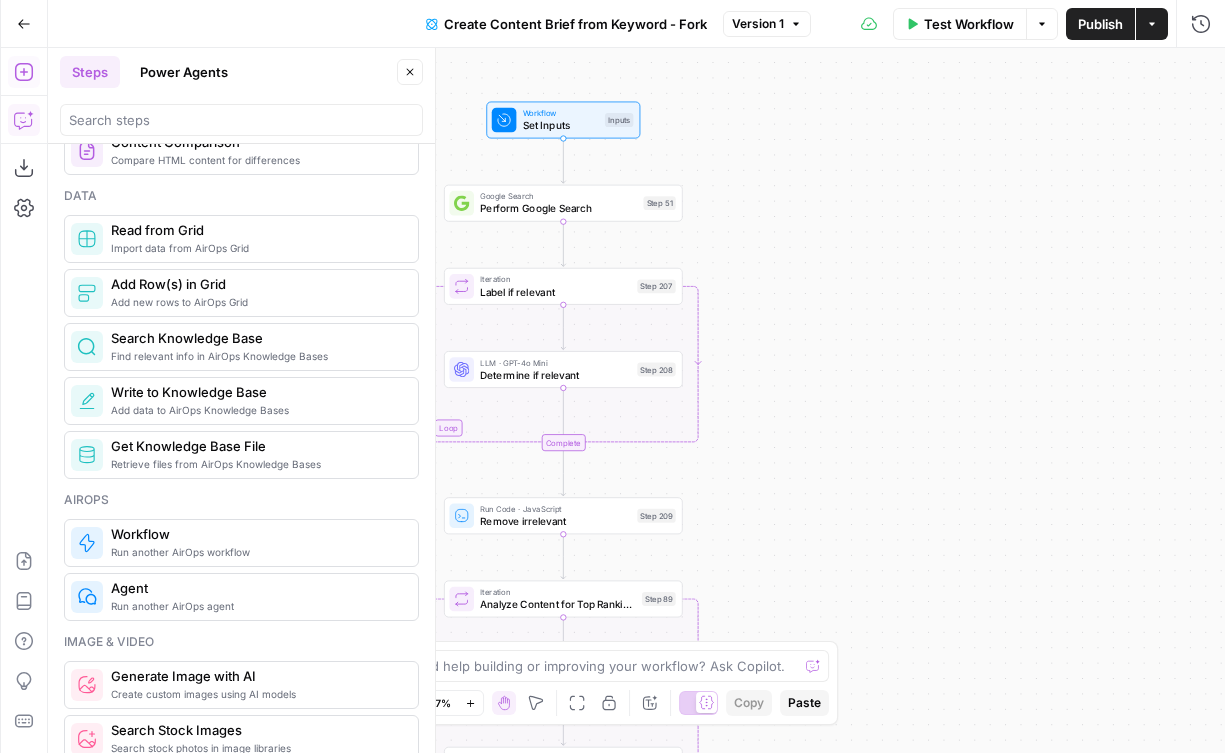 click on "Copilot" at bounding box center (24, 120) 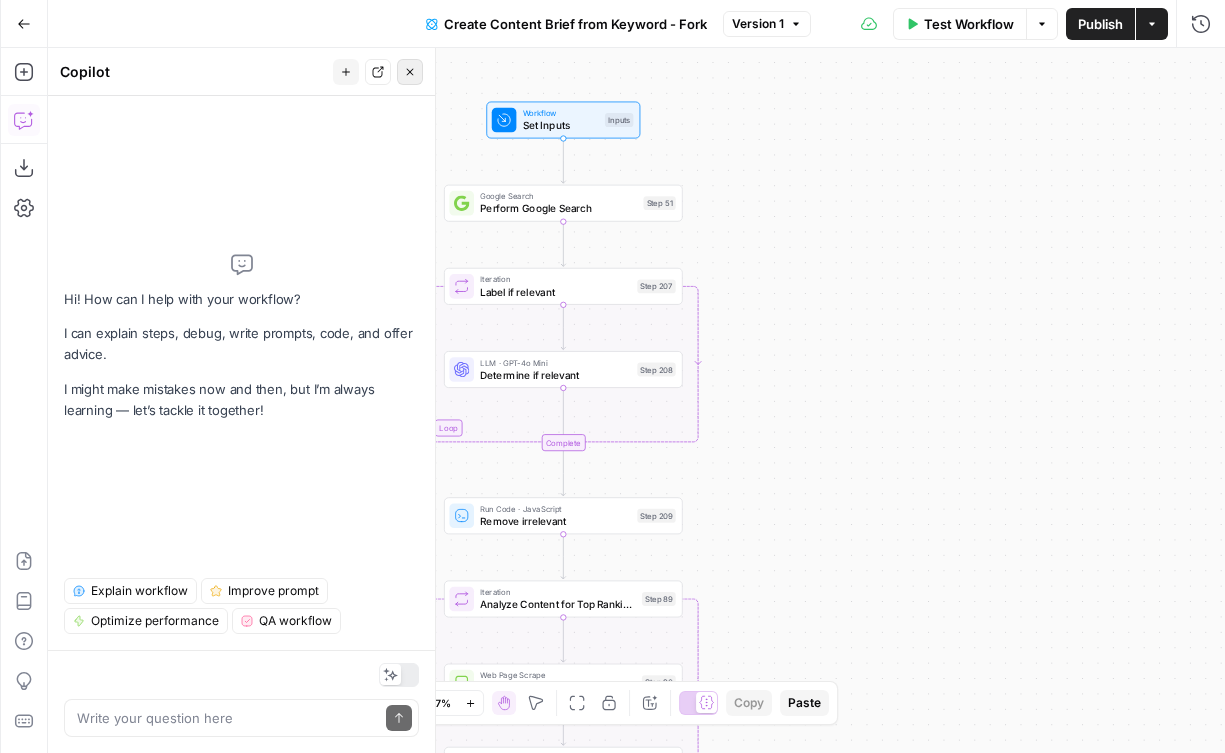 click 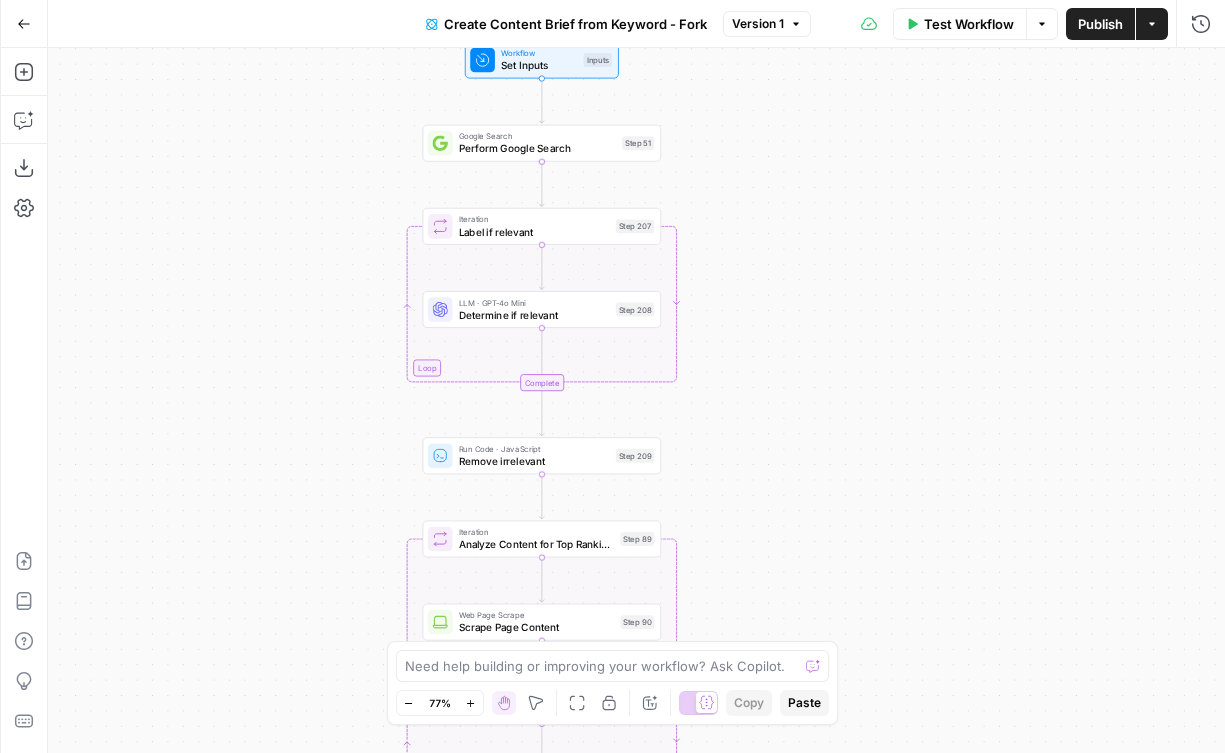 click on "Google Search" at bounding box center [537, 136] 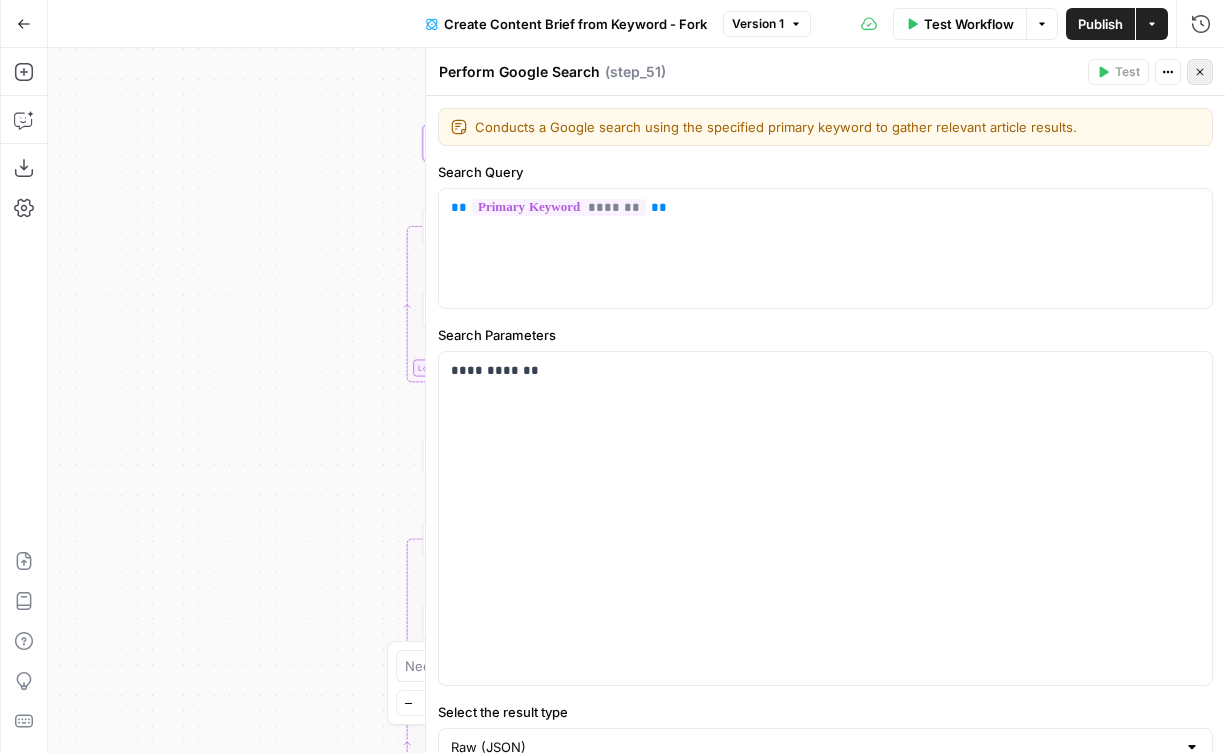 click on "Close" at bounding box center (1200, 72) 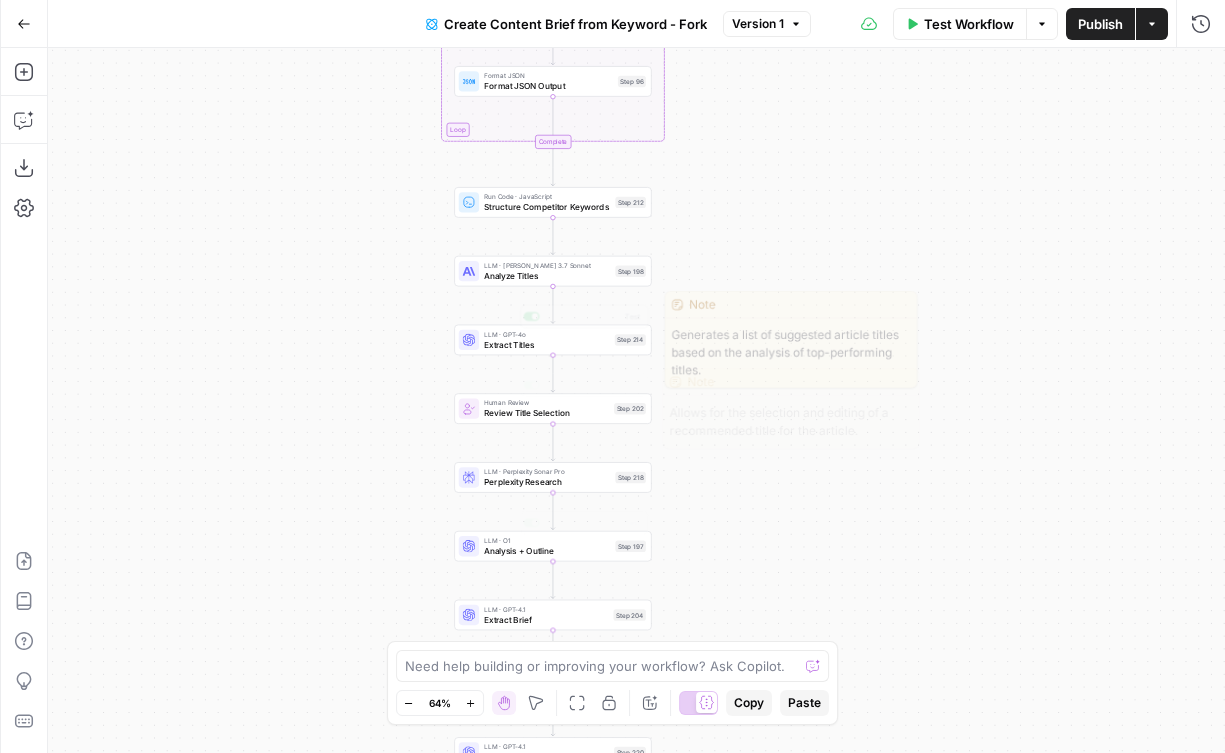click on "Workflow Set Inputs Inputs Google Search Perform Google Search Step 51 Loop Iteration Label if relevant Step 207 LLM · GPT-4o Mini Determine if relevant Step 208 Complete Run Code · JavaScript Remove irrelevant Step 209 Loop Iteration Analyze Content for Top Ranking Pages Step 89 Web Page Scrape Scrape Page Content Step 90 Run Code · JavaScript Get Headers Step 192 SEO Research Get Semrush Keywords Step 206 Format JSON Format JSON Output Step 96 Complete Run Code · JavaScript Structure Competitor Keywords Step 212 LLM · [PERSON_NAME] 3.7 Sonnet Analyze Titles Step 198 LLM · GPT-4o Extract Titles Step 214 Copy step Delete step Edit Note Test Human Review Review Title Selection Step 202 Copy step Delete step Edit Note Test LLM · Perplexity Sonar Pro Perplexity Research Step 218 Copy step Delete step Add Note Test LLM · O1 Analysis + Outline Step 197 Copy step Delete step Edit Note Test LLM · GPT-4.1 Extract Brief Step 204 LLM · [PERSON_NAME] 3.7 Sonnet Develop outline Step 219 LLM · GPT-4.1 Extract only outline" at bounding box center (636, 400) 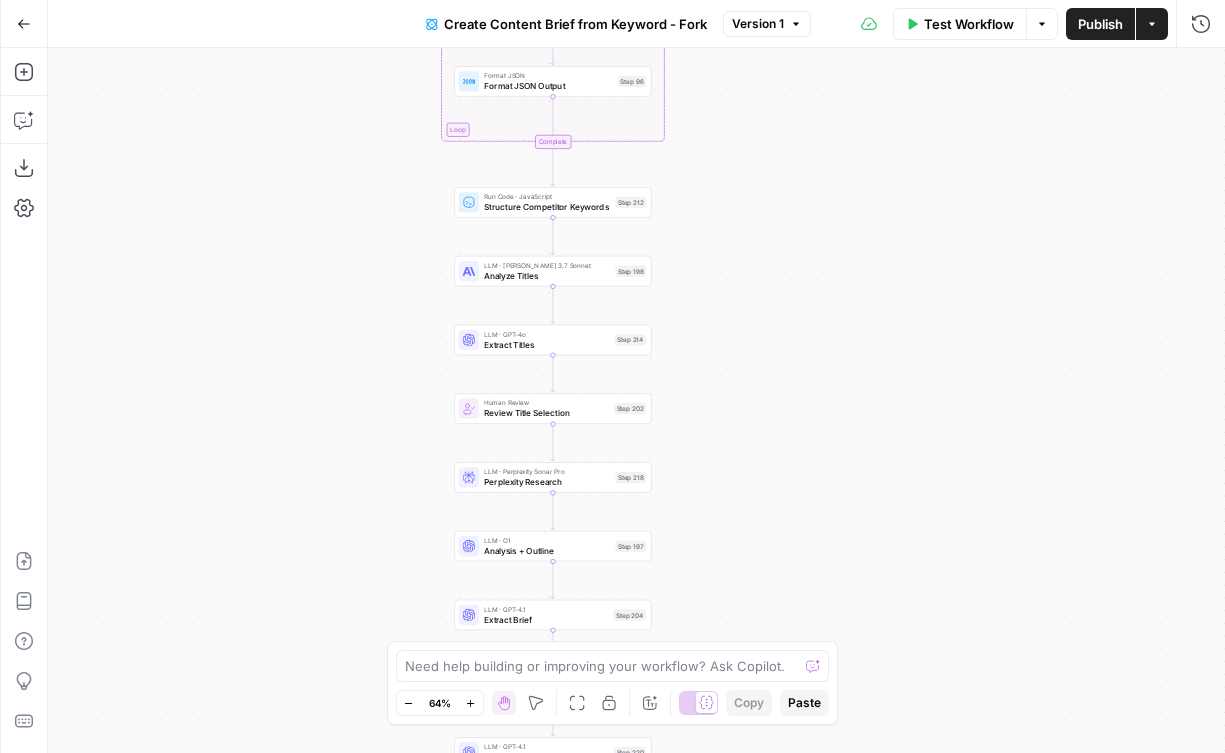 click on "Analyze Titles" at bounding box center [547, 275] 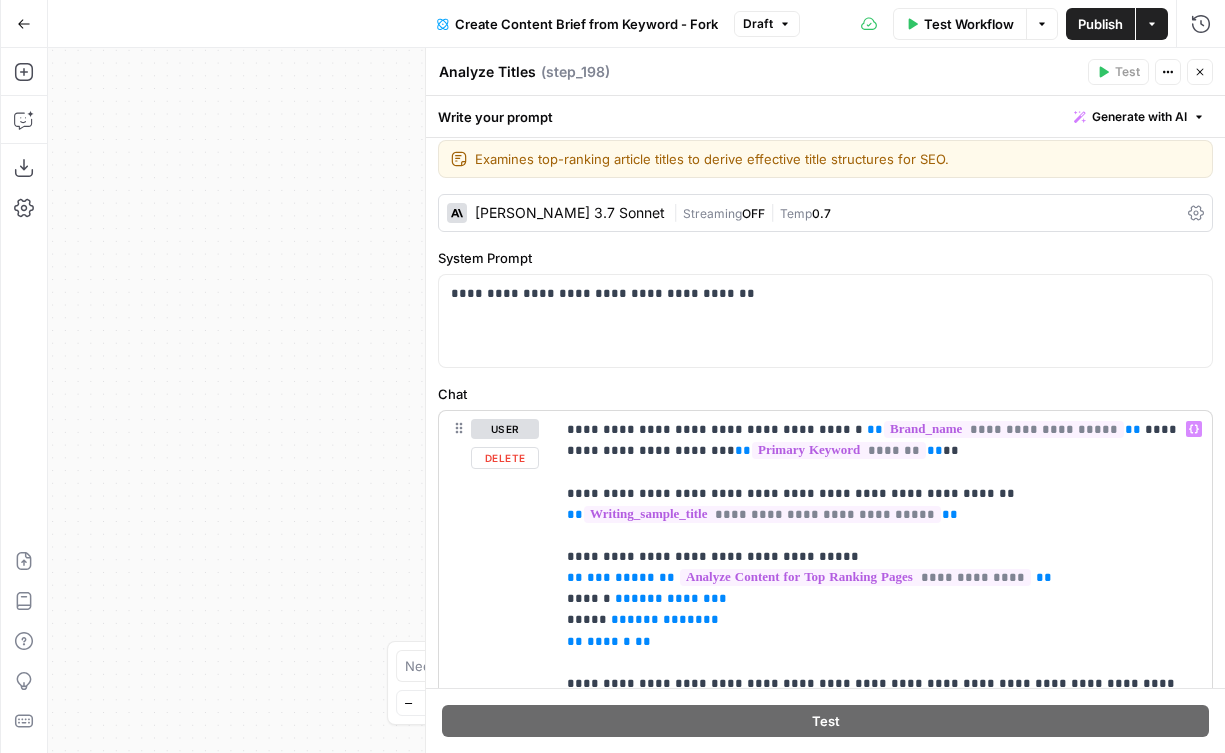 scroll, scrollTop: 8, scrollLeft: 0, axis: vertical 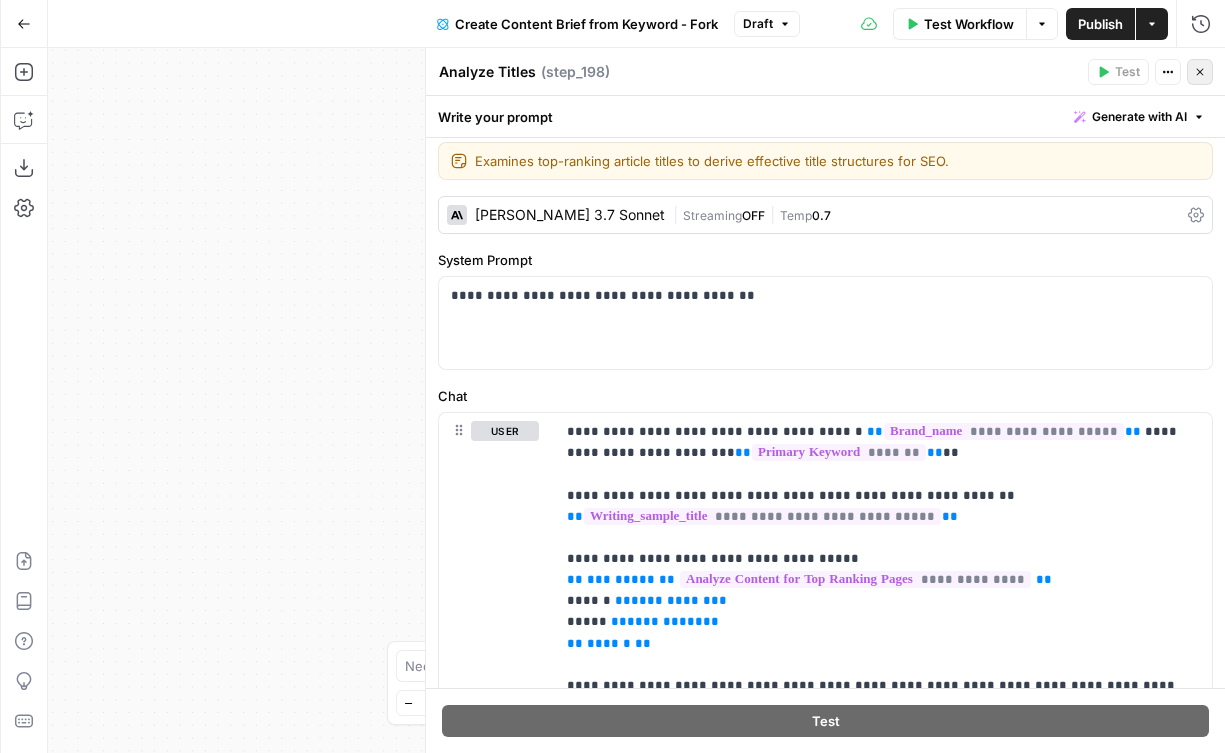 click 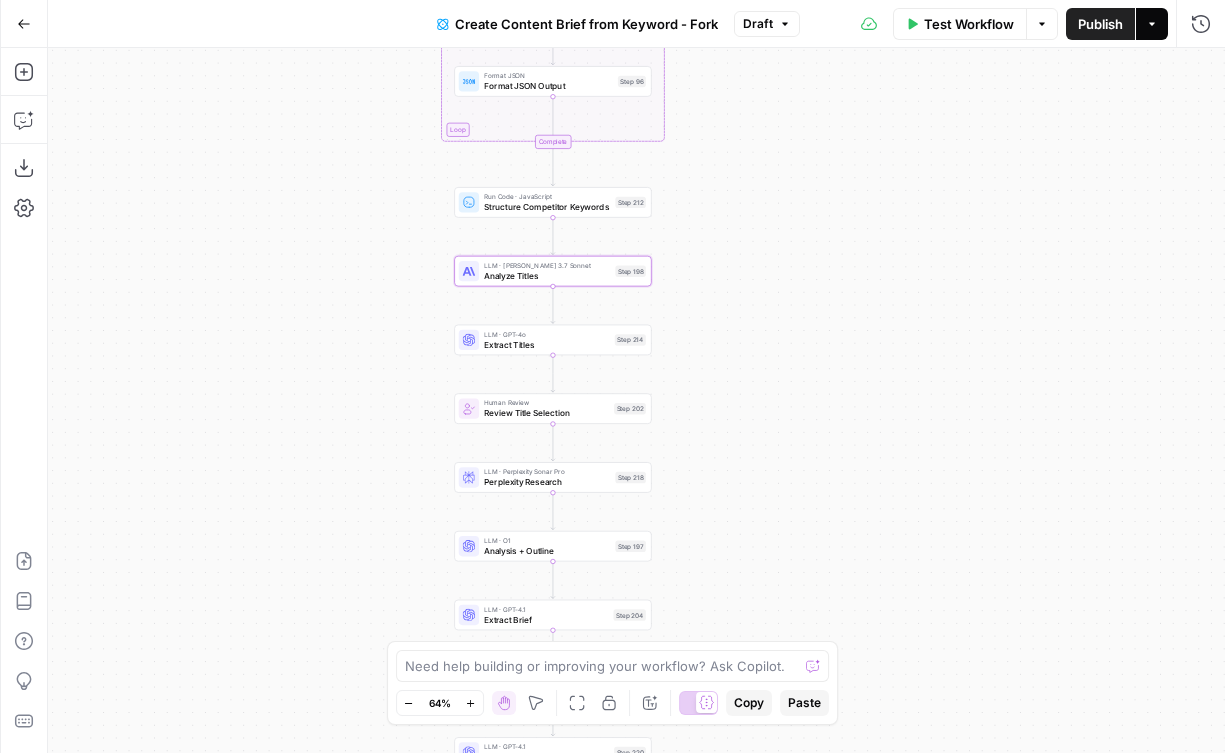 click 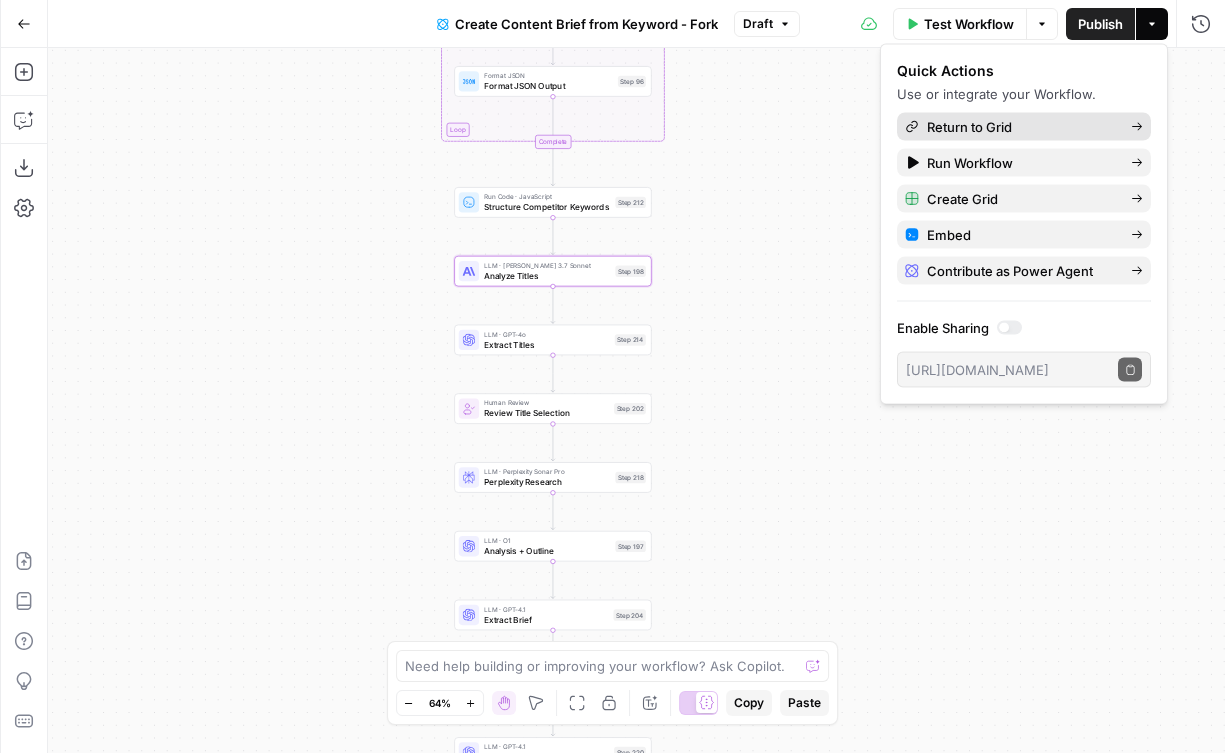 click on "Return to Grid" at bounding box center [1024, 127] 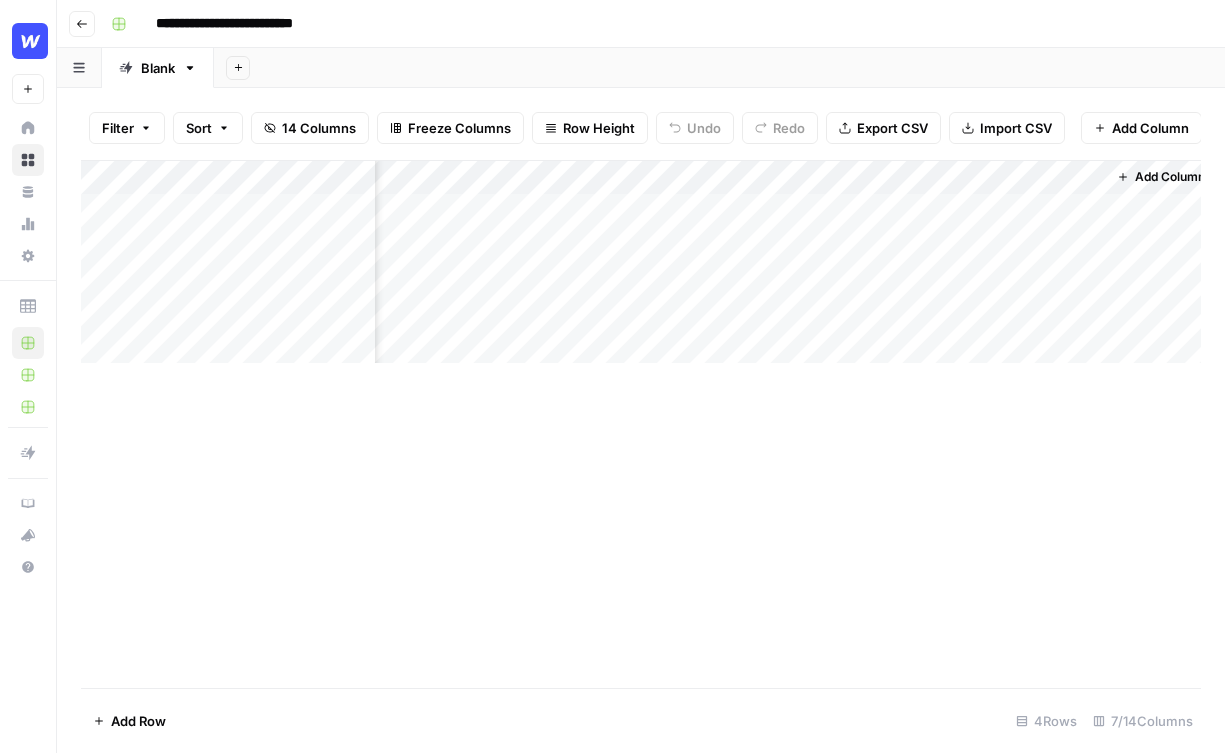 scroll, scrollTop: 0, scrollLeft: 692, axis: horizontal 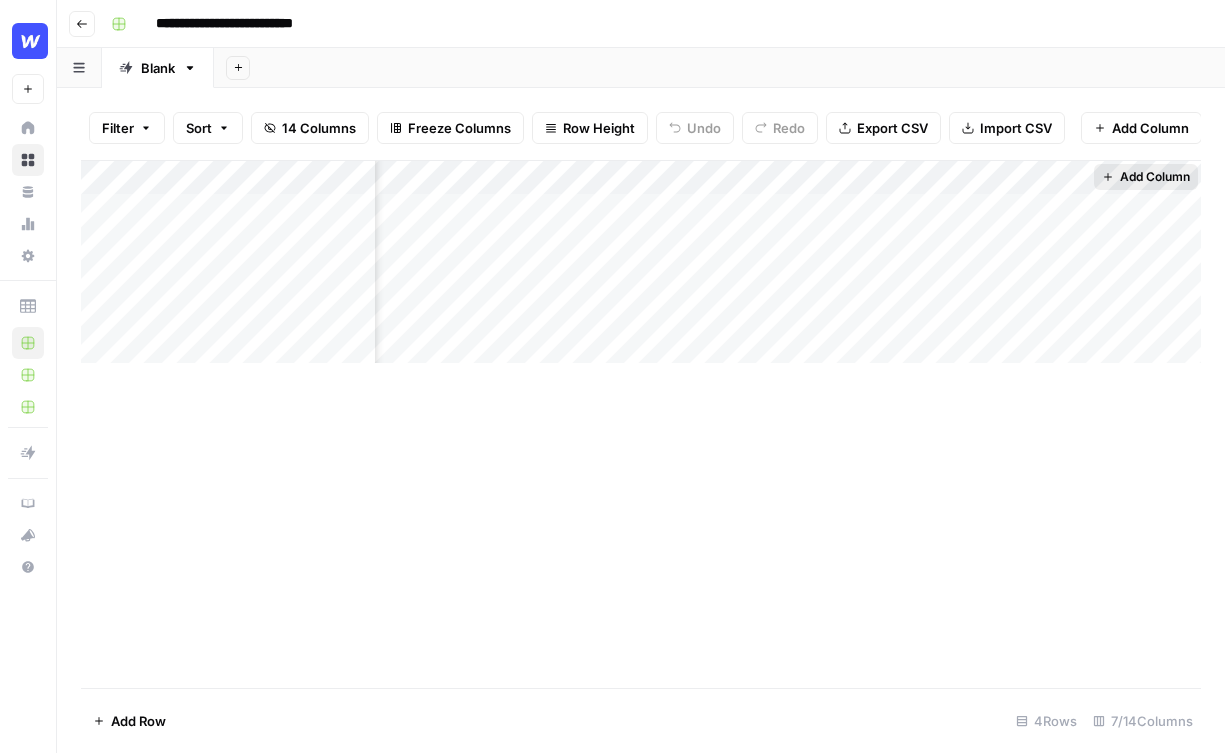 click on "Add Column" at bounding box center (1155, 177) 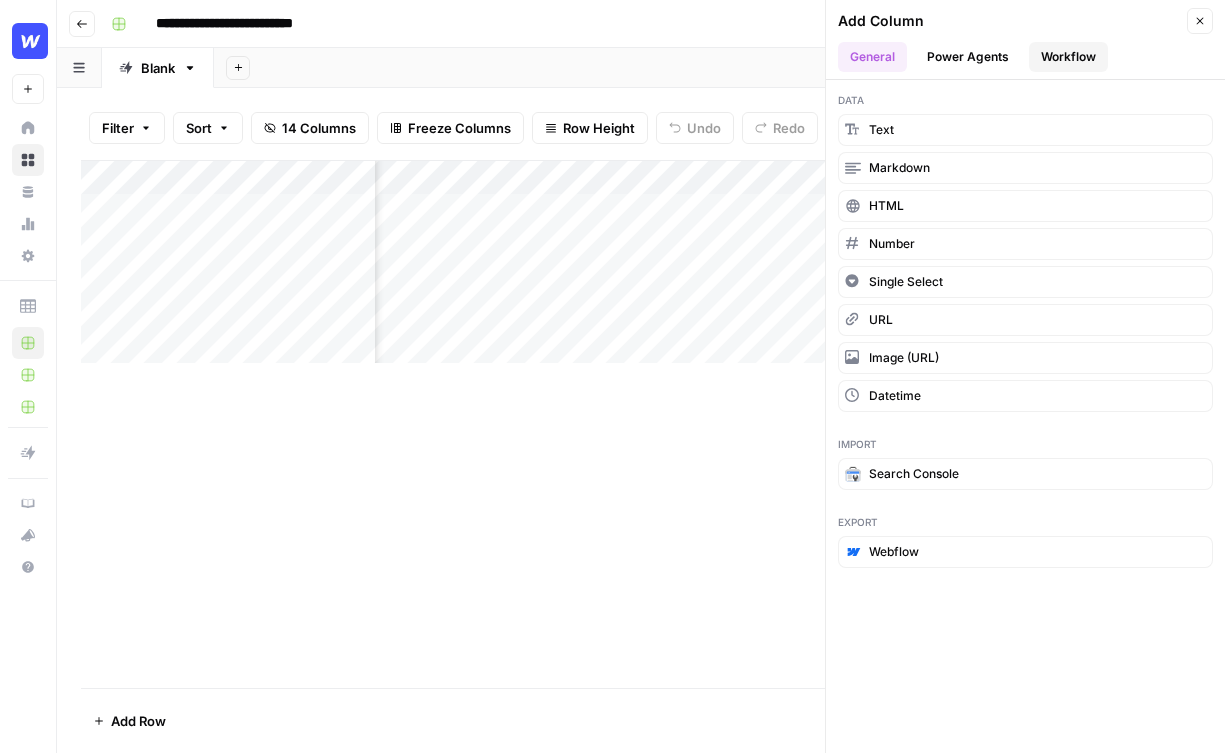 click on "Workflow" at bounding box center [1068, 57] 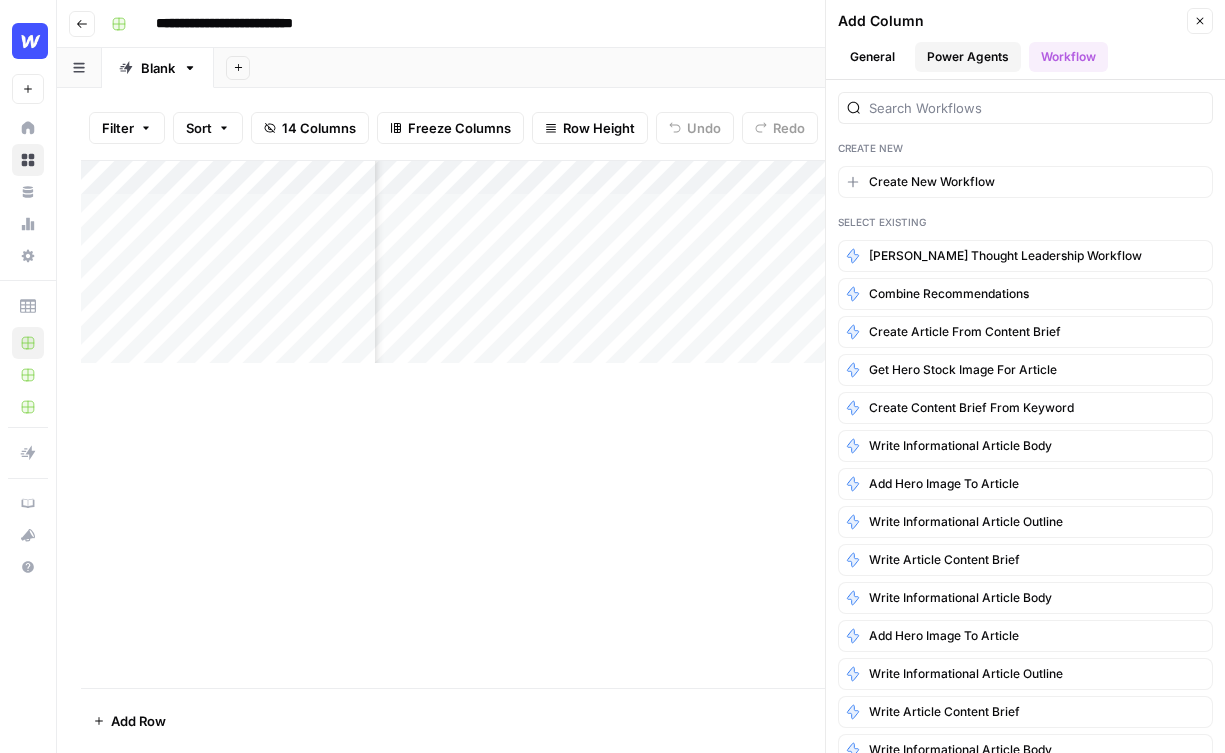 click on "Power Agents" at bounding box center (968, 57) 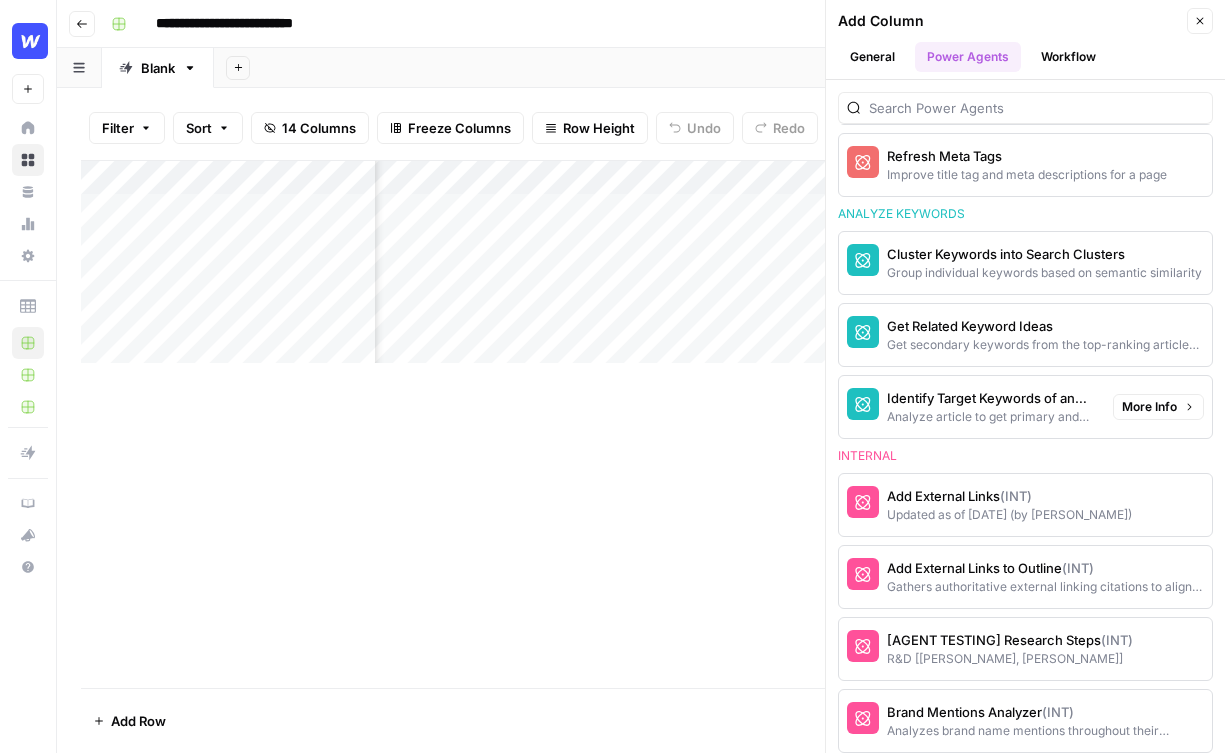 scroll, scrollTop: 1469, scrollLeft: 0, axis: vertical 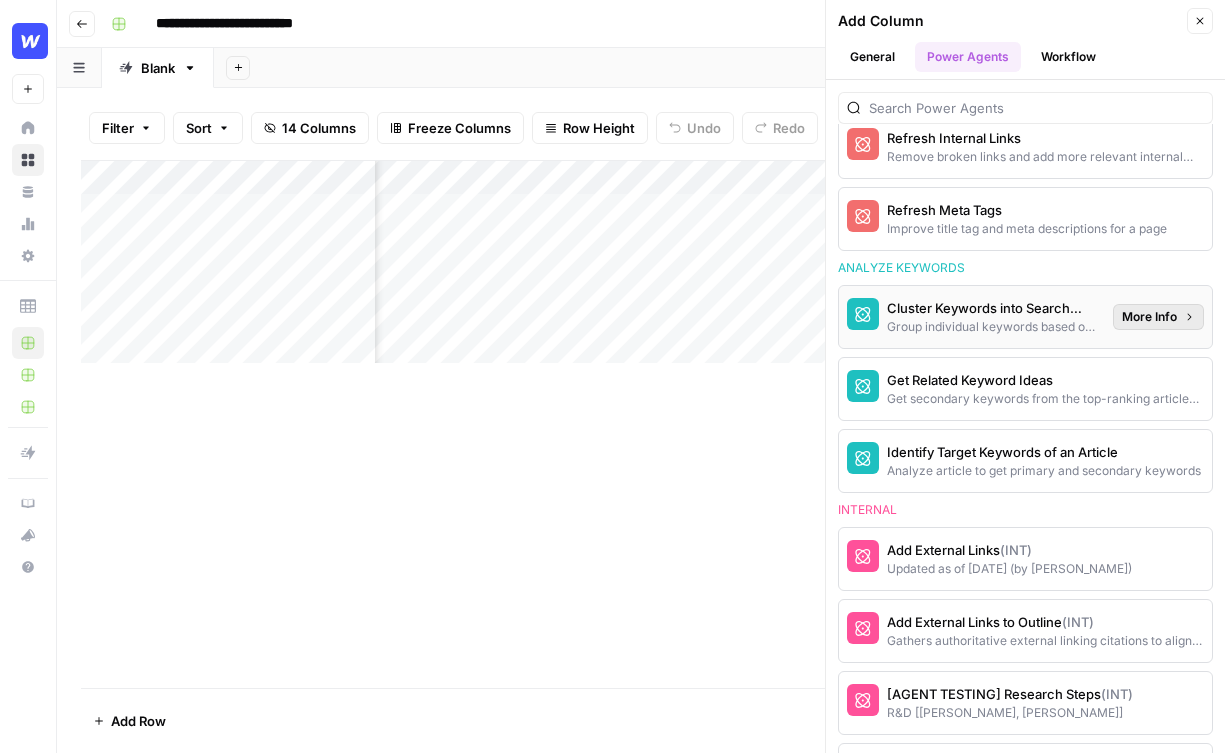 click on "More Info" at bounding box center (1149, 317) 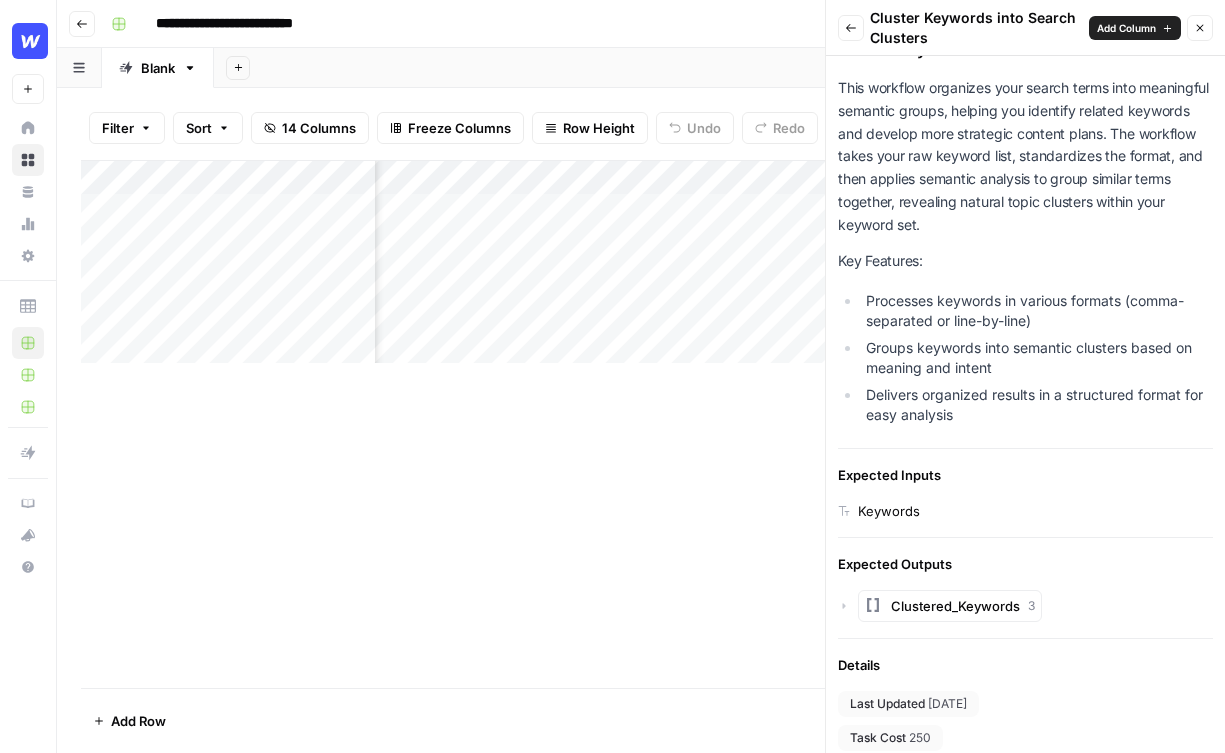 scroll, scrollTop: 134, scrollLeft: 0, axis: vertical 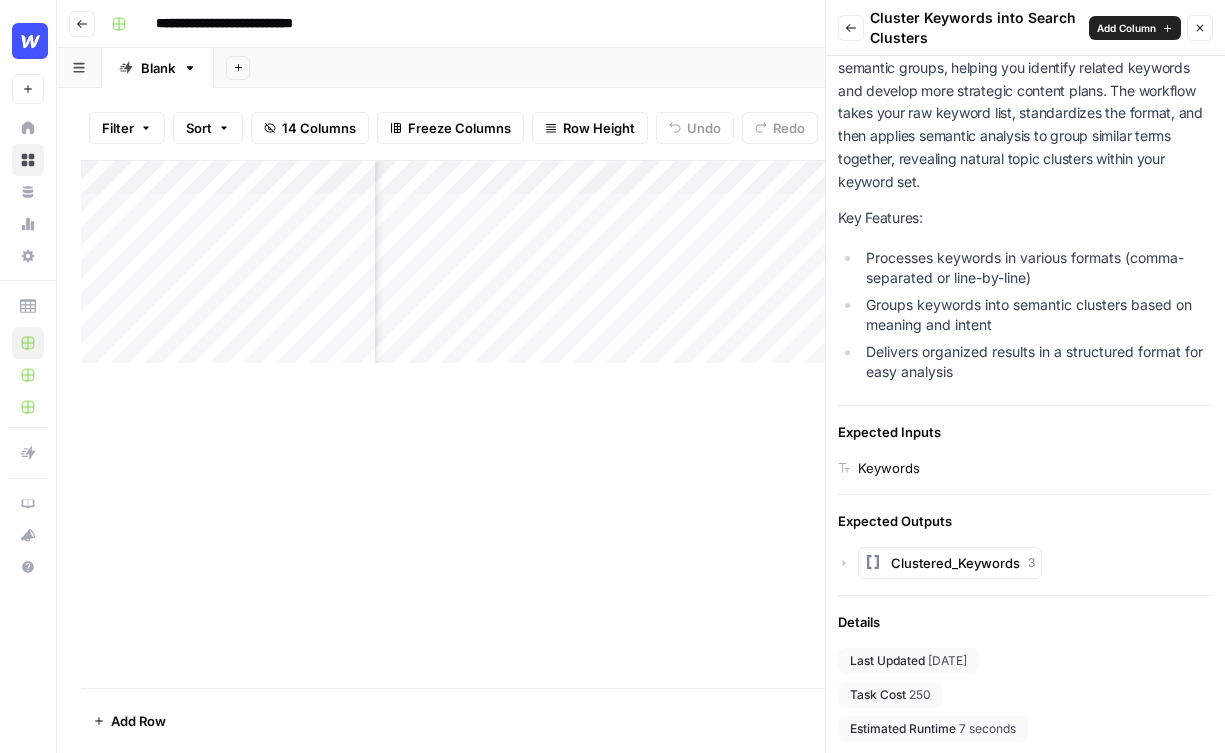 click on "Keywords" at bounding box center [889, 468] 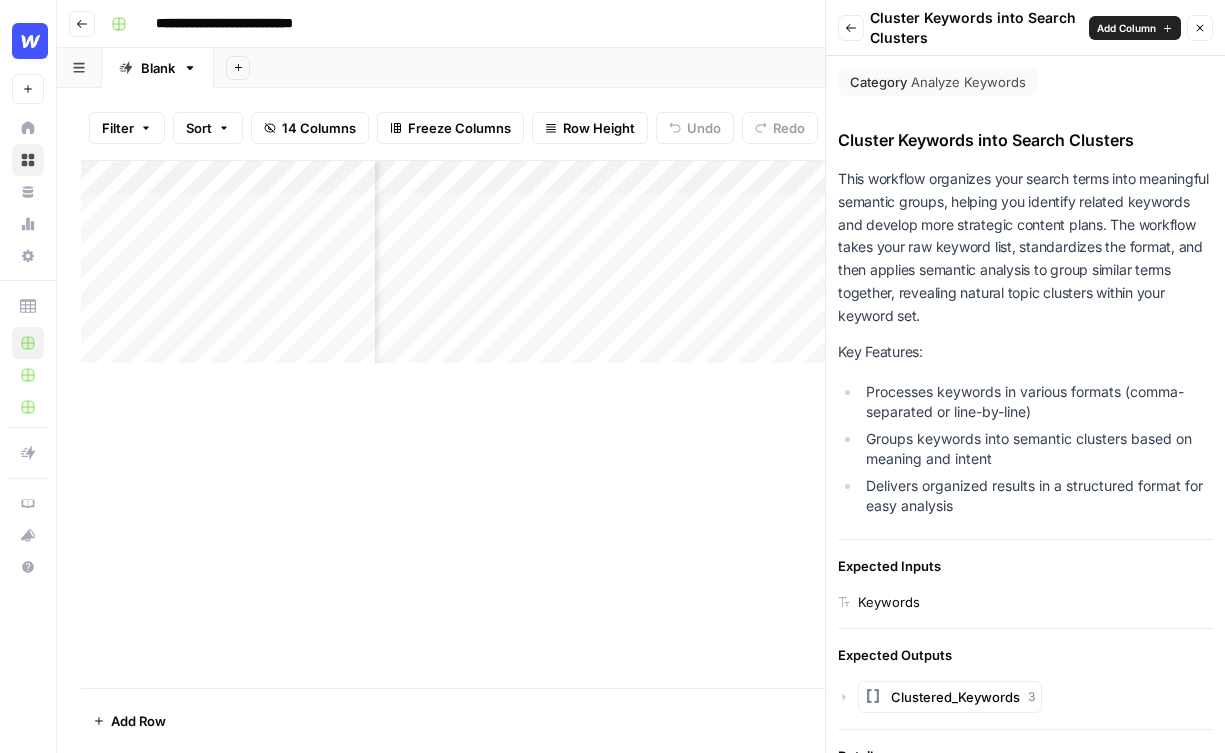 scroll, scrollTop: 2, scrollLeft: 0, axis: vertical 